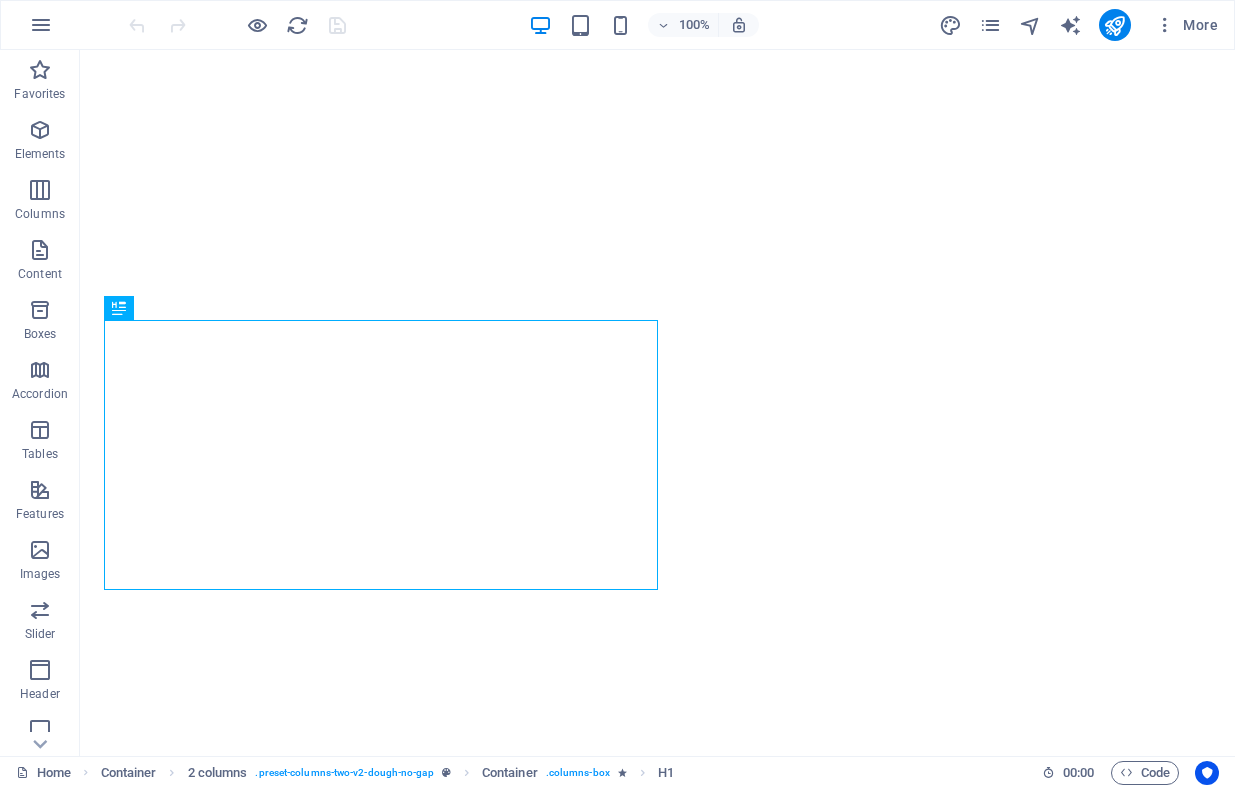 scroll, scrollTop: 0, scrollLeft: 0, axis: both 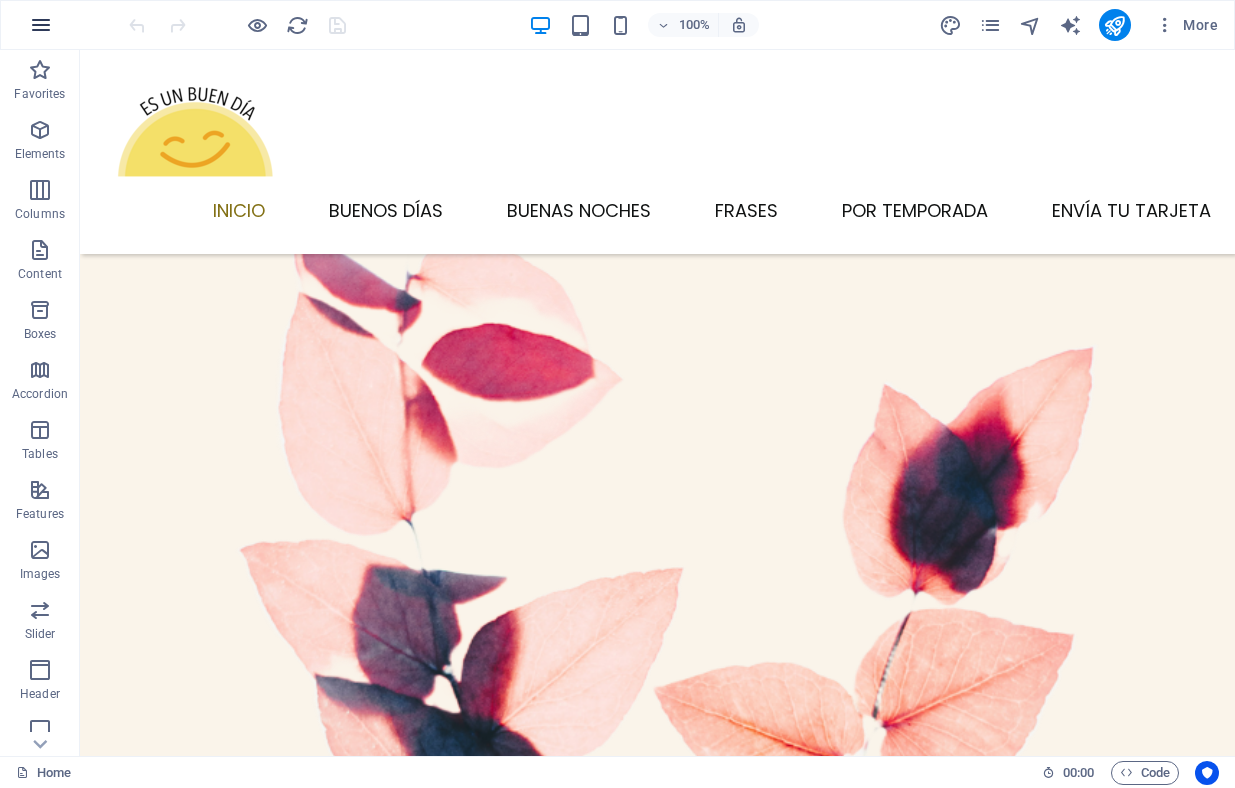 click at bounding box center (41, 25) 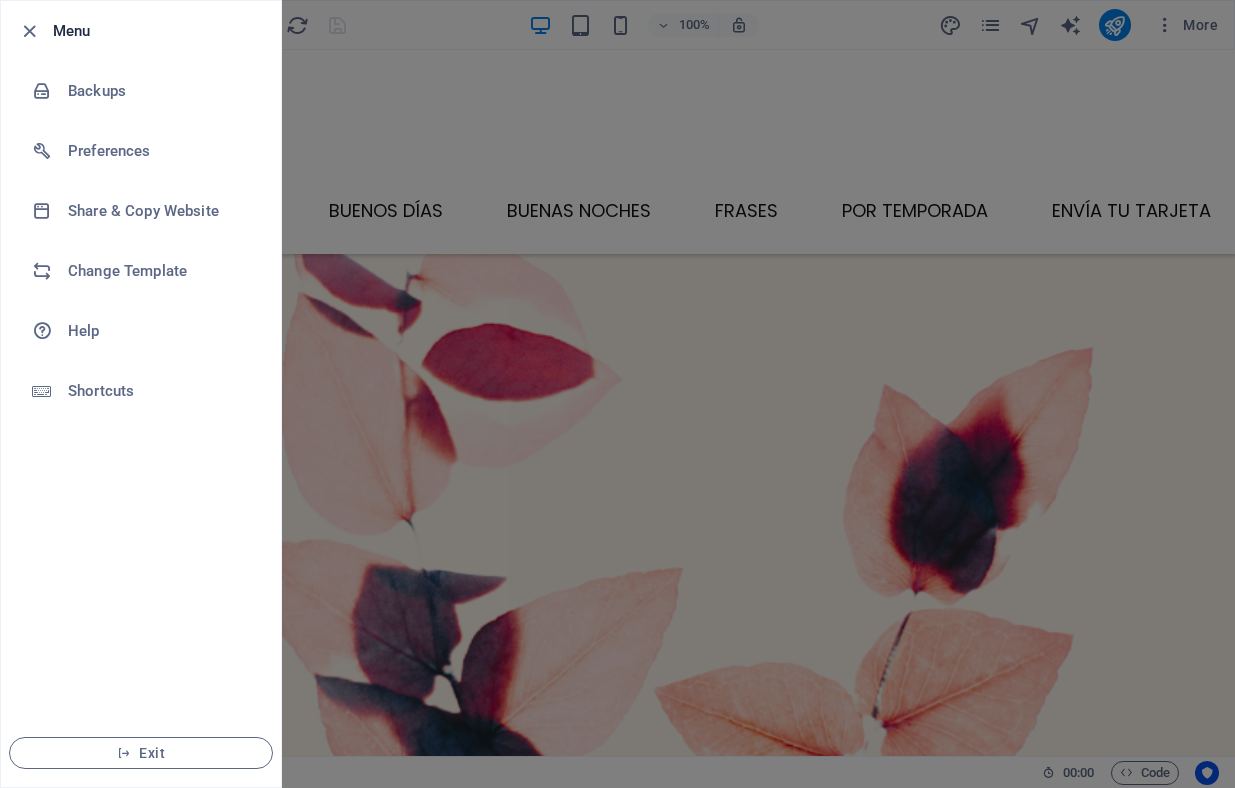 click at bounding box center [617, 394] 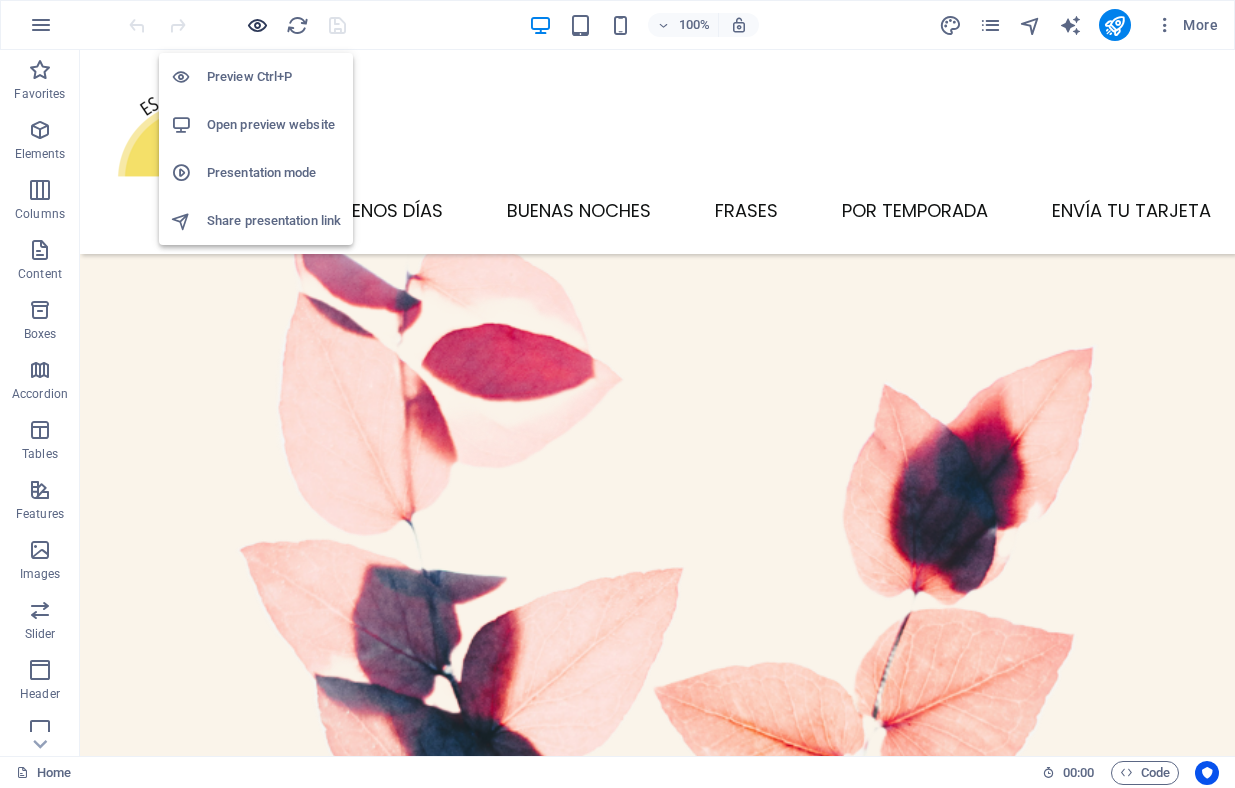 click at bounding box center [257, 25] 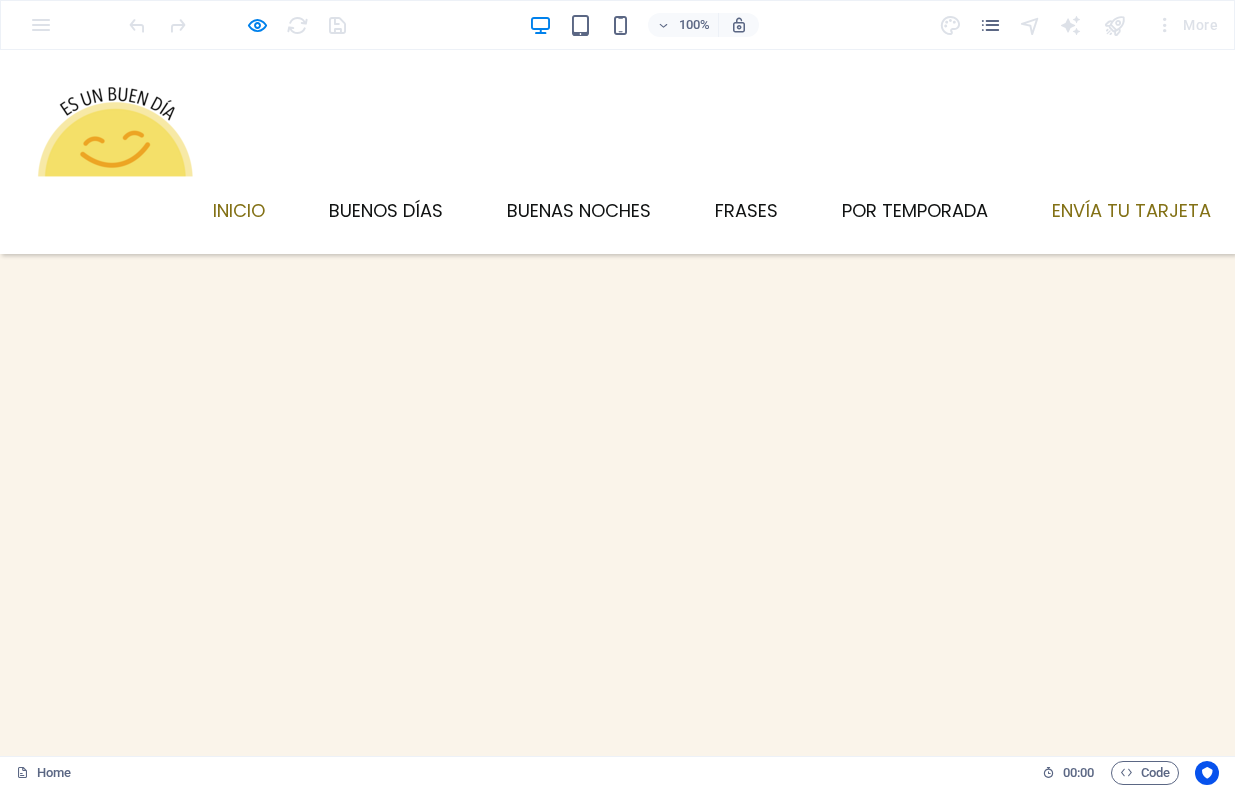 click on "Envía tu tarjeta" at bounding box center [1131, 211] 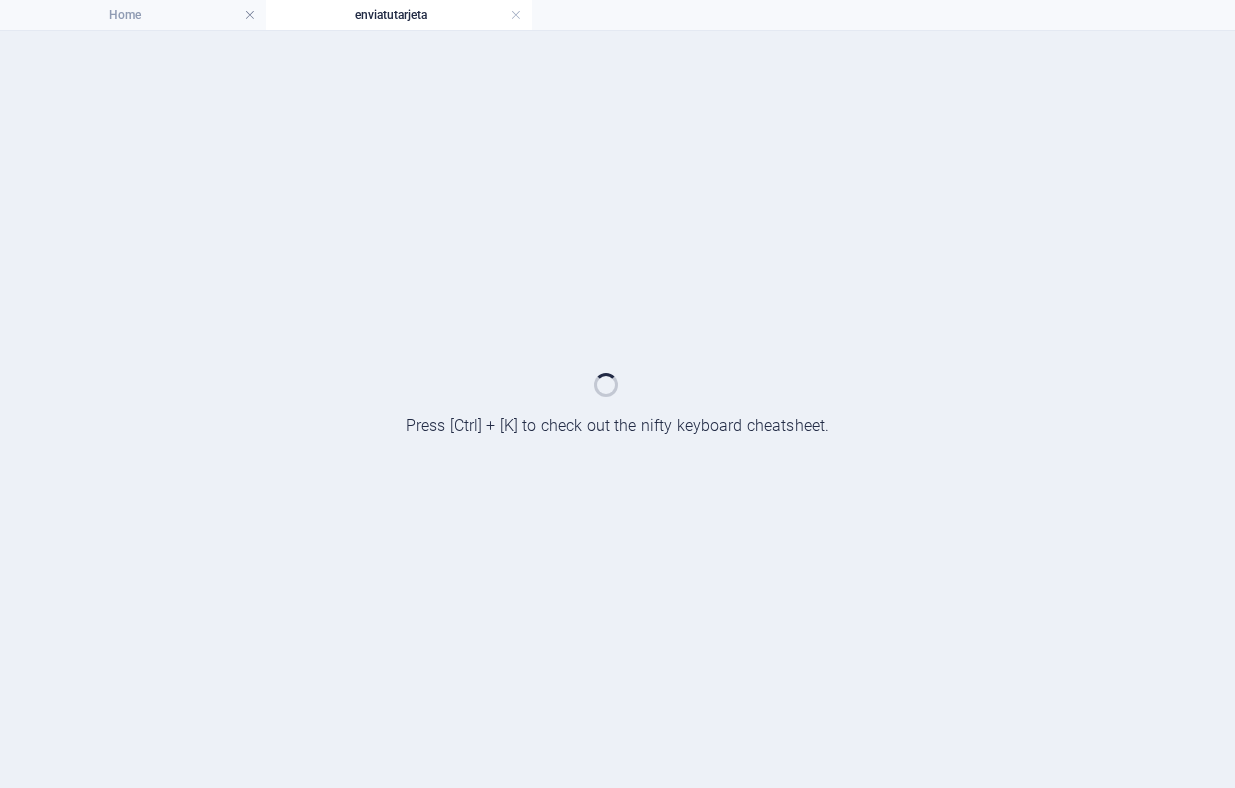 scroll, scrollTop: 0, scrollLeft: 0, axis: both 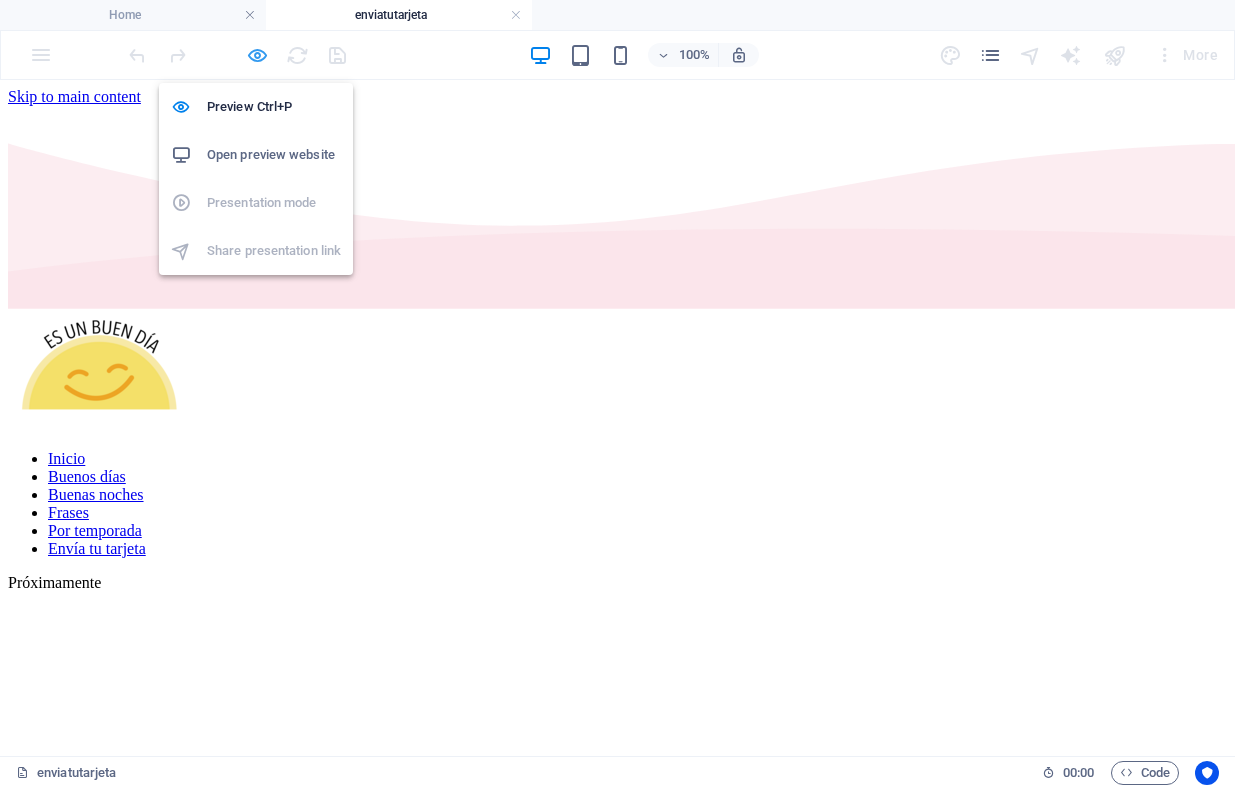 click at bounding box center (257, 55) 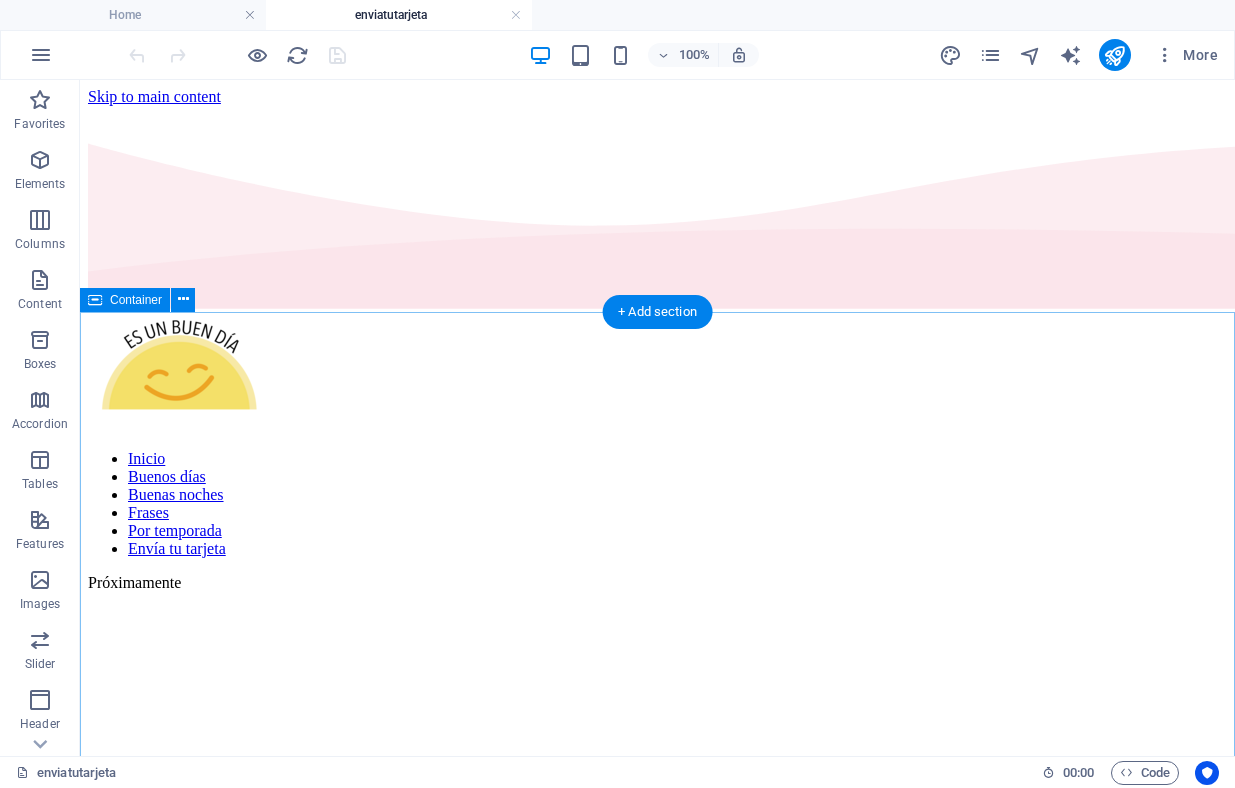 click at bounding box center (657, 844) 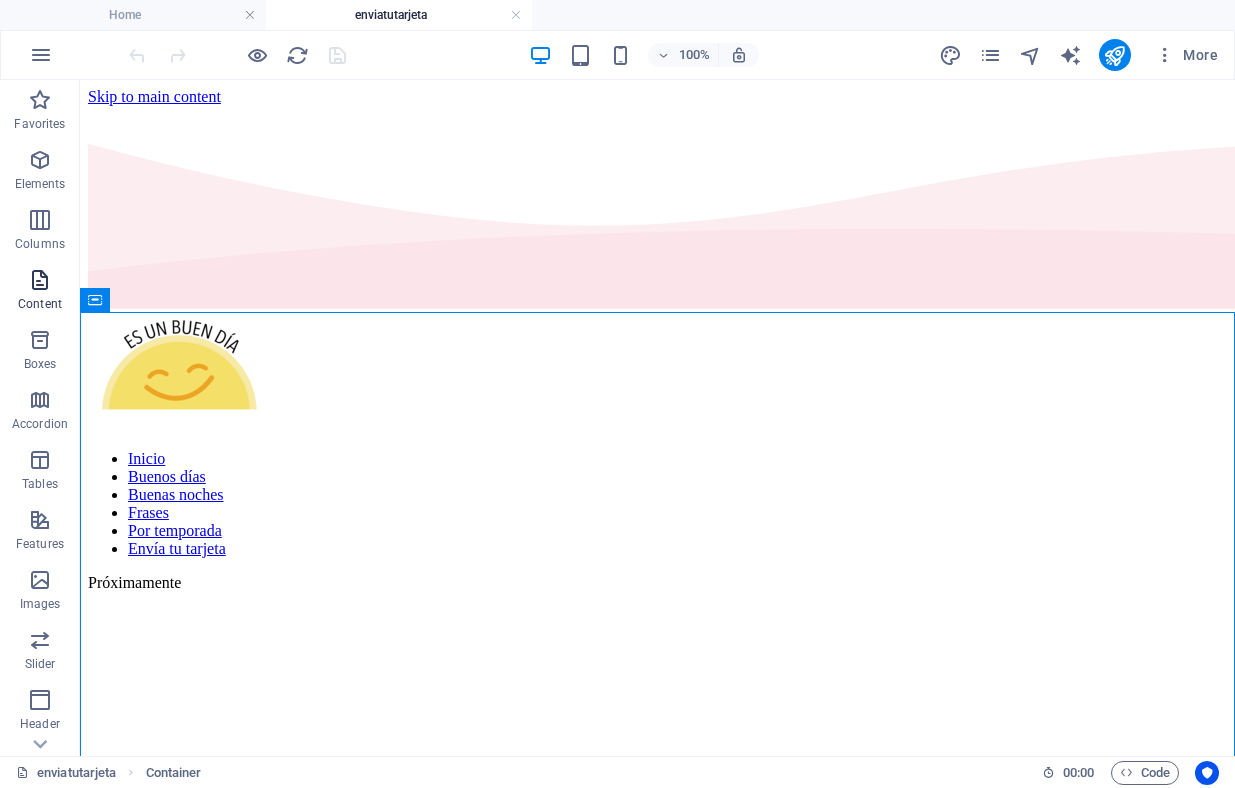 click at bounding box center [40, 280] 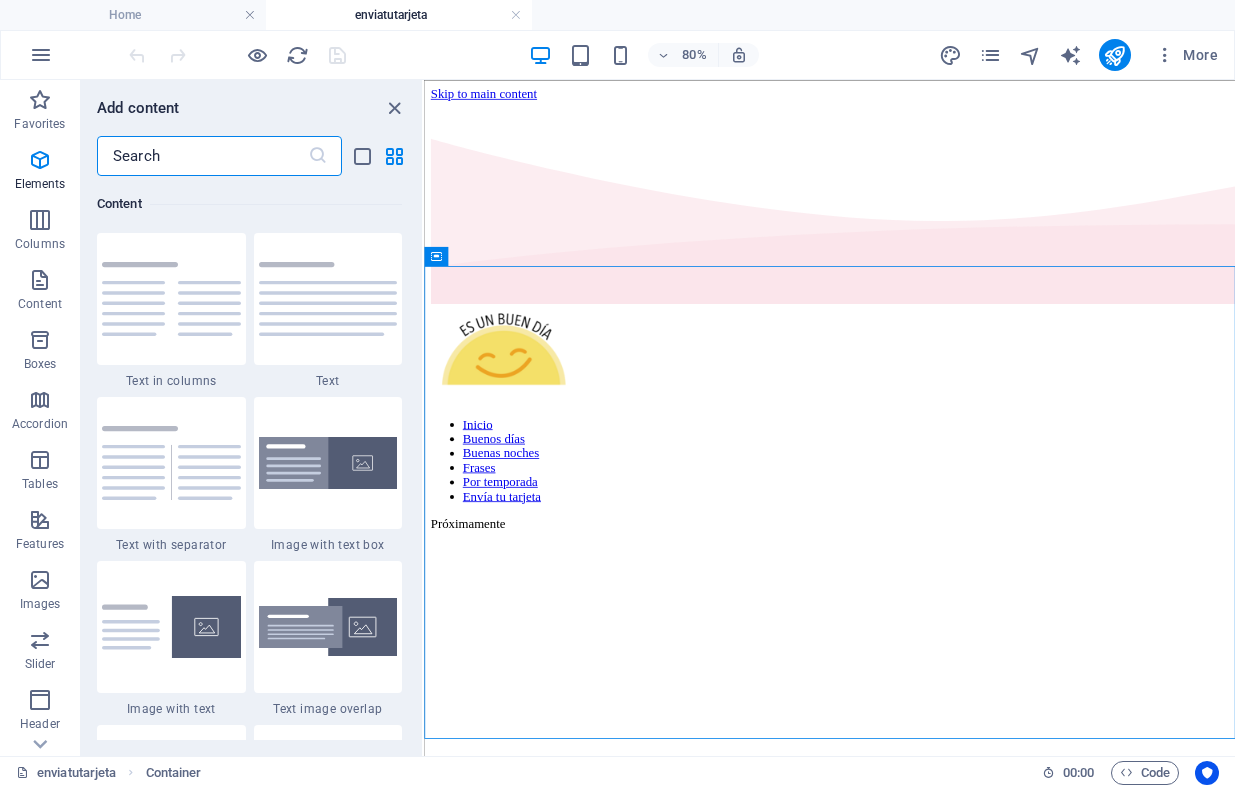 scroll, scrollTop: 3499, scrollLeft: 0, axis: vertical 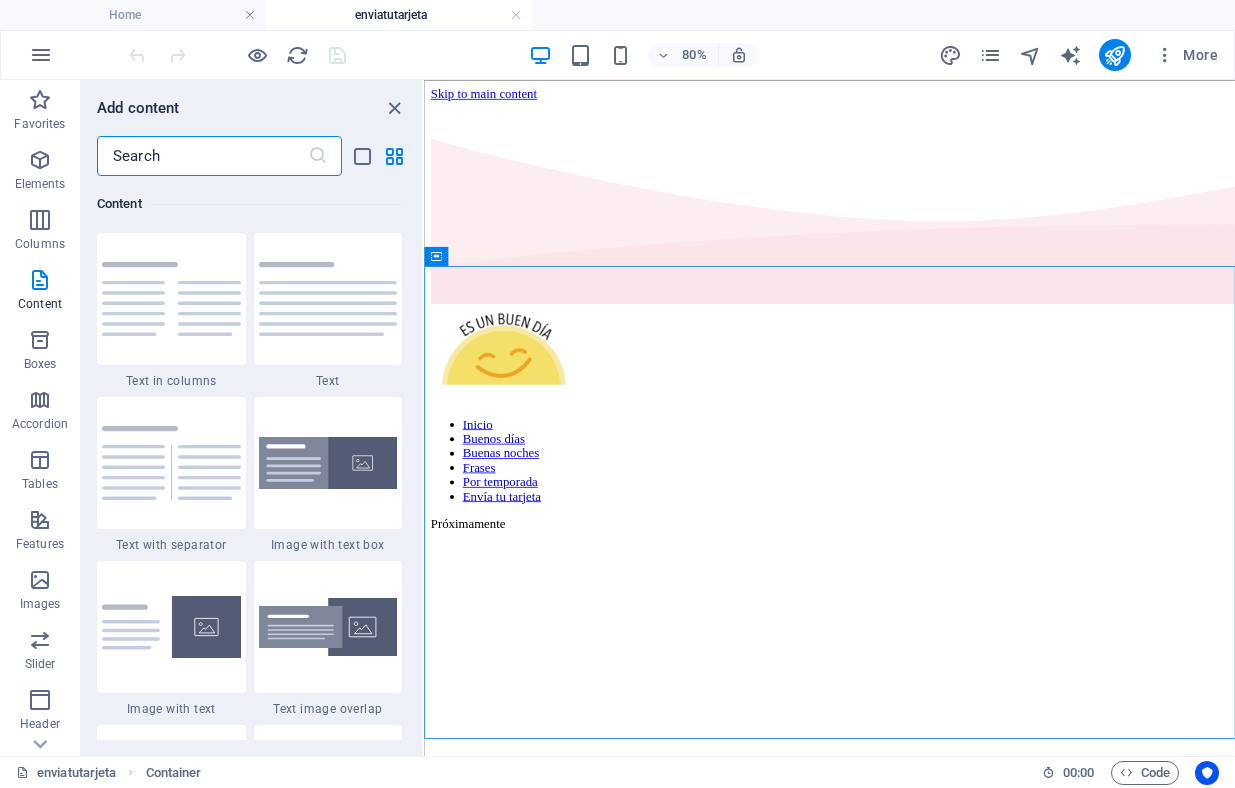 click at bounding box center (202, 156) 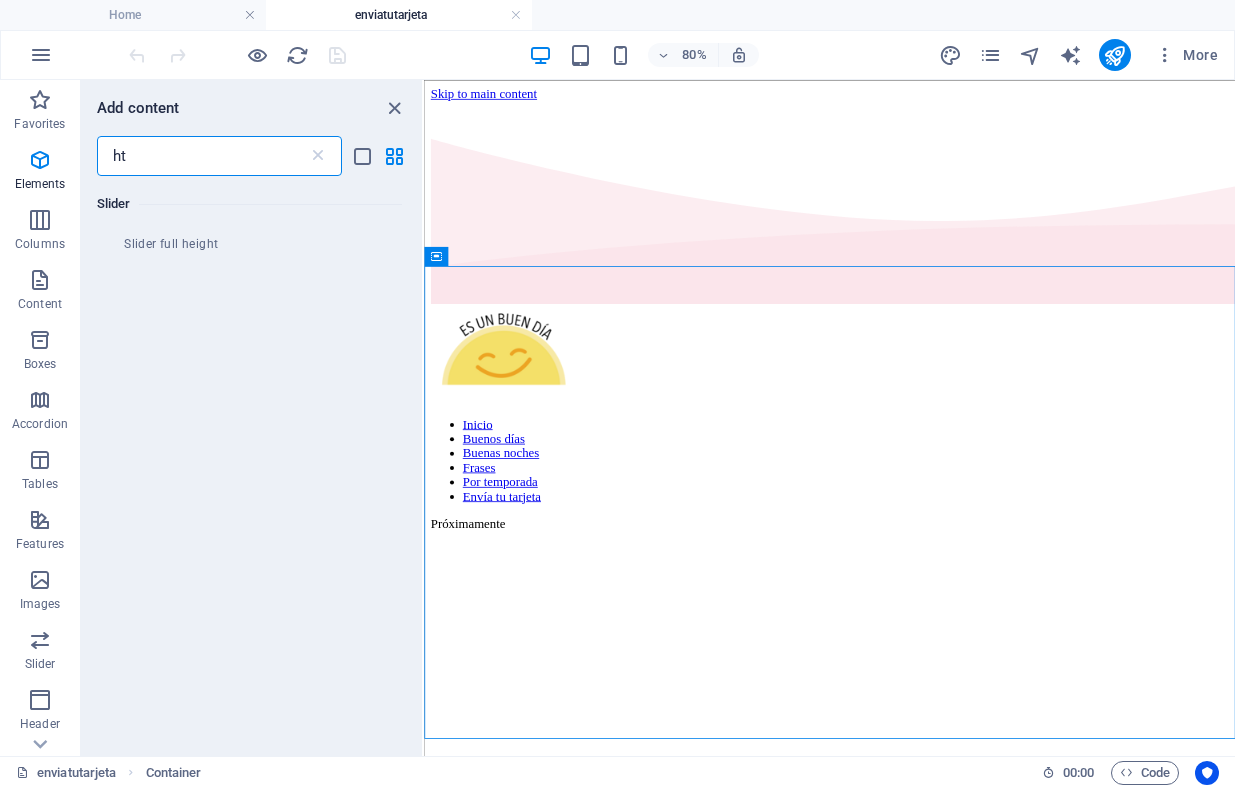 scroll, scrollTop: 0, scrollLeft: 0, axis: both 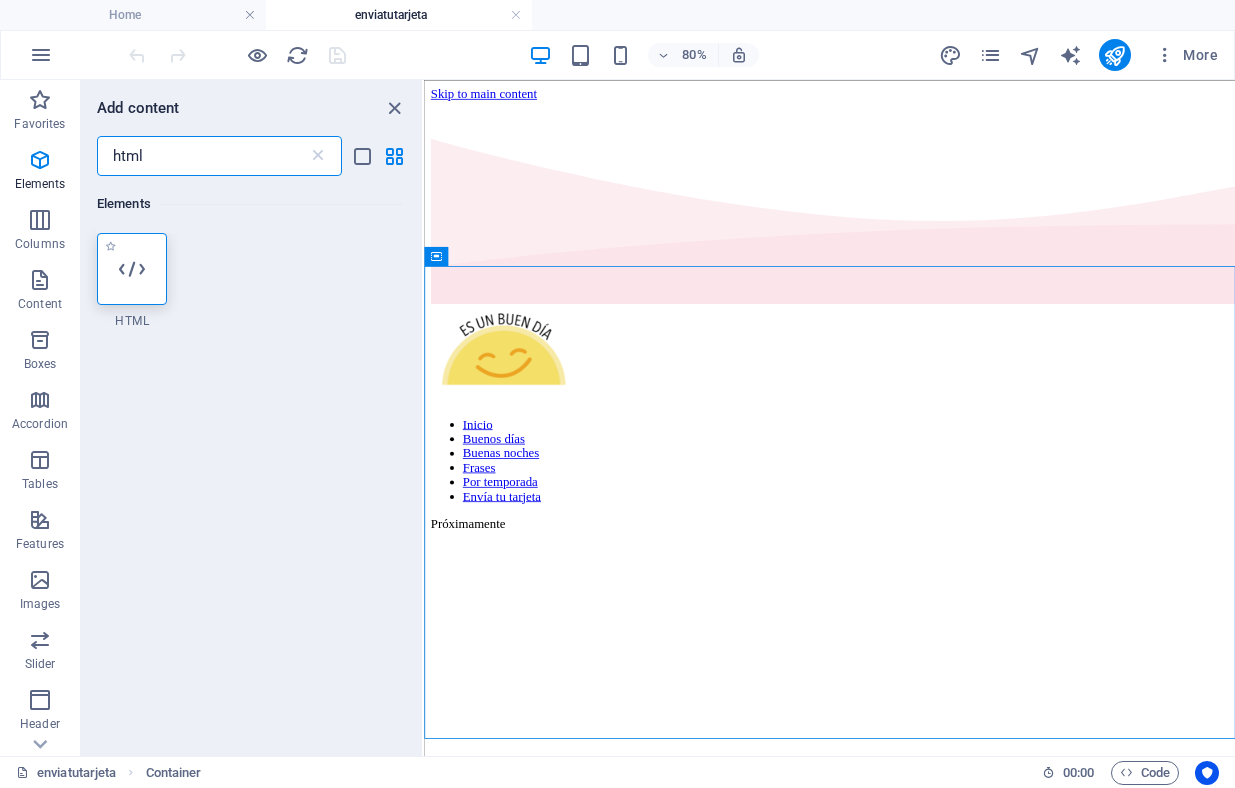 type on "html" 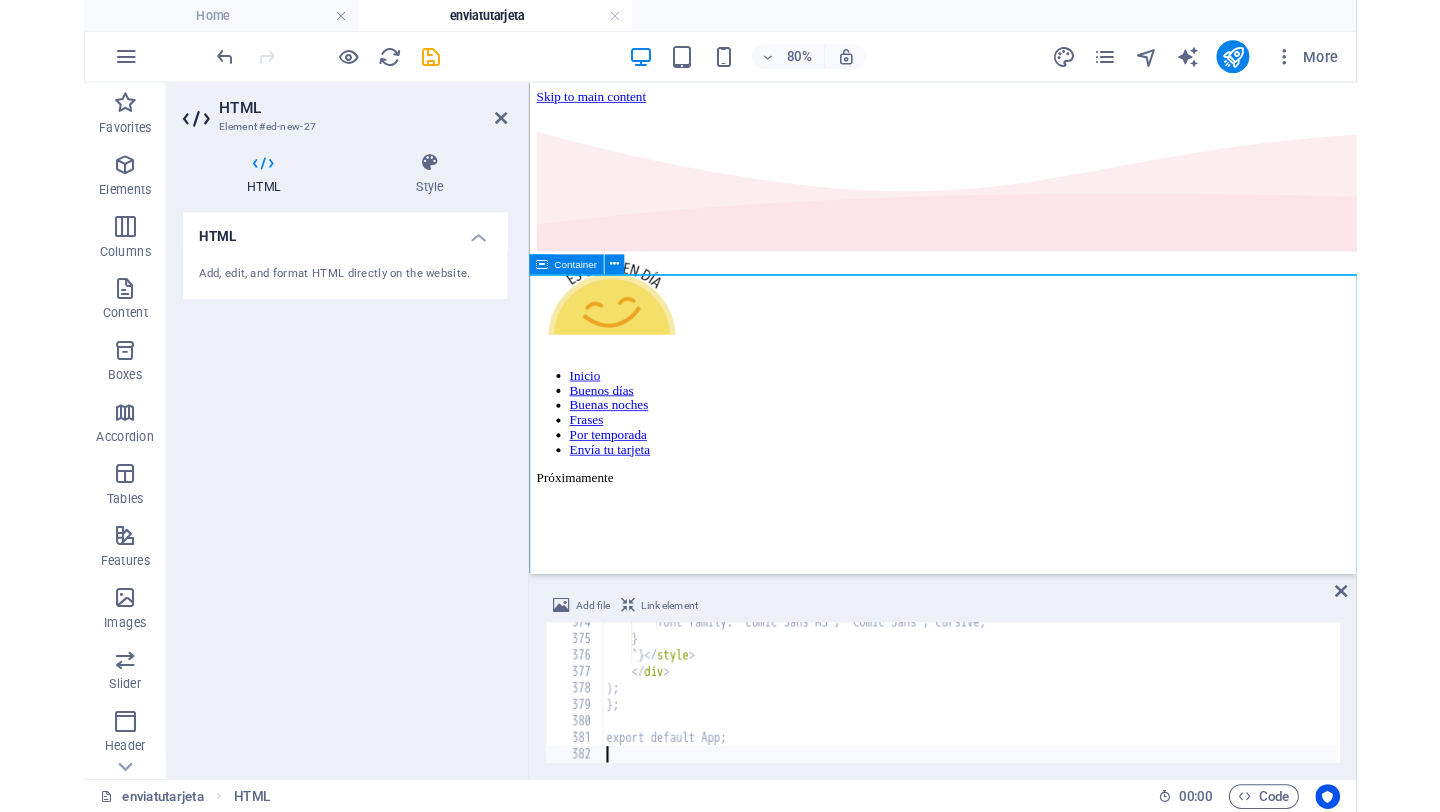 scroll, scrollTop: 5976, scrollLeft: 0, axis: vertical 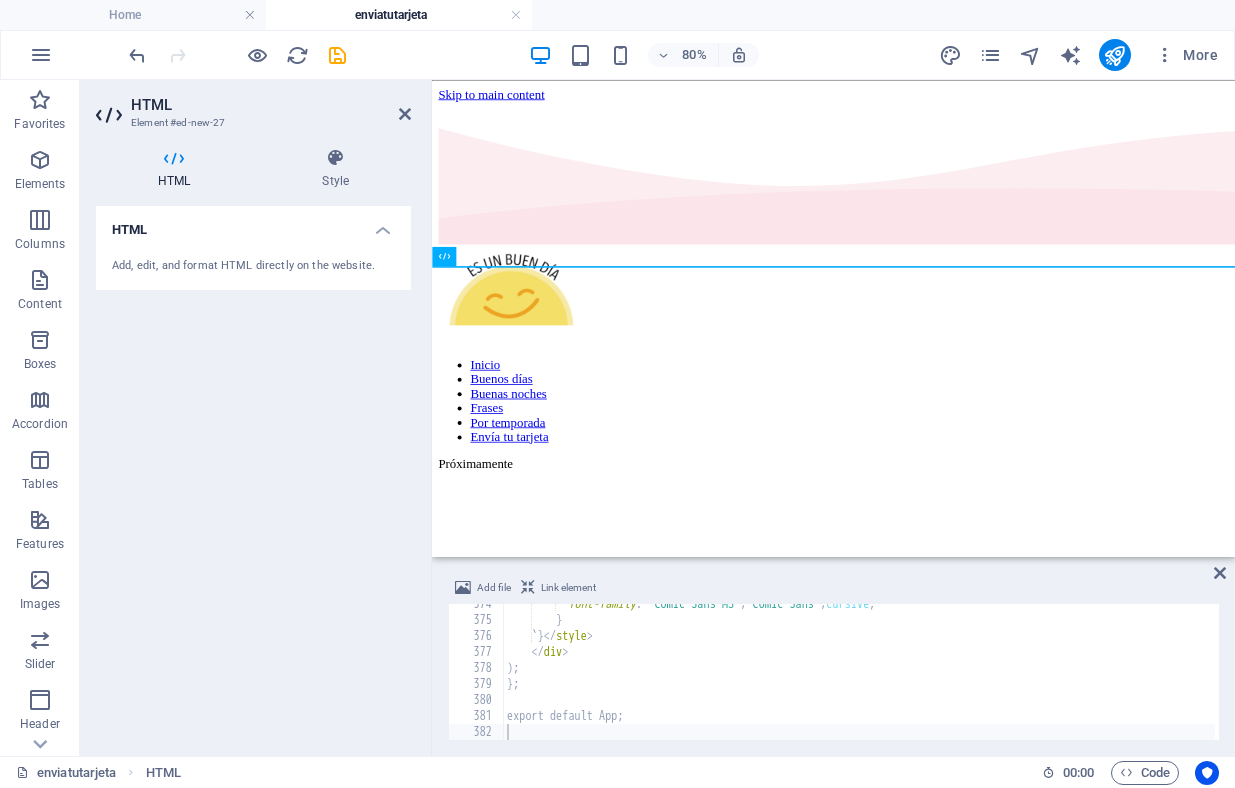 click on "HTML Add, edit, and format HTML directly on the website." at bounding box center [253, 473] 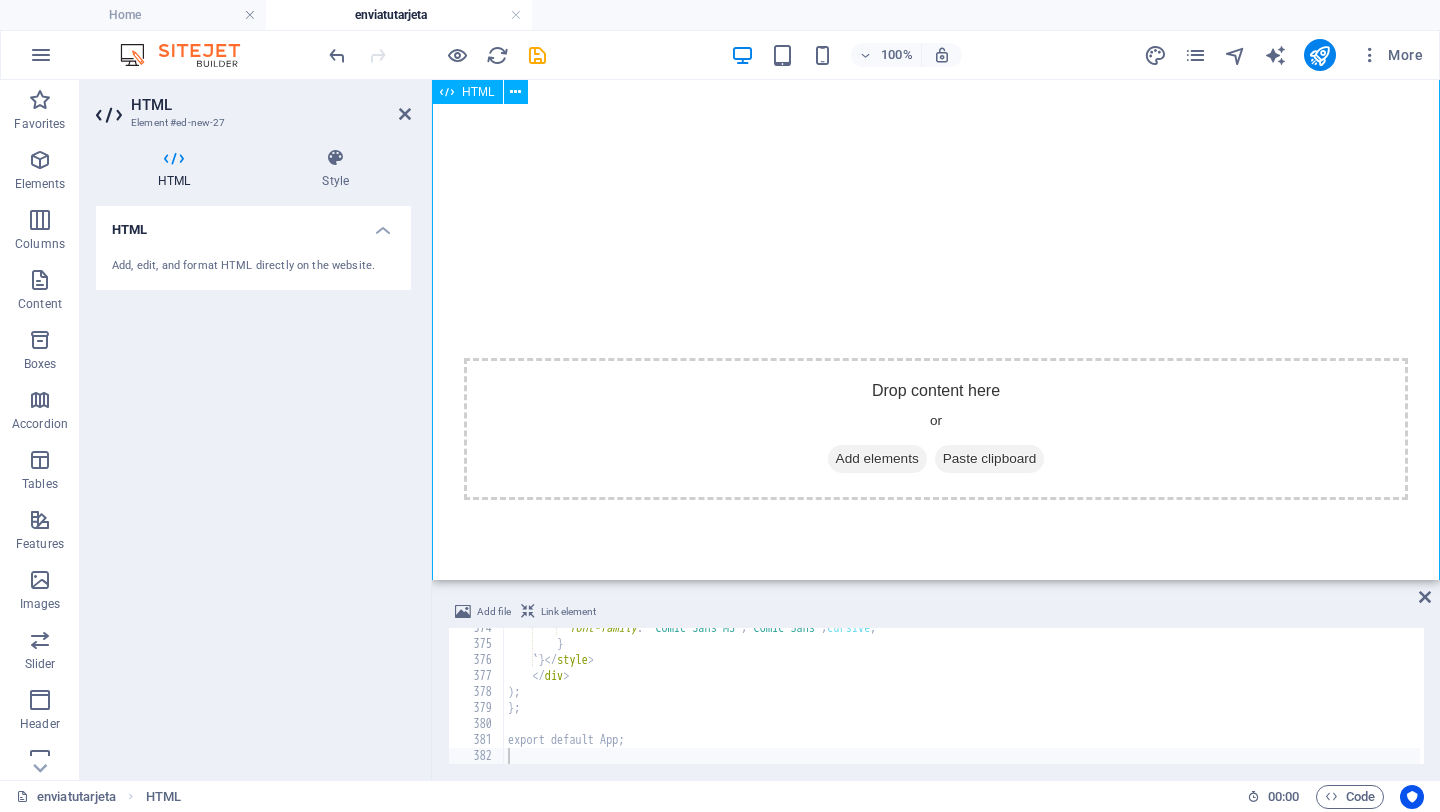 scroll, scrollTop: 2730, scrollLeft: 0, axis: vertical 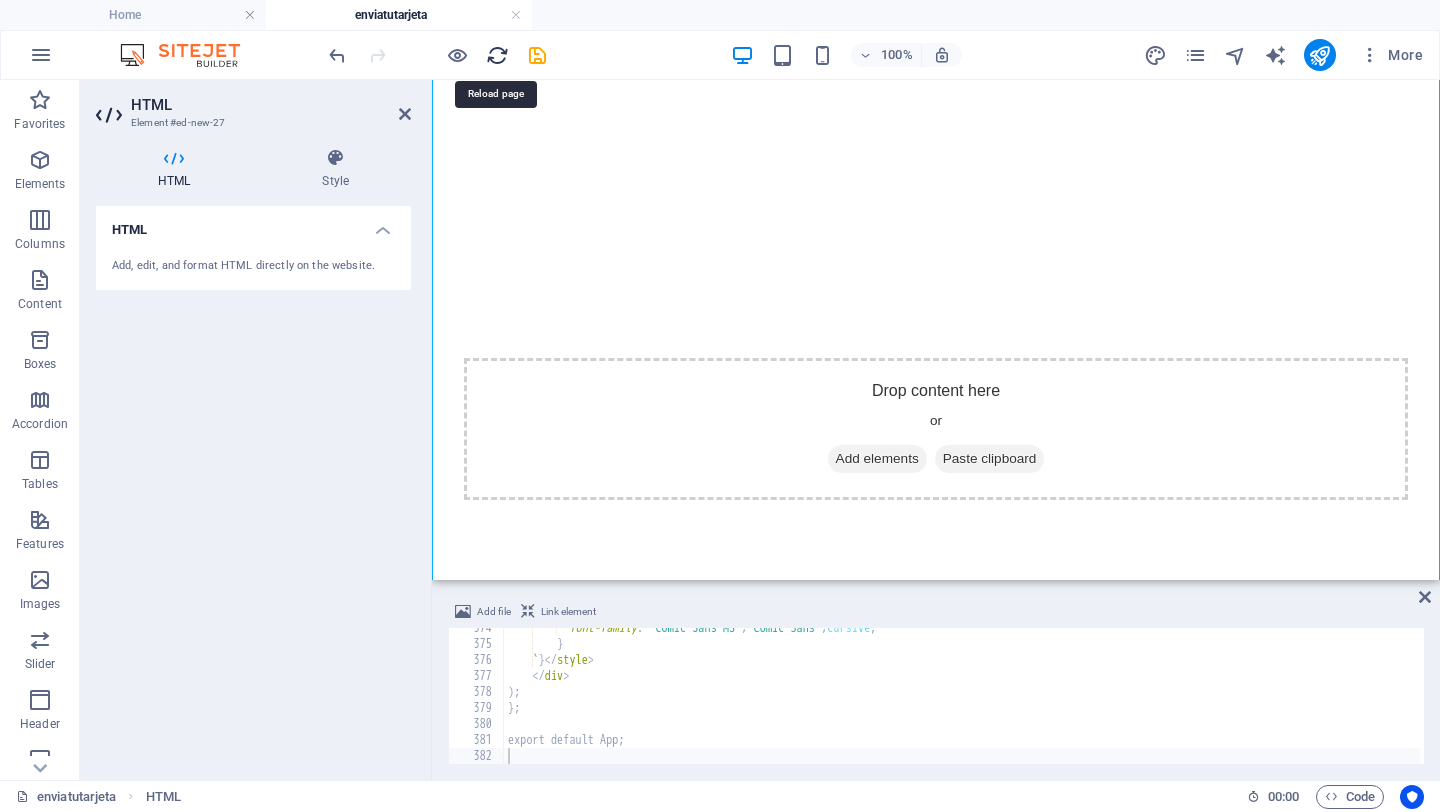 click at bounding box center (497, 55) 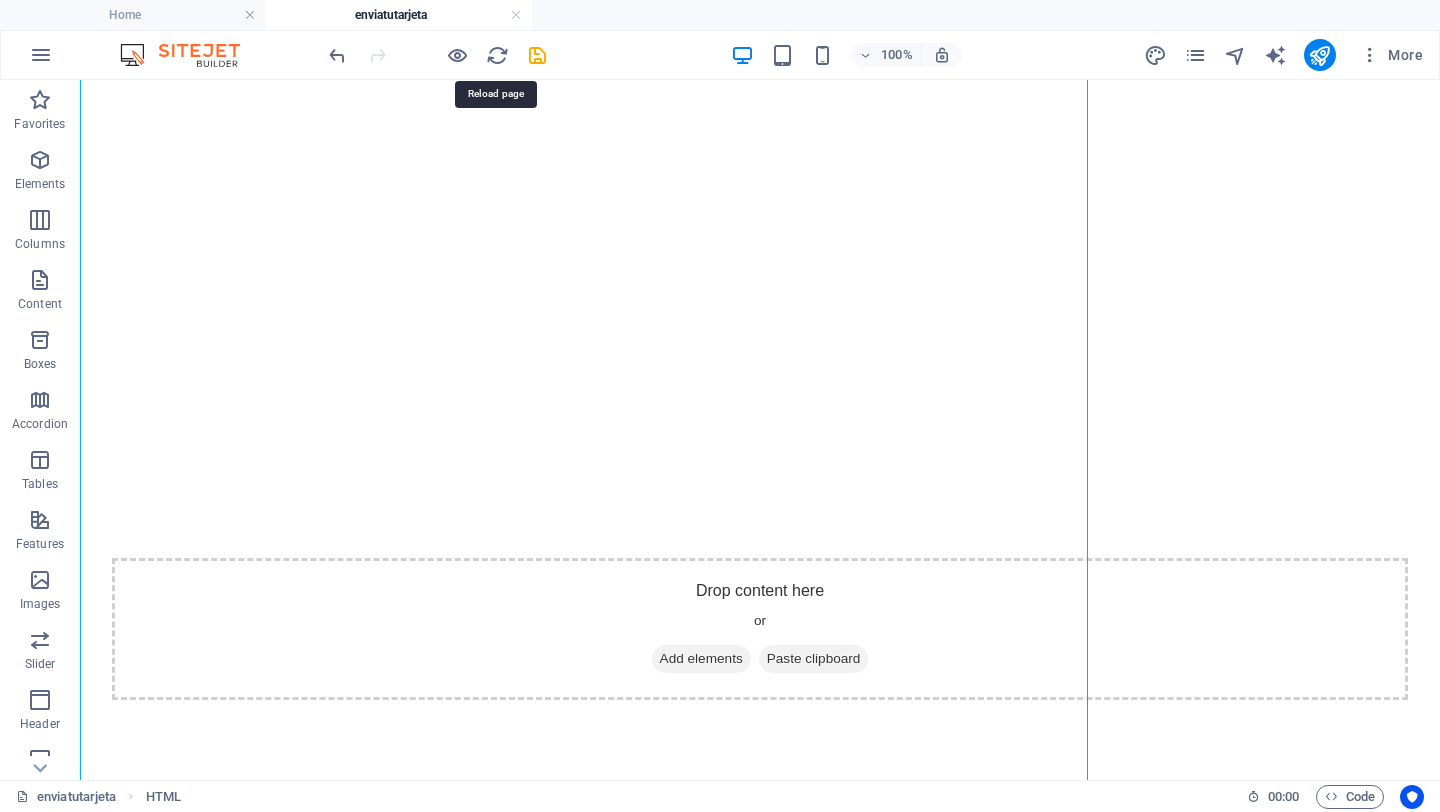 scroll, scrollTop: 2100, scrollLeft: 0, axis: vertical 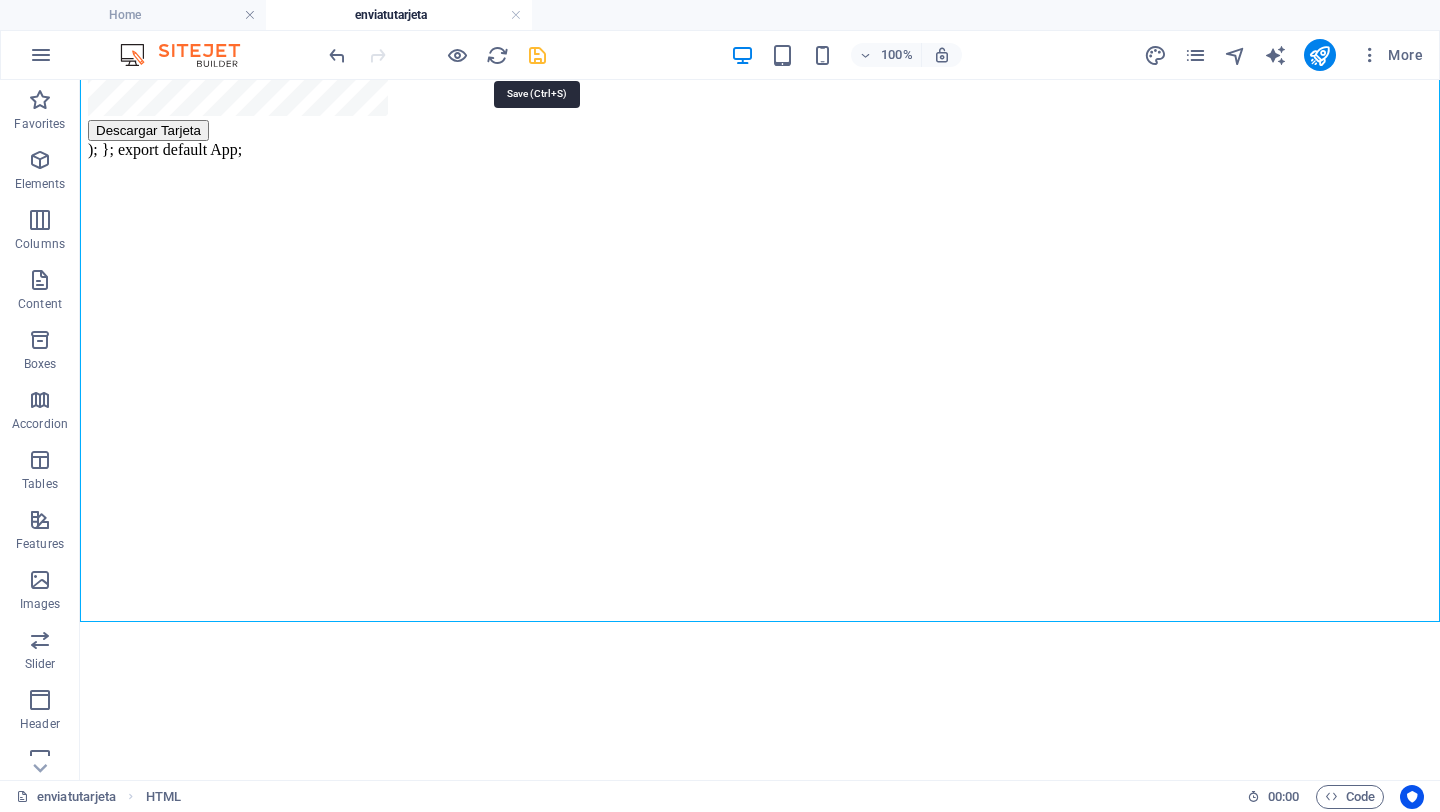 click at bounding box center (537, 55) 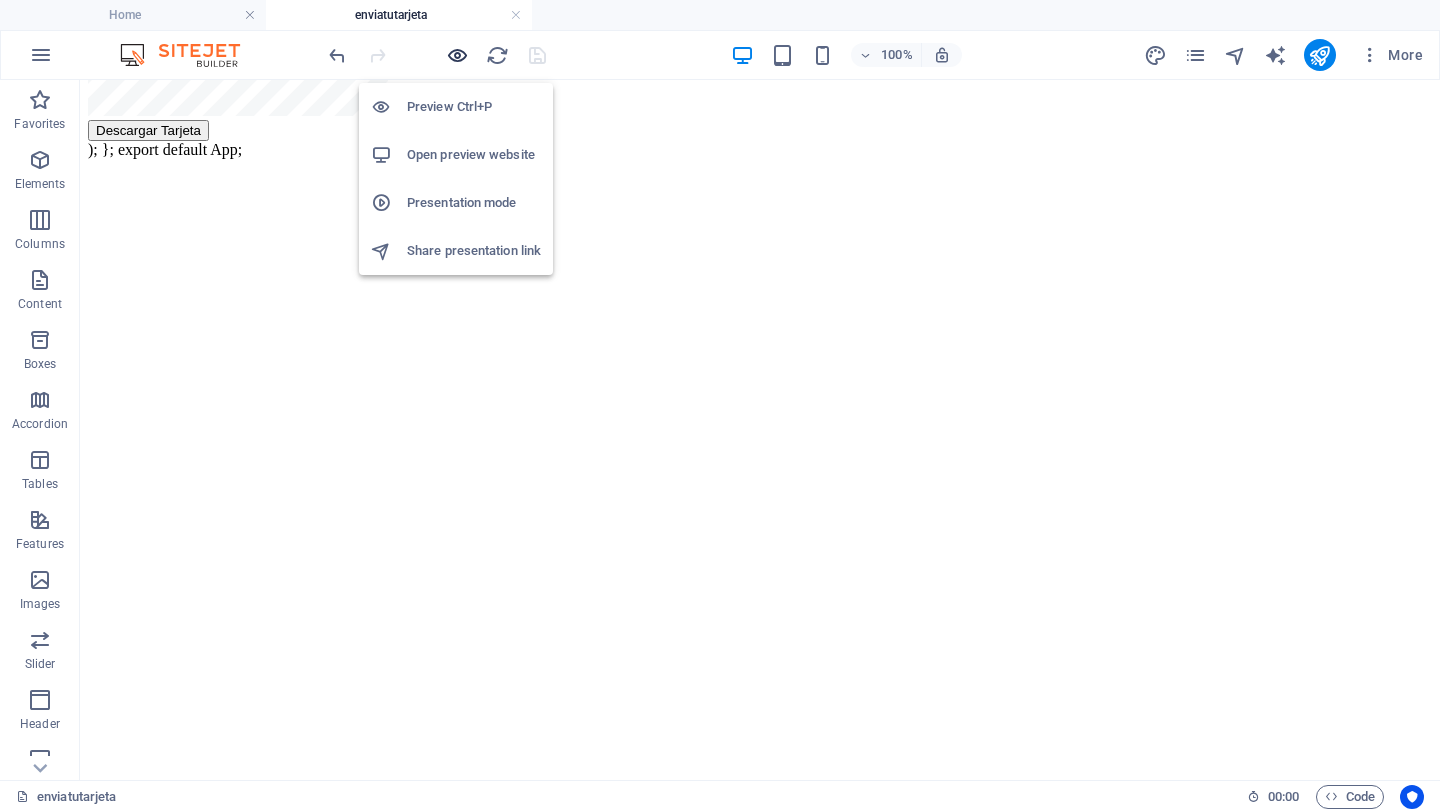 click at bounding box center (457, 55) 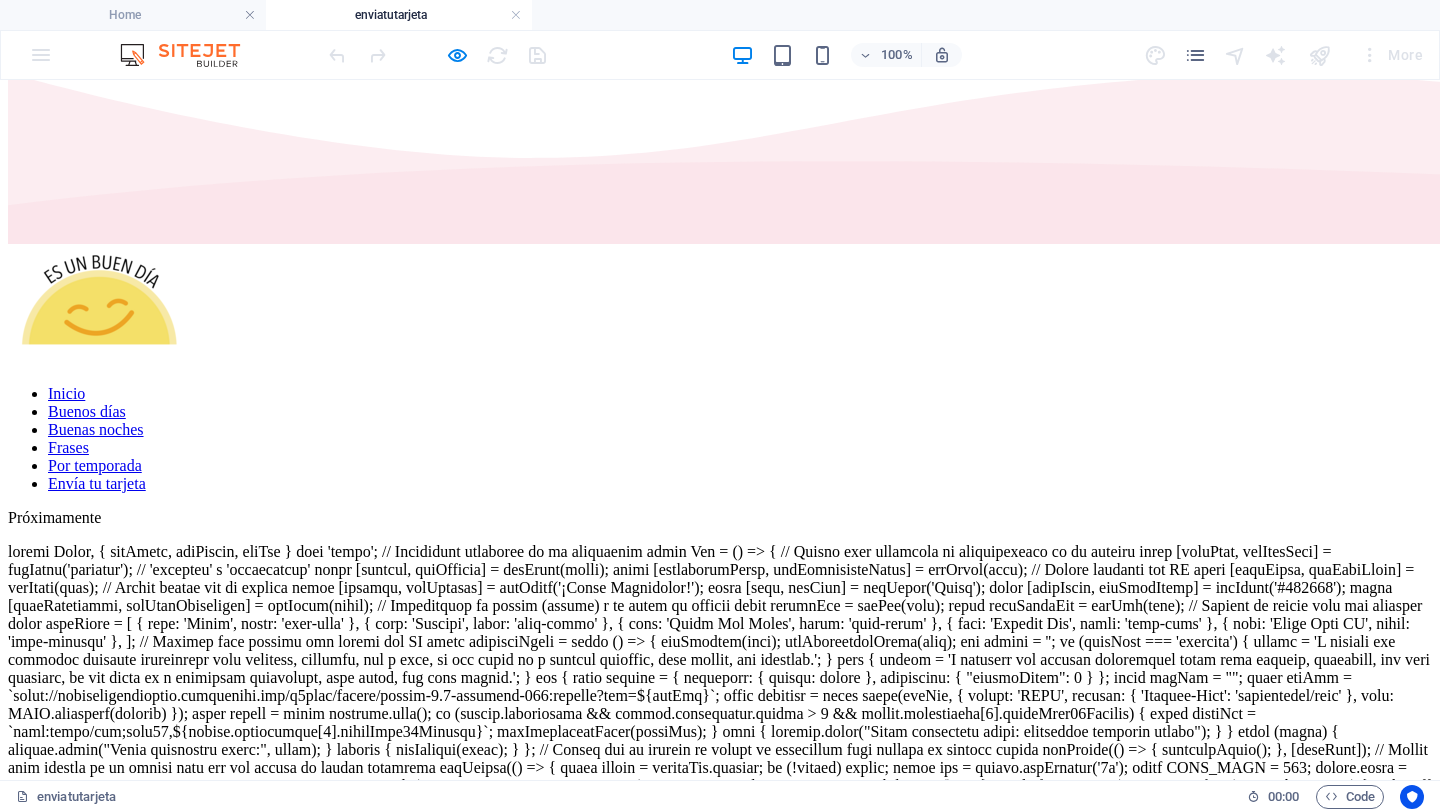 scroll, scrollTop: 0, scrollLeft: 0, axis: both 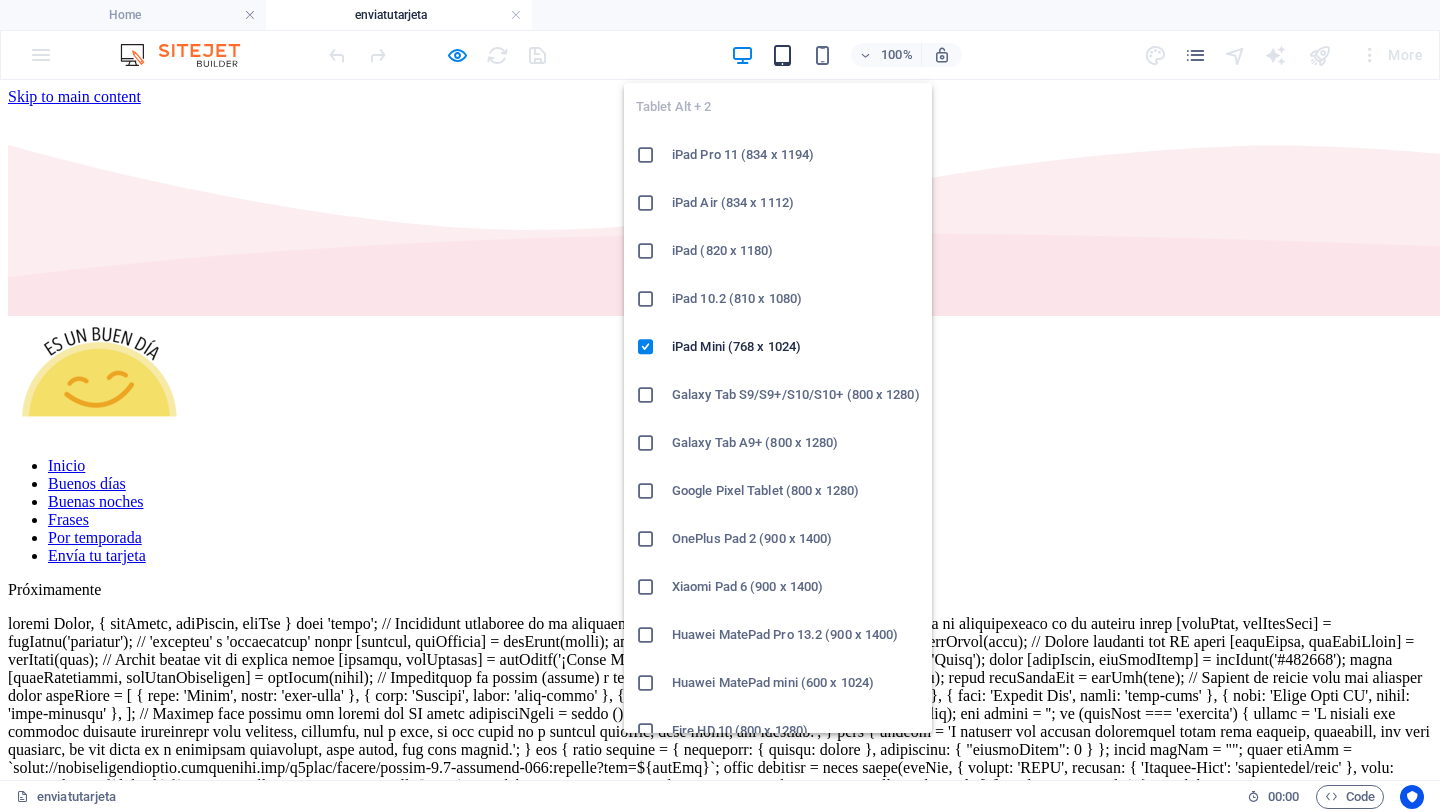 click at bounding box center [782, 55] 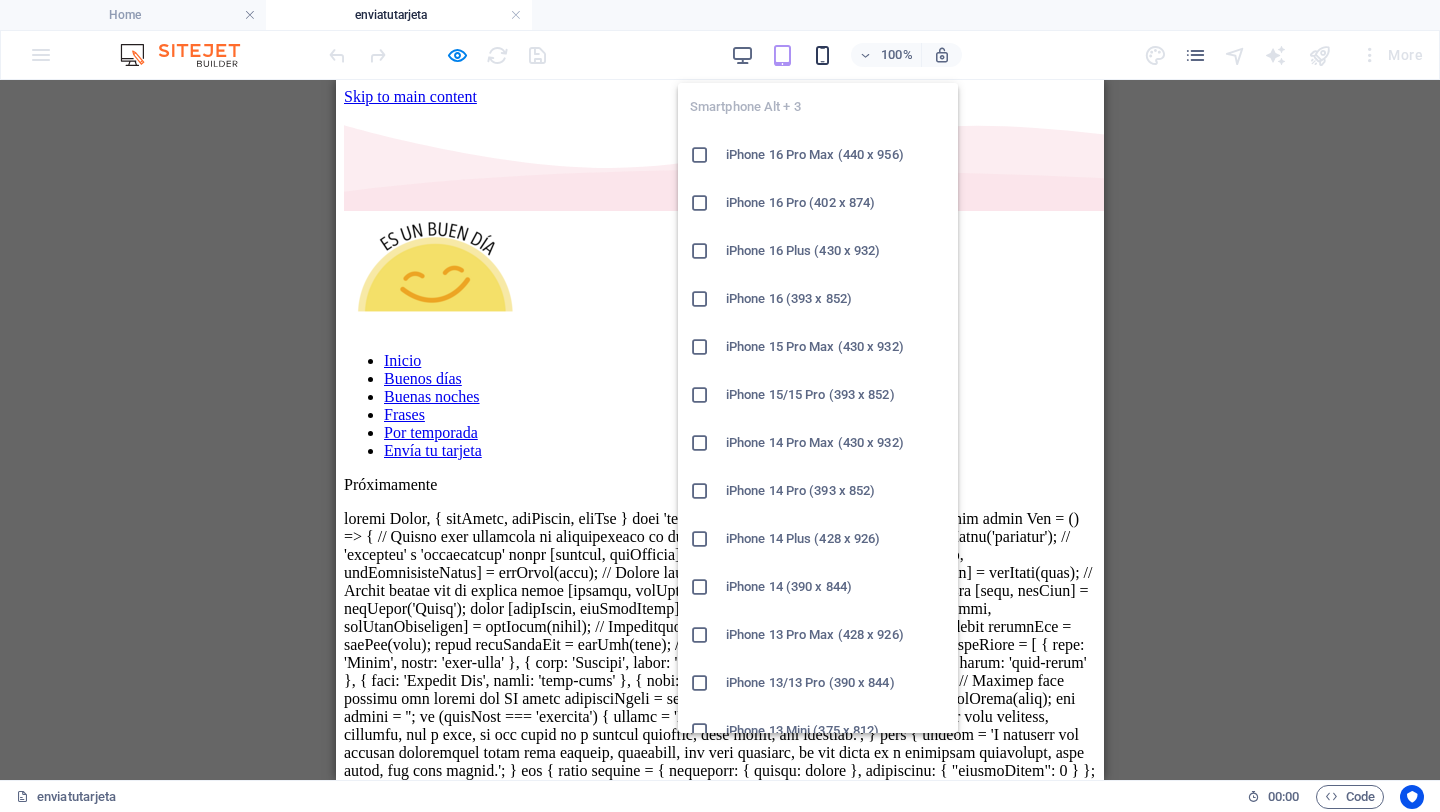 click at bounding box center (822, 55) 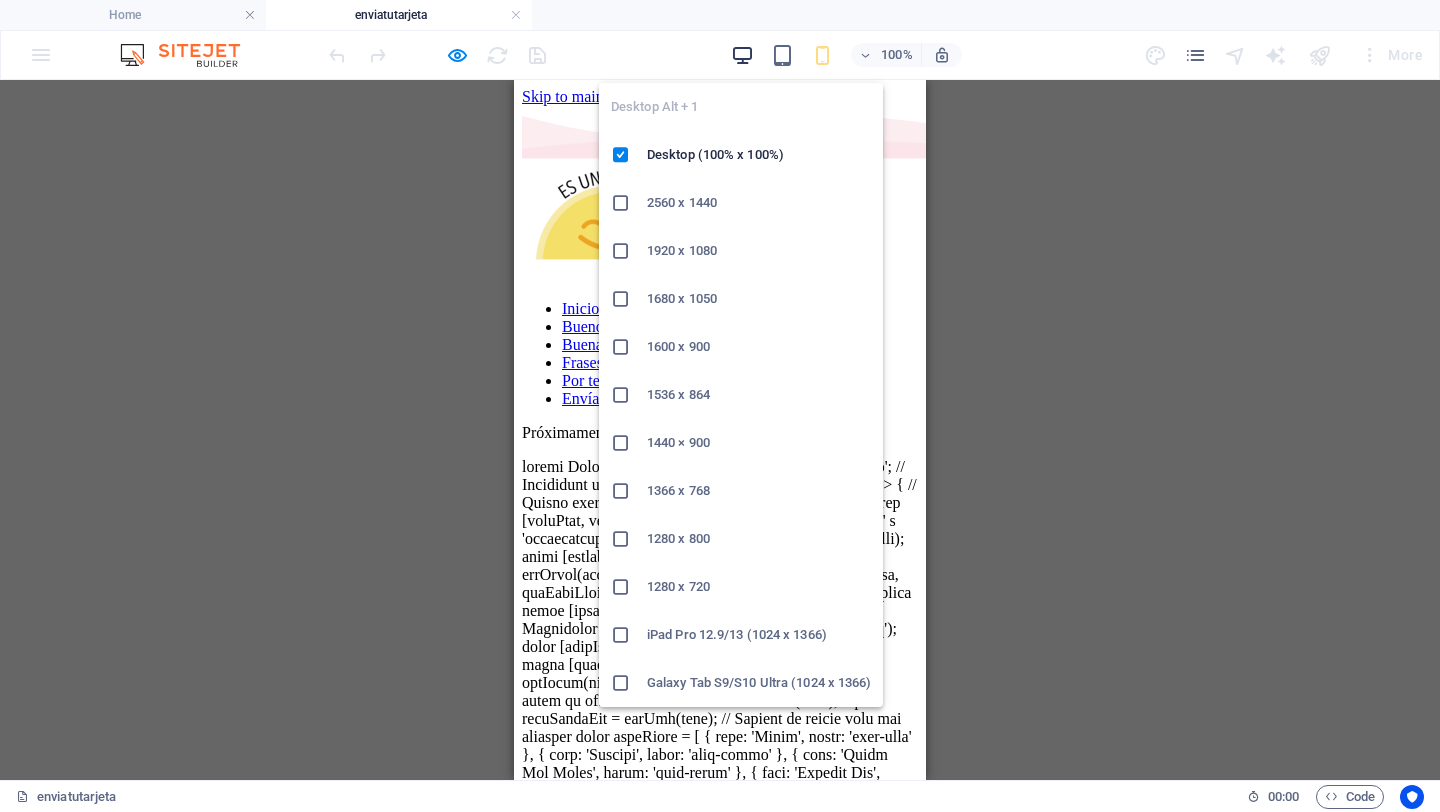click at bounding box center (742, 55) 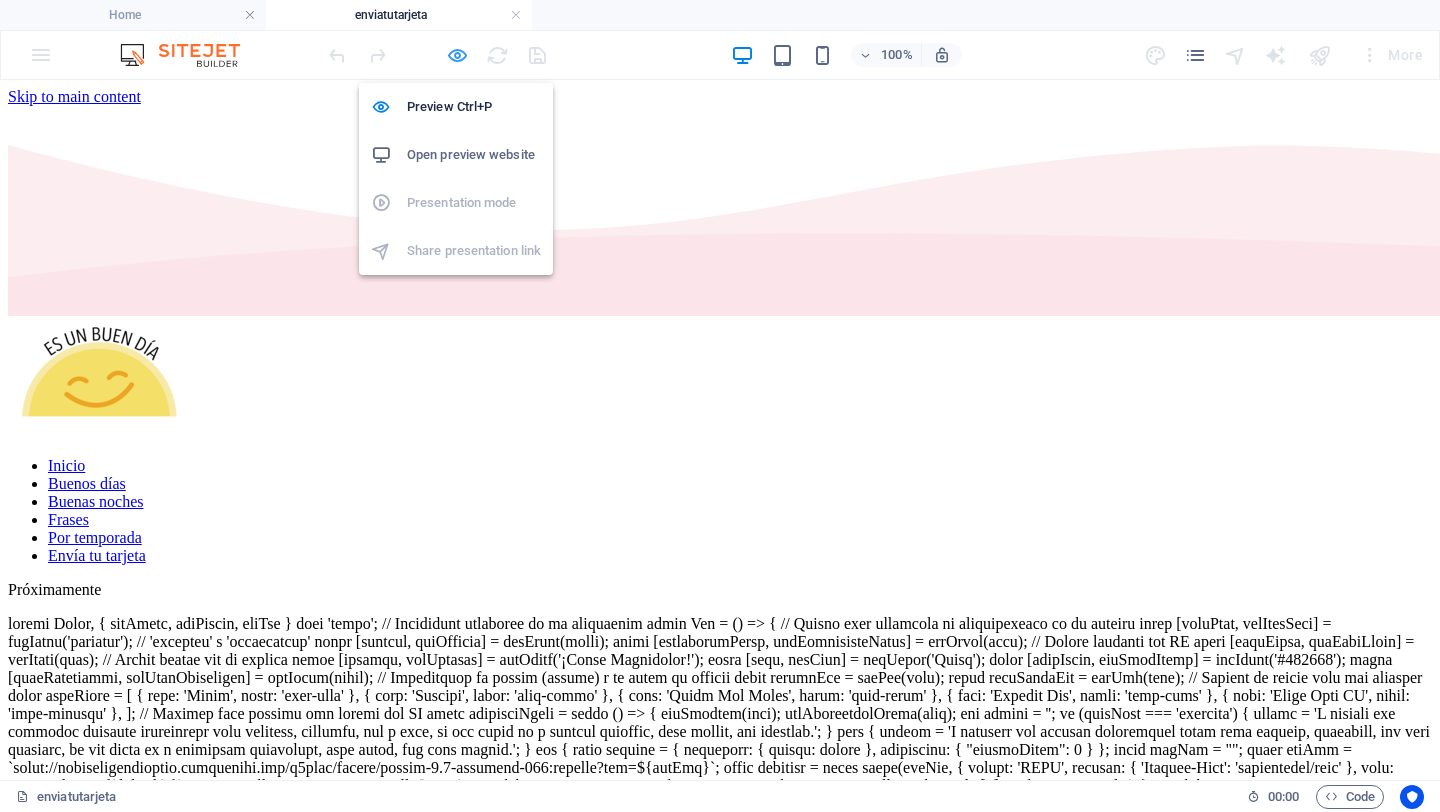click at bounding box center [457, 55] 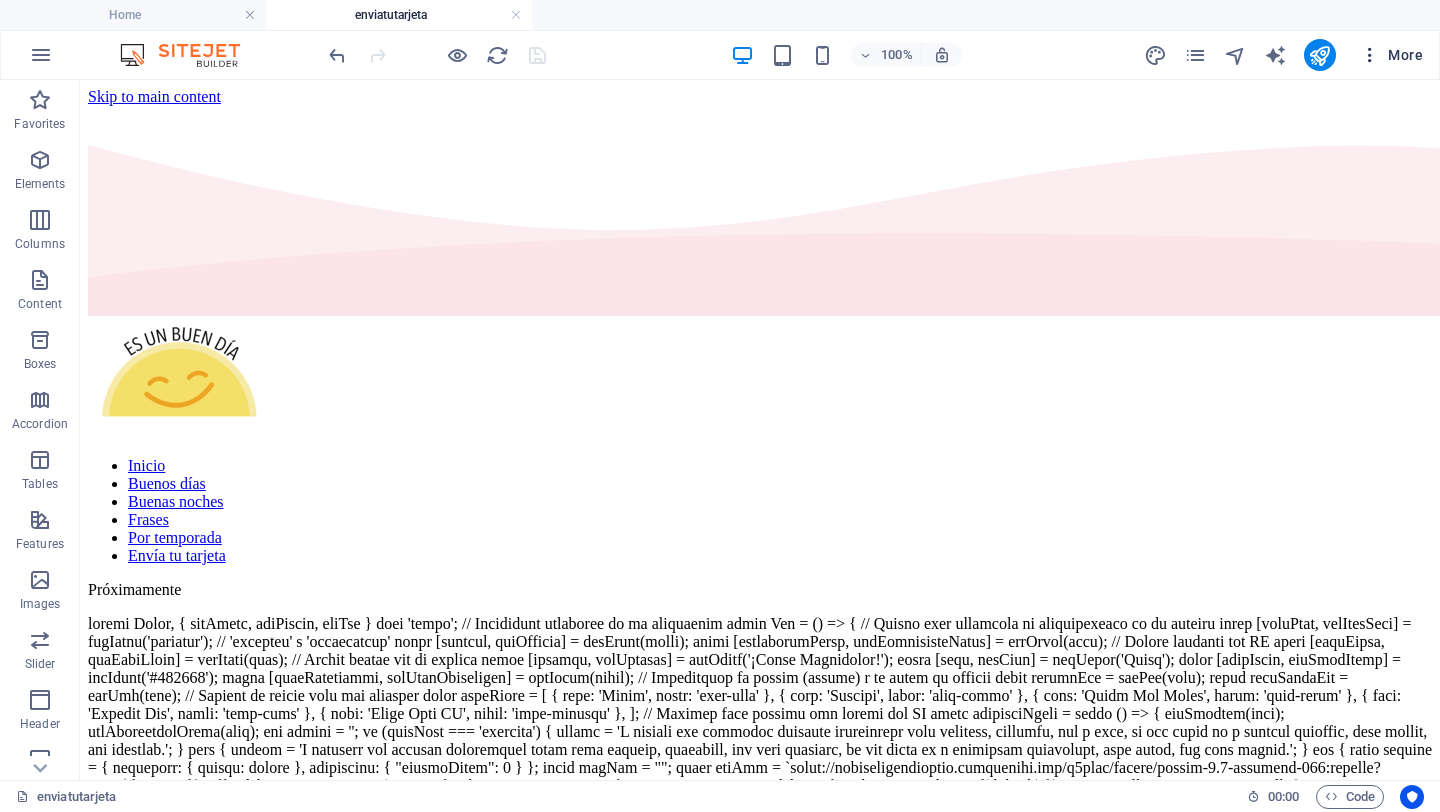click on "More" at bounding box center (1391, 55) 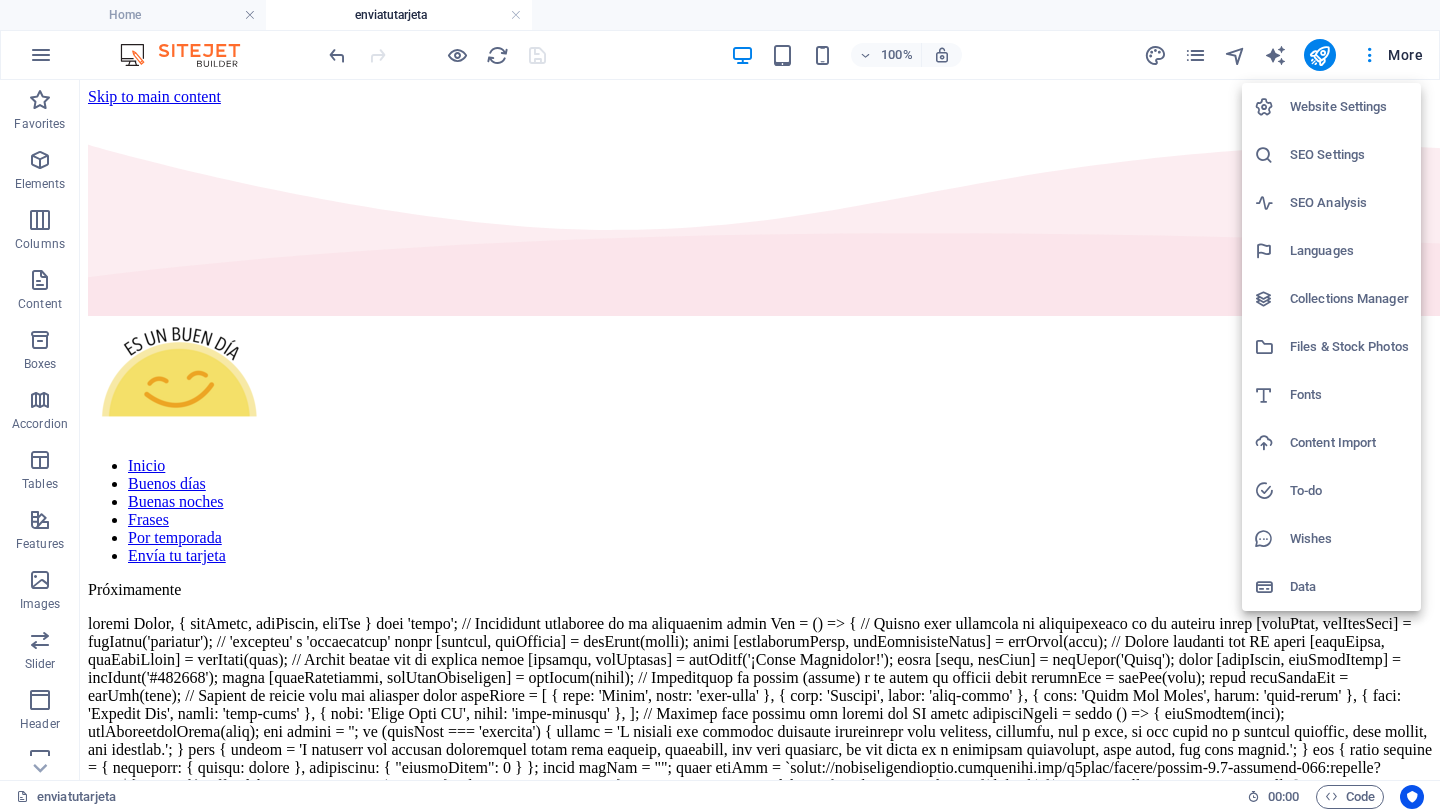click at bounding box center [720, 406] 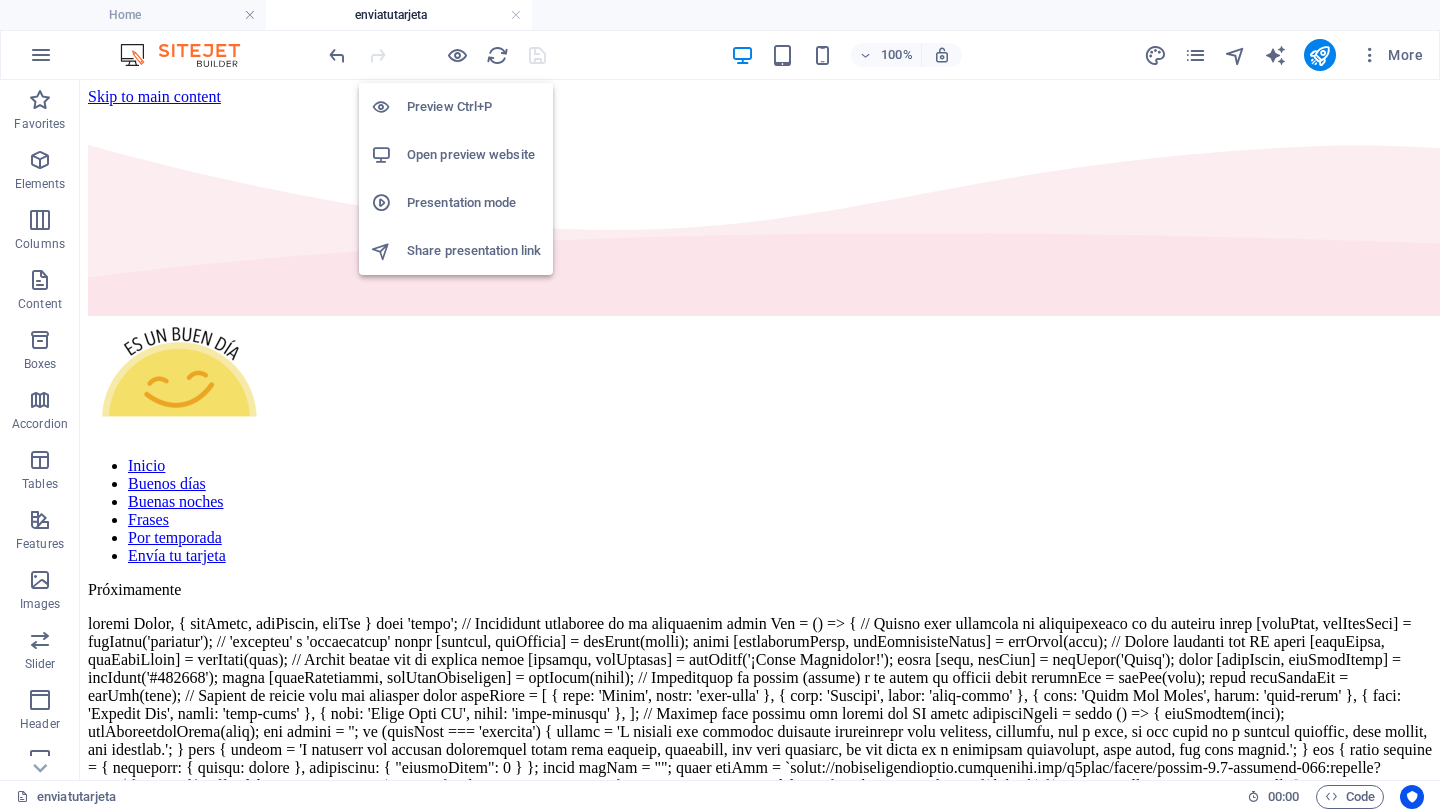 click on "Open preview website" at bounding box center (456, 155) 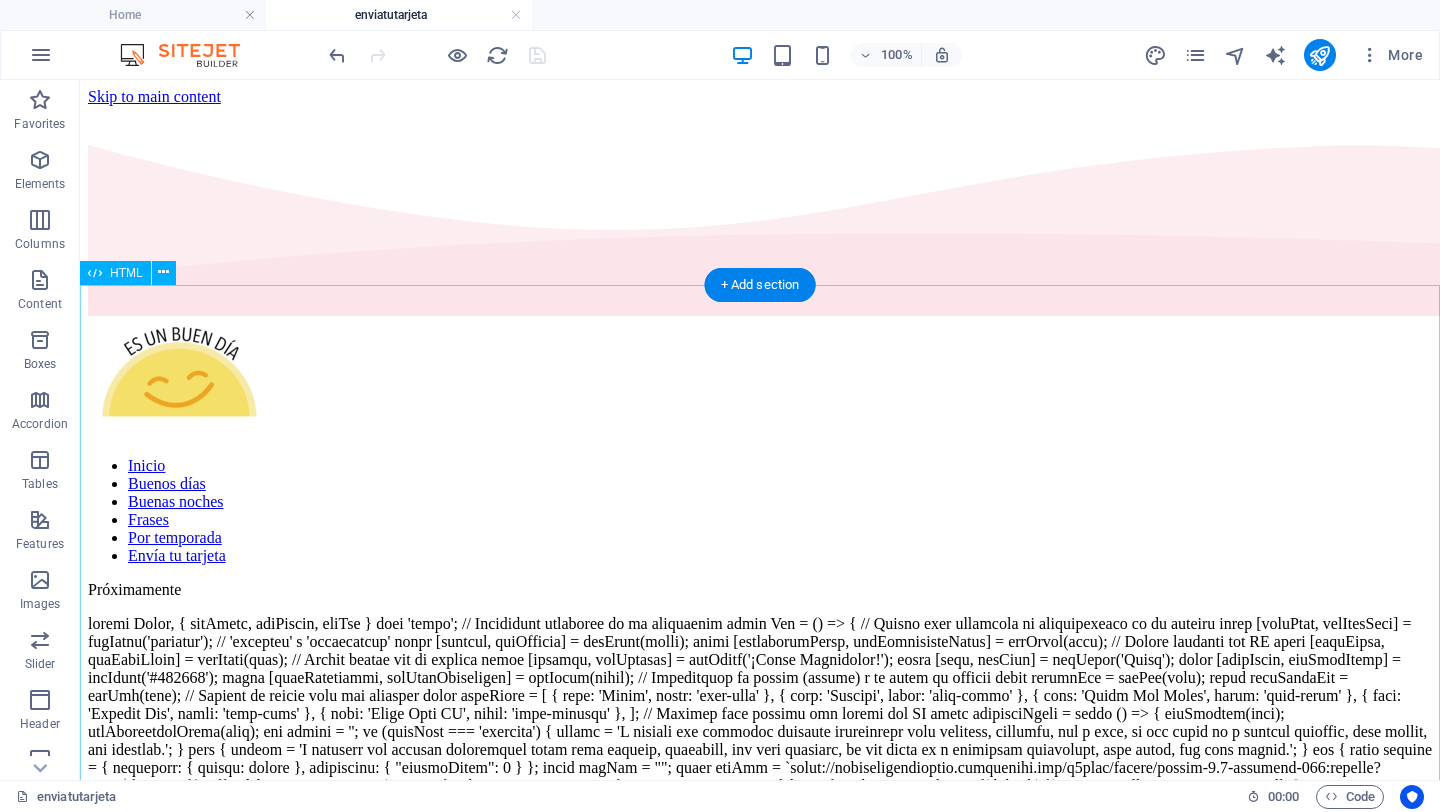 click on "Creador de Tarjetas de Felicitación
{/* Panel de Opciones */}
Opciones
{/* Tipo de Tarjeta */}
Tipo de Tarjeta
setCardType('birthday')}
className={`flex-1 py-3 rounded-xl transition-all duration-300 font-semibold ${
cardType === 'birthday' ? 'bg-indigo-500 text-white shadow-lg' : 'bg-white text-gray-700 hover:bg-indigo-100'
}`}
>
Cumpleaños
setCardType('anniversary')}
className={`flex-1 py-3 rounded-xl transition-all duration-300 font-semibold ${
cardType === 'anniversary' ? 'bg-indigo-500 text-white shadow-lg' : 'bg-white text-gray-700 hover:bg-indigo-100'
}`}
>
Aniversario" at bounding box center [760, 1437] 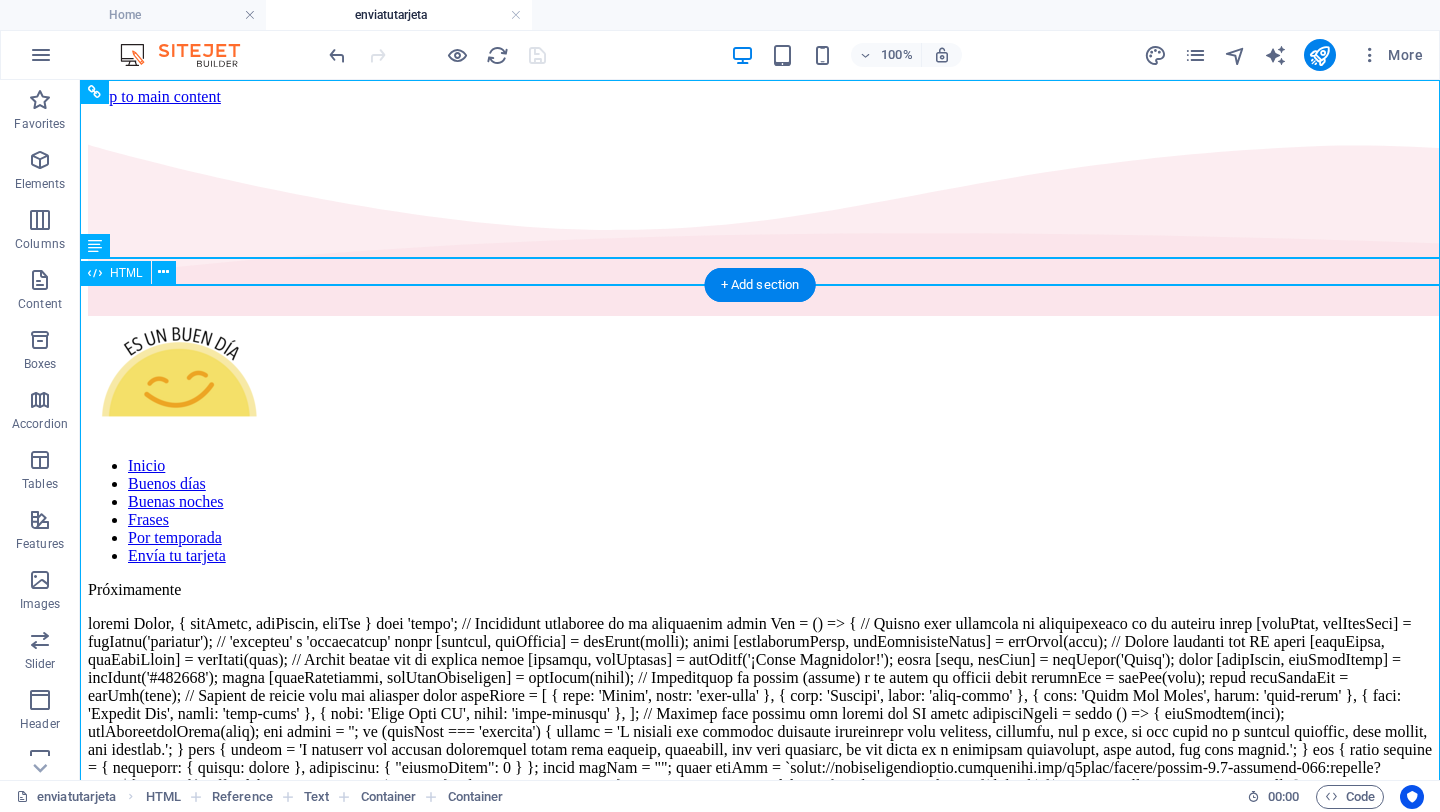 click on "Creador de Tarjetas de Felicitación
{/* Panel de Opciones */}
Opciones
{/* Tipo de Tarjeta */}
Tipo de Tarjeta
setCardType('birthday')}
className={`flex-1 py-3 rounded-xl transition-all duration-300 font-semibold ${
cardType === 'birthday' ? 'bg-indigo-500 text-white shadow-lg' : 'bg-white text-gray-700 hover:bg-indigo-100'
}`}
>
Cumpleaños
setCardType('anniversary')}
className={`flex-1 py-3 rounded-xl transition-all duration-300 font-semibold ${
cardType === 'anniversary' ? 'bg-indigo-500 text-white shadow-lg' : 'bg-white text-gray-700 hover:bg-indigo-100'
}`}
>
Aniversario" at bounding box center [760, 1437] 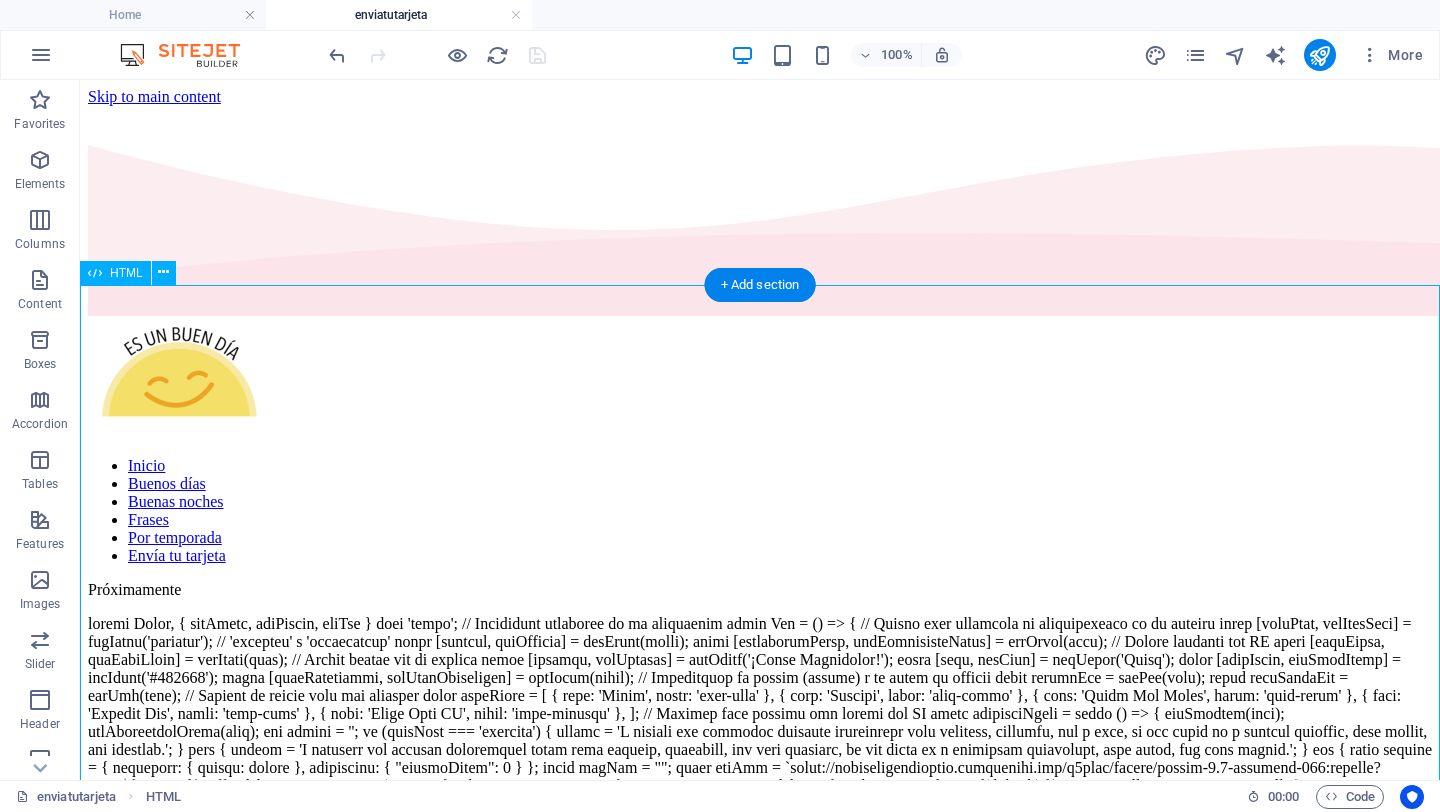 click on "Creador de Tarjetas de Felicitación
{/* Panel de Opciones */}
Opciones
{/* Tipo de Tarjeta */}
Tipo de Tarjeta
setCardType('birthday')}
className={`flex-1 py-3 rounded-xl transition-all duration-300 font-semibold ${
cardType === 'birthday' ? 'bg-indigo-500 text-white shadow-lg' : 'bg-white text-gray-700 hover:bg-indigo-100'
}`}
>
Cumpleaños
setCardType('anniversary')}
className={`flex-1 py-3 rounded-xl transition-all duration-300 font-semibold ${
cardType === 'anniversary' ? 'bg-indigo-500 text-white shadow-lg' : 'bg-white text-gray-700 hover:bg-indigo-100'
}`}
>
Aniversario" at bounding box center (760, 1437) 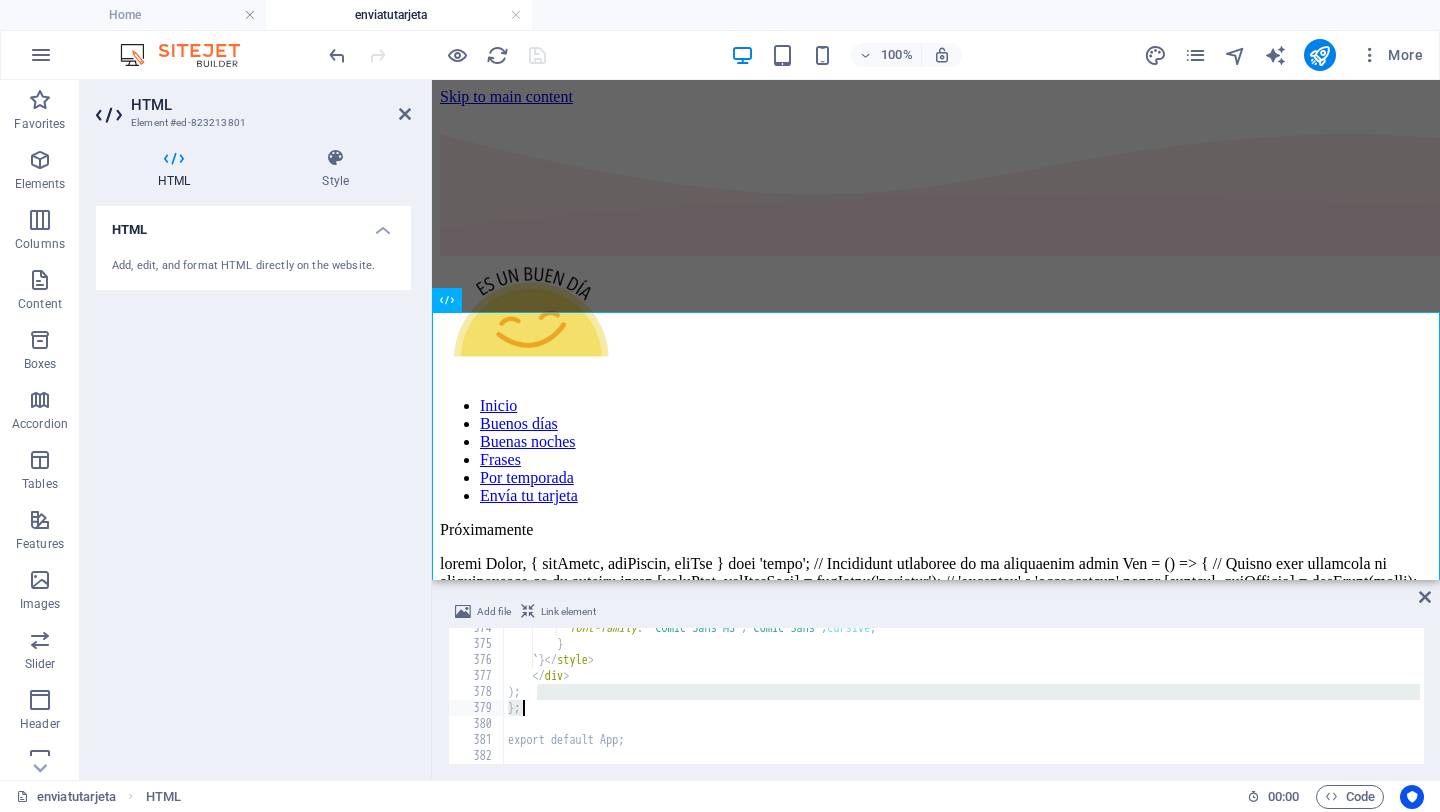 click on "font-family :   " Comic Sans MS " ,  " Comic Sans " ,  cursive ;           }        ` } </ style >      </ div >   ); }; export default App;" at bounding box center [1212, 702] 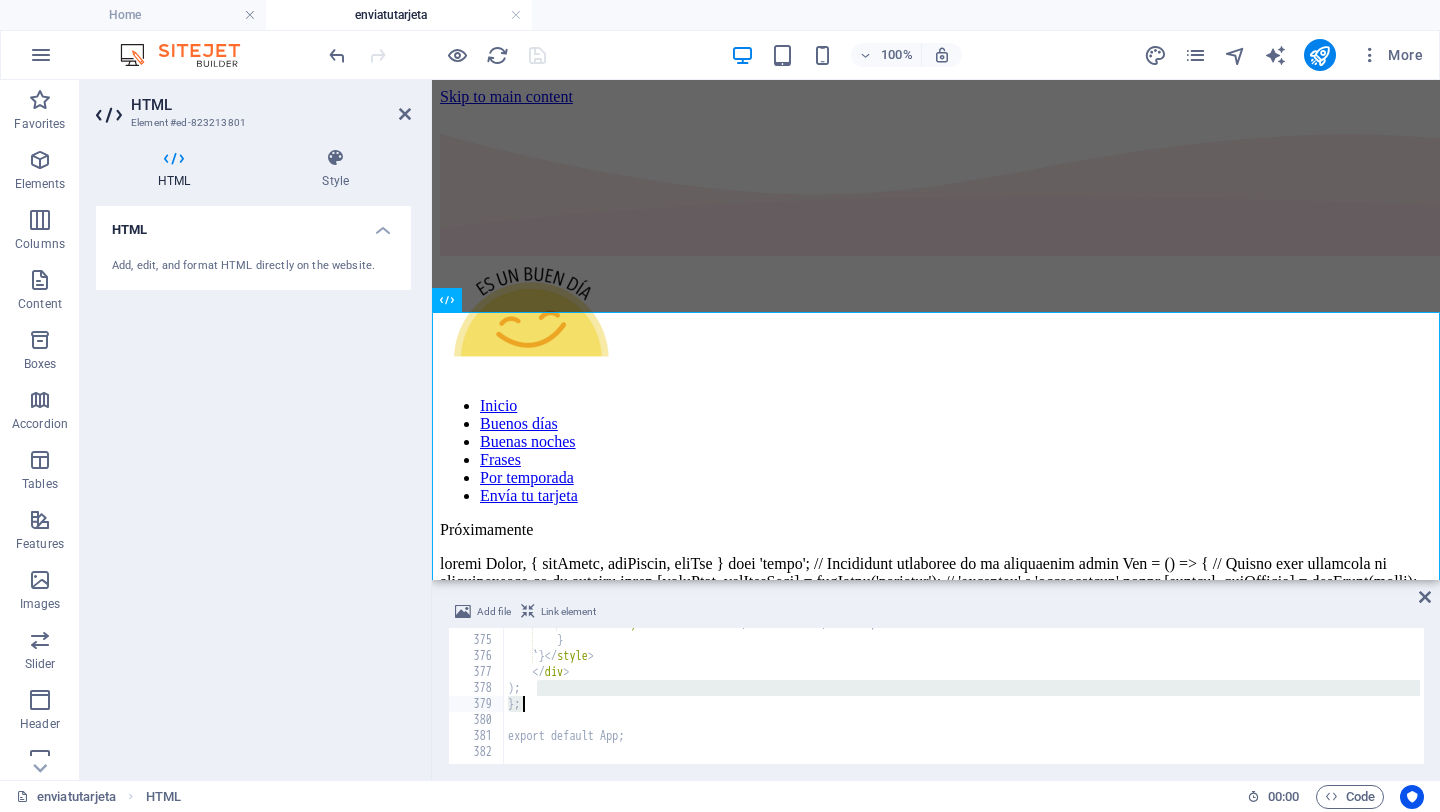 type on "export default App;" 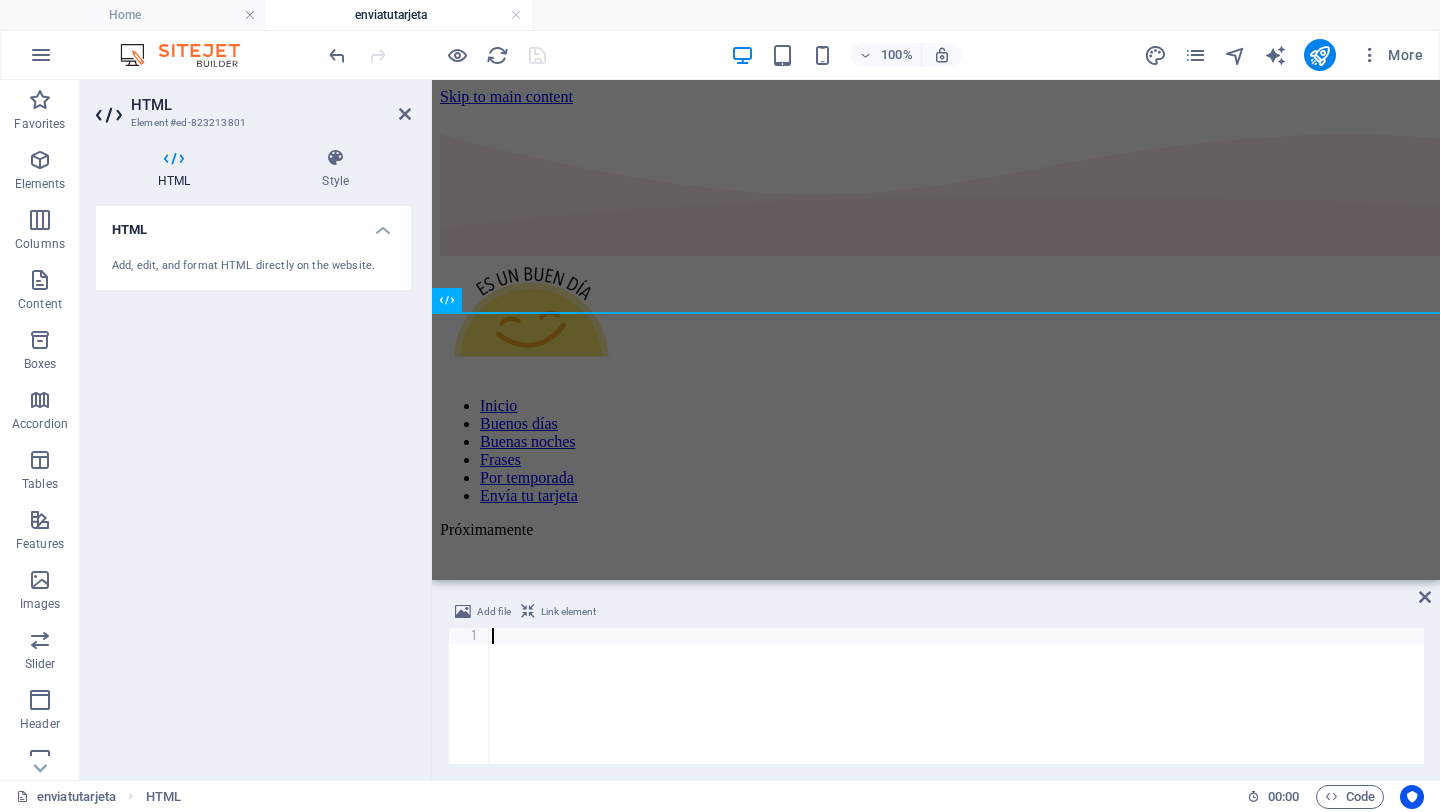 paste on "<path className="opacity-75" fill="currentColor" d="M4 12a8 8 0 018-8V0C5.373 0 0 5.373 0 12h4zm2 5.291A7.962 7.962 0 014 12H0c0 3.042 1.135 5.824 3 7.93" 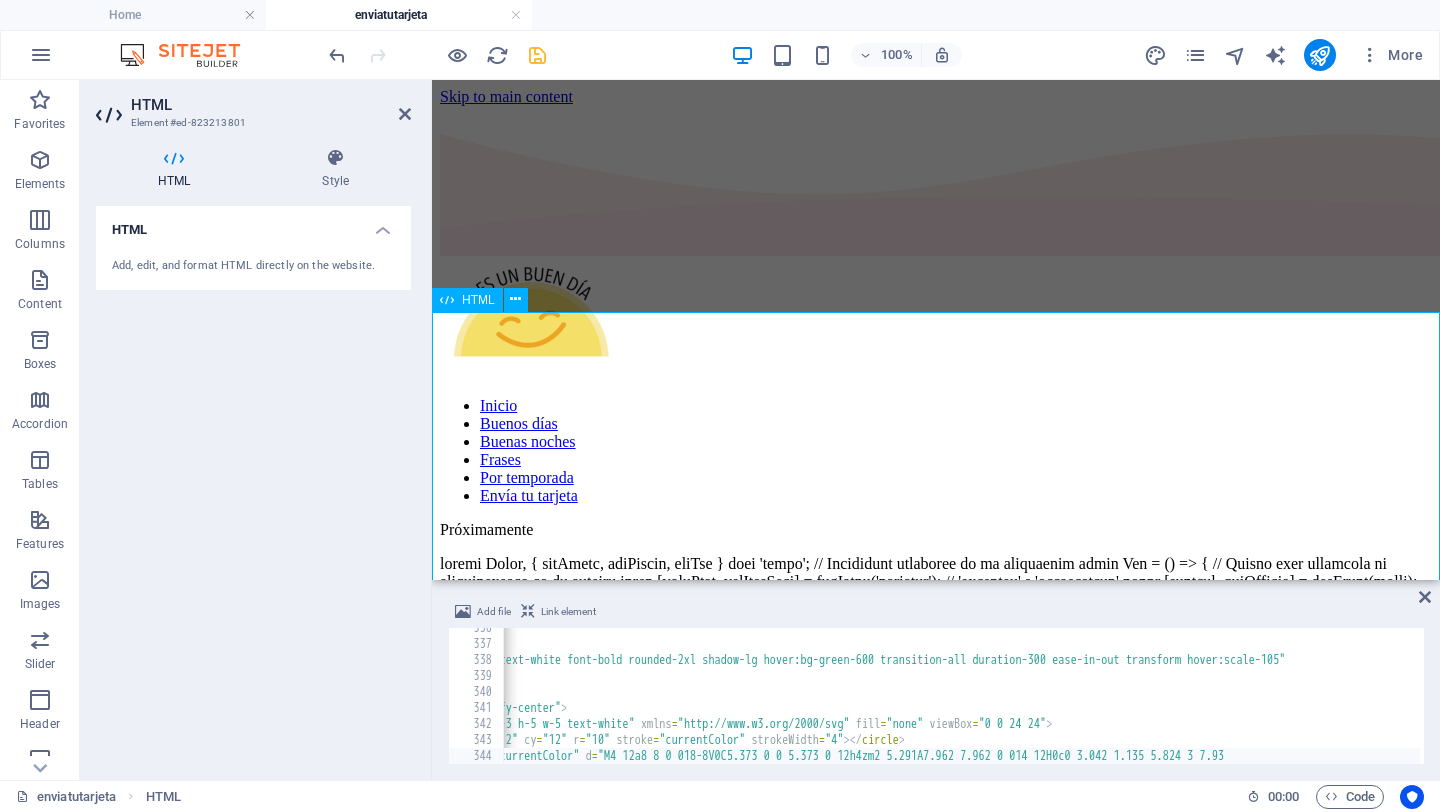 click on "Creador de Tarjetas de Felicitación
{/* Panel de Opciones */}
Opciones
{/* Tipo de Tarjeta */}
Tipo de Tarjeta
setCardType('birthday')}
className={`flex-1 py-3 rounded-xl transition-all duration-300 font-semibold ${
cardType === 'birthday' ? 'bg-indigo-500 text-white shadow-lg' : 'bg-white text-gray-700 hover:bg-indigo-100'
}`}
>
Cumpleaños
setCardType('anniversary')}
className={`flex-1 py-3 rounded-xl transition-all duration-300 font-semibold ${
cardType === 'anniversary' ? 'bg-indigo-500 text-white shadow-lg' : 'bg-white text-gray-700 hover:bg-indigo-100'
}`}
>
Aniversario" at bounding box center (936, 1425) 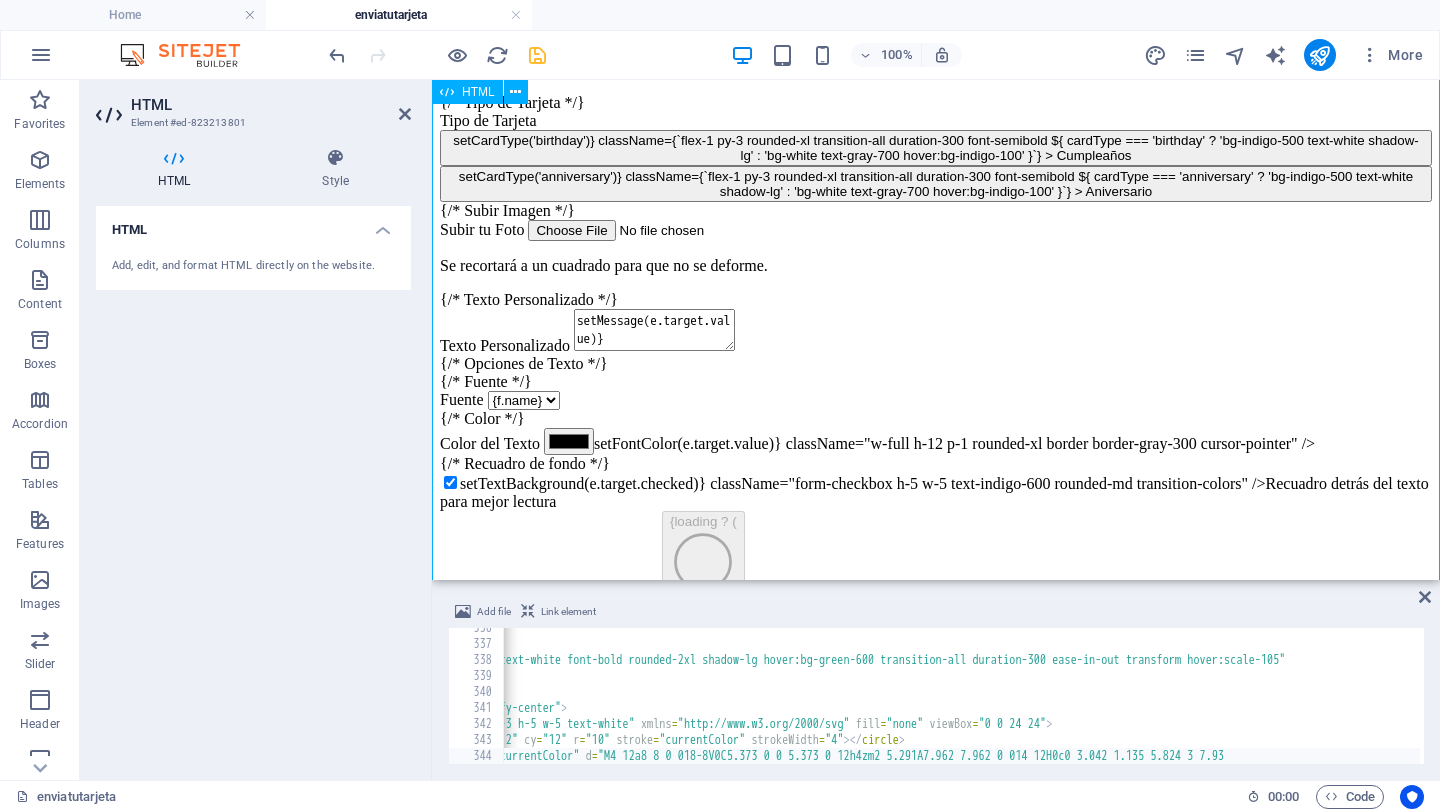 scroll, scrollTop: 1458, scrollLeft: 0, axis: vertical 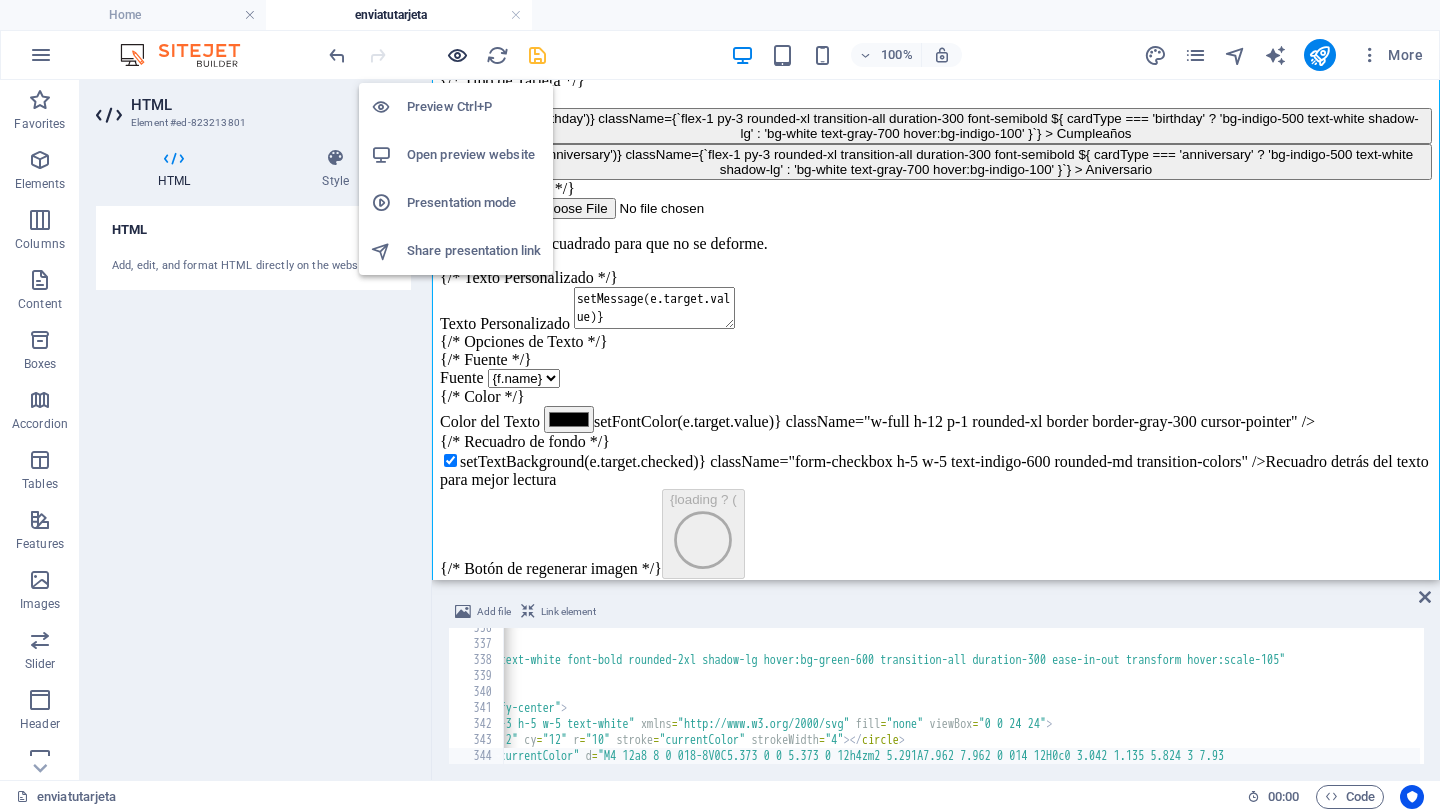 click at bounding box center [457, 55] 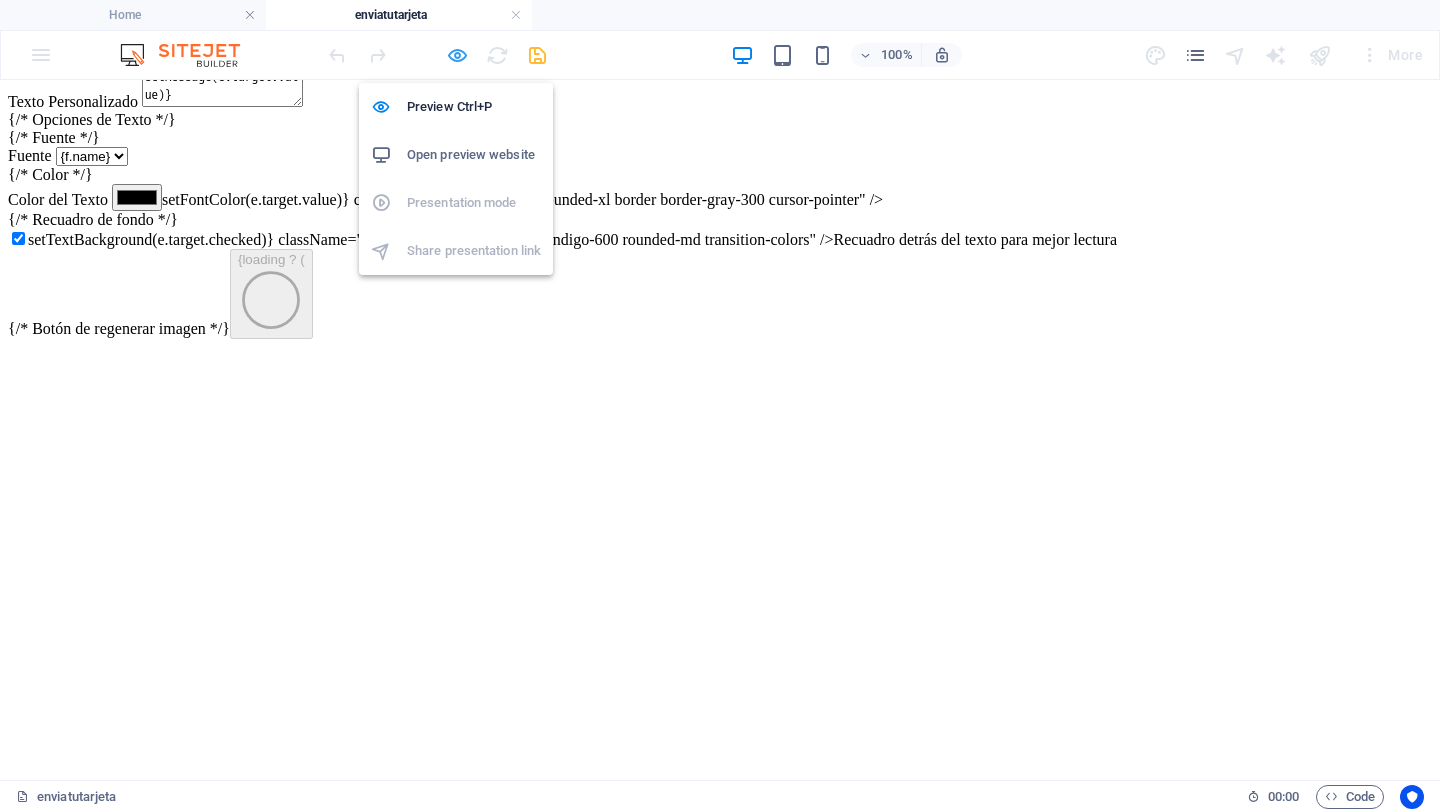 click at bounding box center [457, 55] 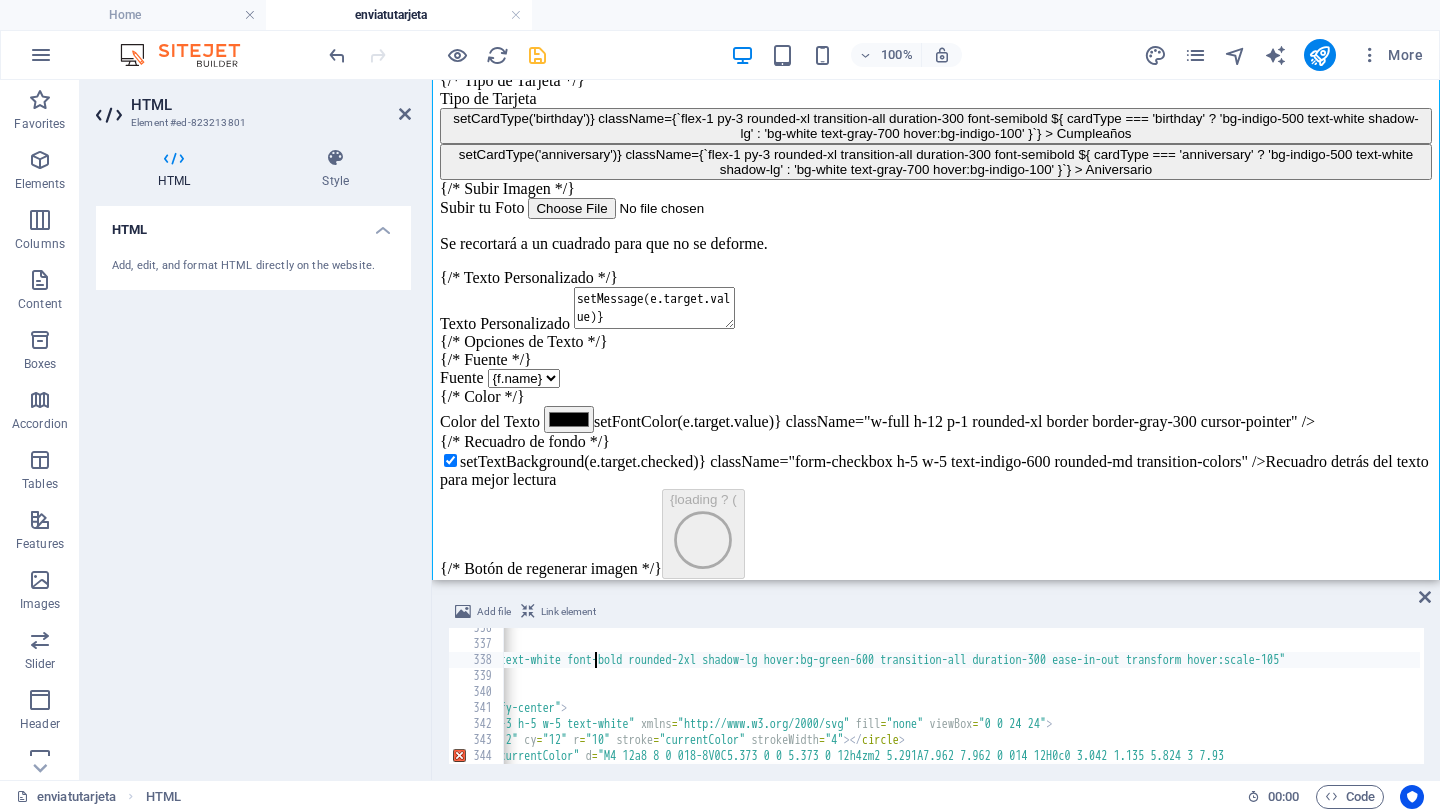 click on "onClick = {generateImage}                   disabled = {loading}                   className = "w-full py-3 px-6 bg-green-500 text-white font-bold rounded-2xl shadow-lg hover:bg-green-600 transition-all duration-300 ease-in-out transform hover:scale-105"                >                  {loading ? (                     < div   className = "flex items-center justify-center" >                        < svg   className = "animate-spin -ml-1 mr-3 h-5 w-5 text-white"   xmlns = "http://www.w3.org/2000/svg"   fill = "none"   viewBox = "0 0 24 24" >                          < circle   className = "opacity-25"   cx = "12"   cy = "12"   r = "10"   stroke = "currentColor"   strokeWidth = "4" > </ circle >                          < path   className = "opacity-75"   fill = "currentColor"   d = "M4 12a8 8 0 018-8V0C5.373 0 0 5.373 0 12h4zm2 5.291A7.962 7.962 0 014 12H0c0 3.042 1.135 5.824 3 7.93" at bounding box center [833, 702] 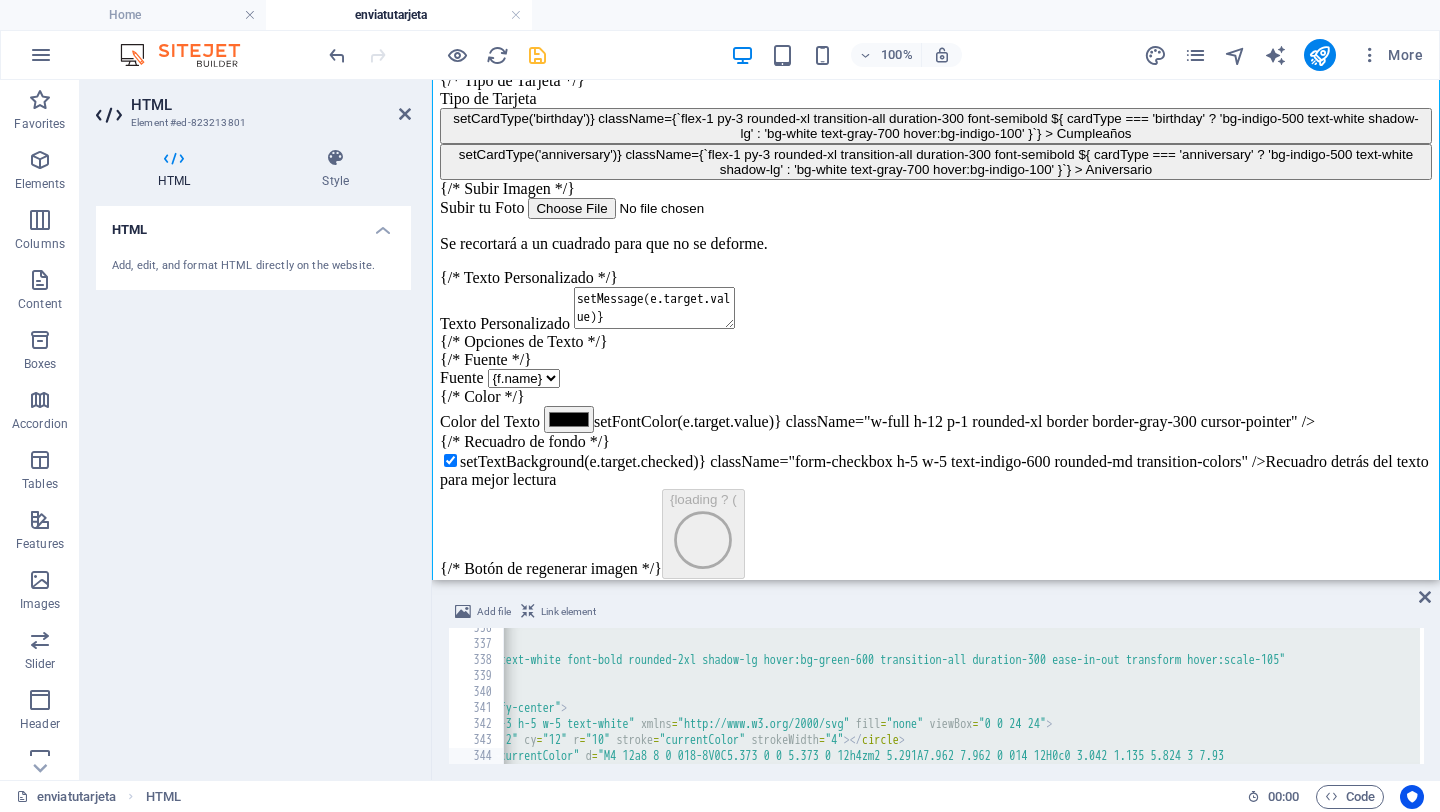 type 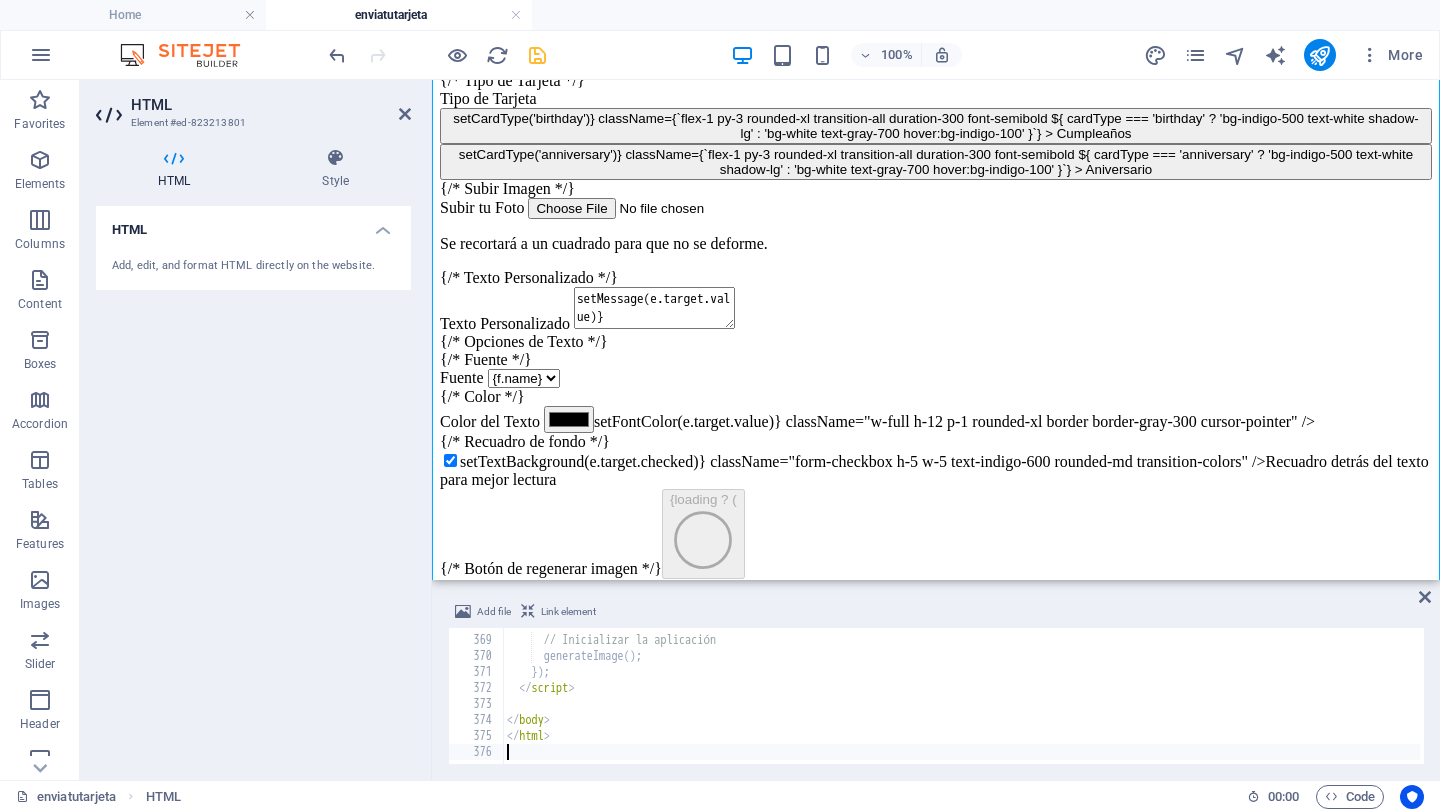 click on "Add file Link element 368 369 370 371 372 373 374 375 376         // Inicializar la aplicación         generateImage ( ) ;      }) ;    </ script > </ body > </ html >     הההההההההההההההההההההההההההההההההההההההההההההההההההההההההההההההההההההההההההההההההההההההההההההההההההההההההההההההההההההההההההההההההההההההההההההההההההההההההההההההההההההההההההההההההההההההההההההההההההההההההההההההההההההההההההההההההההההההההההההההההההההההההההההההה XXXXXXXXXXXXXXXXXXXXXXXXXXXXXXXXXXXXXXXXXXXXXXXXXXXXXXXXXXXXXXXXXXXXXXXXXXXXXXXXXXXXXXXXXXXXXXXXXXXXXXXXXXXXXXXXXXXXXXXXXXXXXXXXXXXXXXXXXXXXXXXXXXXXXXXXXXXXXXXXXXXXXXXXXXXXXXXXXXXXXXXXXXXXXXXXXXXXXXXXXXXXXXXXXXXXXXXXXXXXXXXXXXXXXXXXXXXXXXXXXXXXXXXXXXXXXXXX" at bounding box center (936, 682) 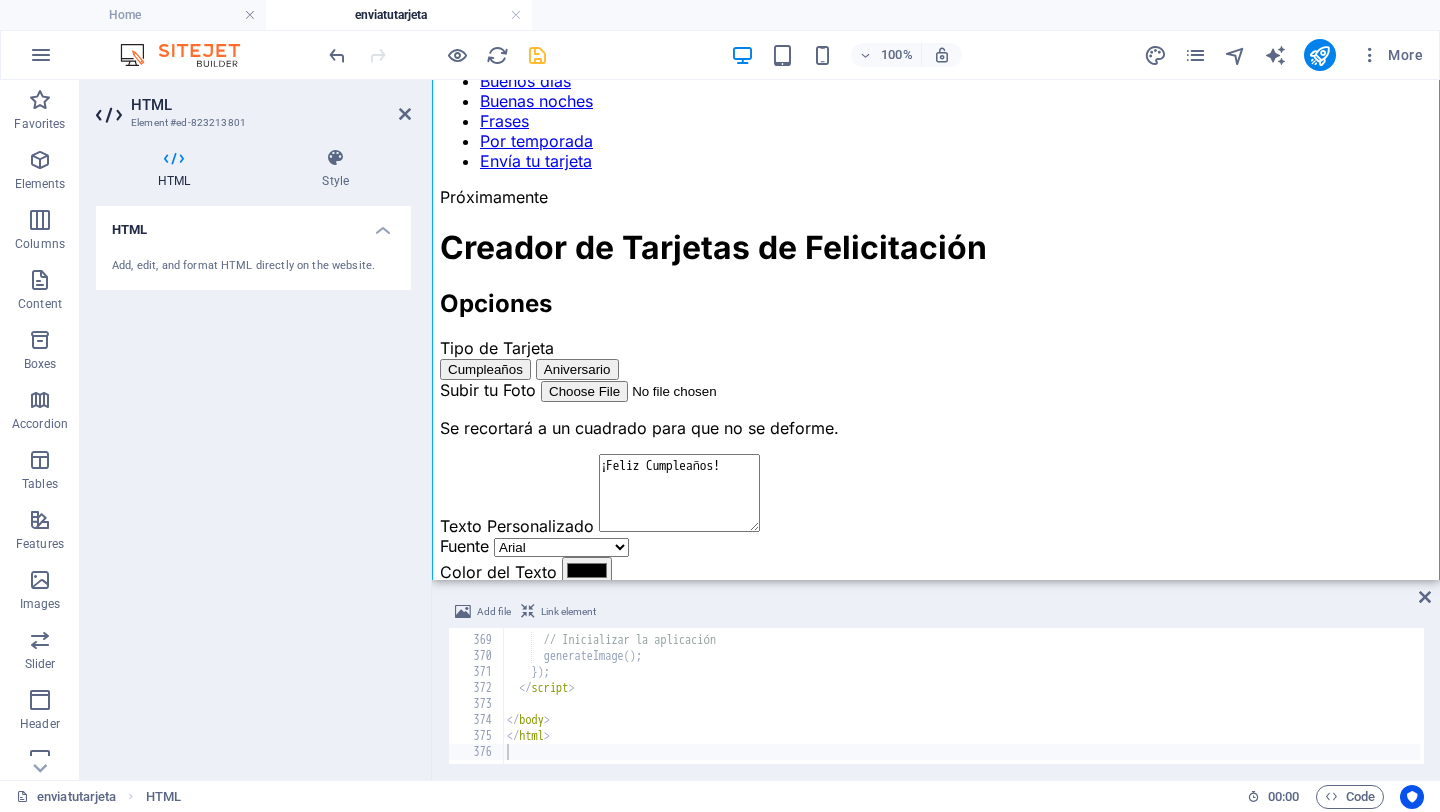 scroll, scrollTop: 354, scrollLeft: 0, axis: vertical 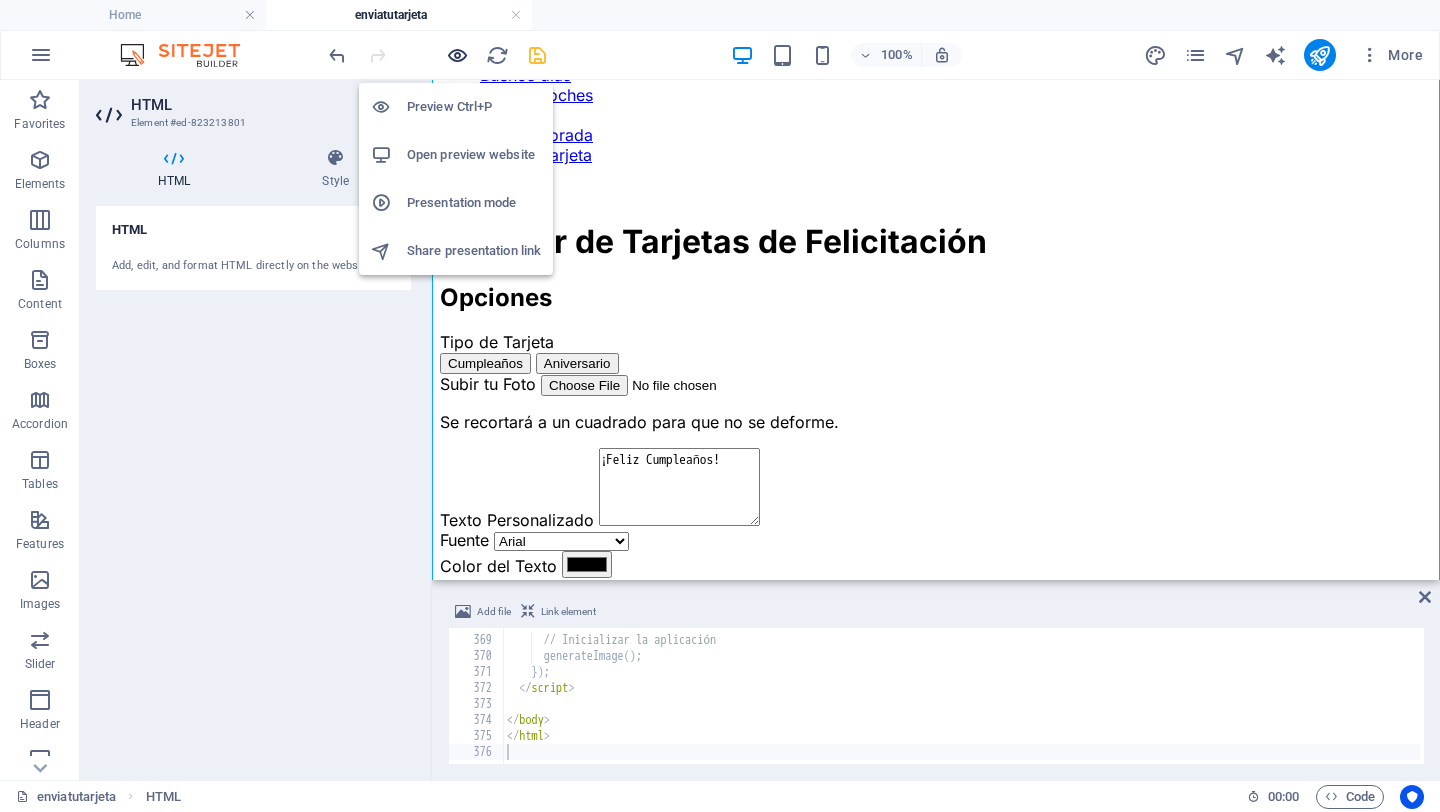 click at bounding box center [457, 55] 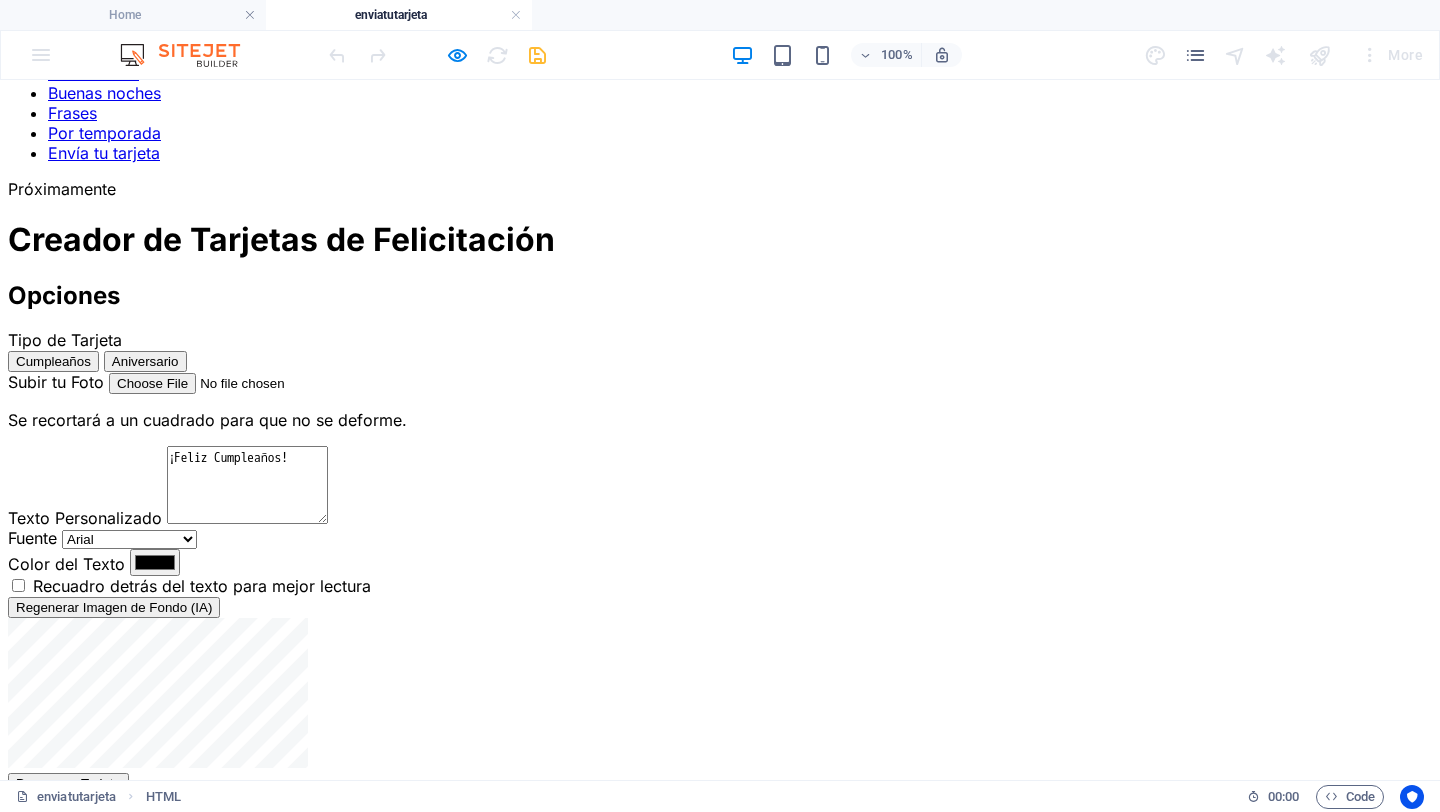 scroll, scrollTop: 478, scrollLeft: 0, axis: vertical 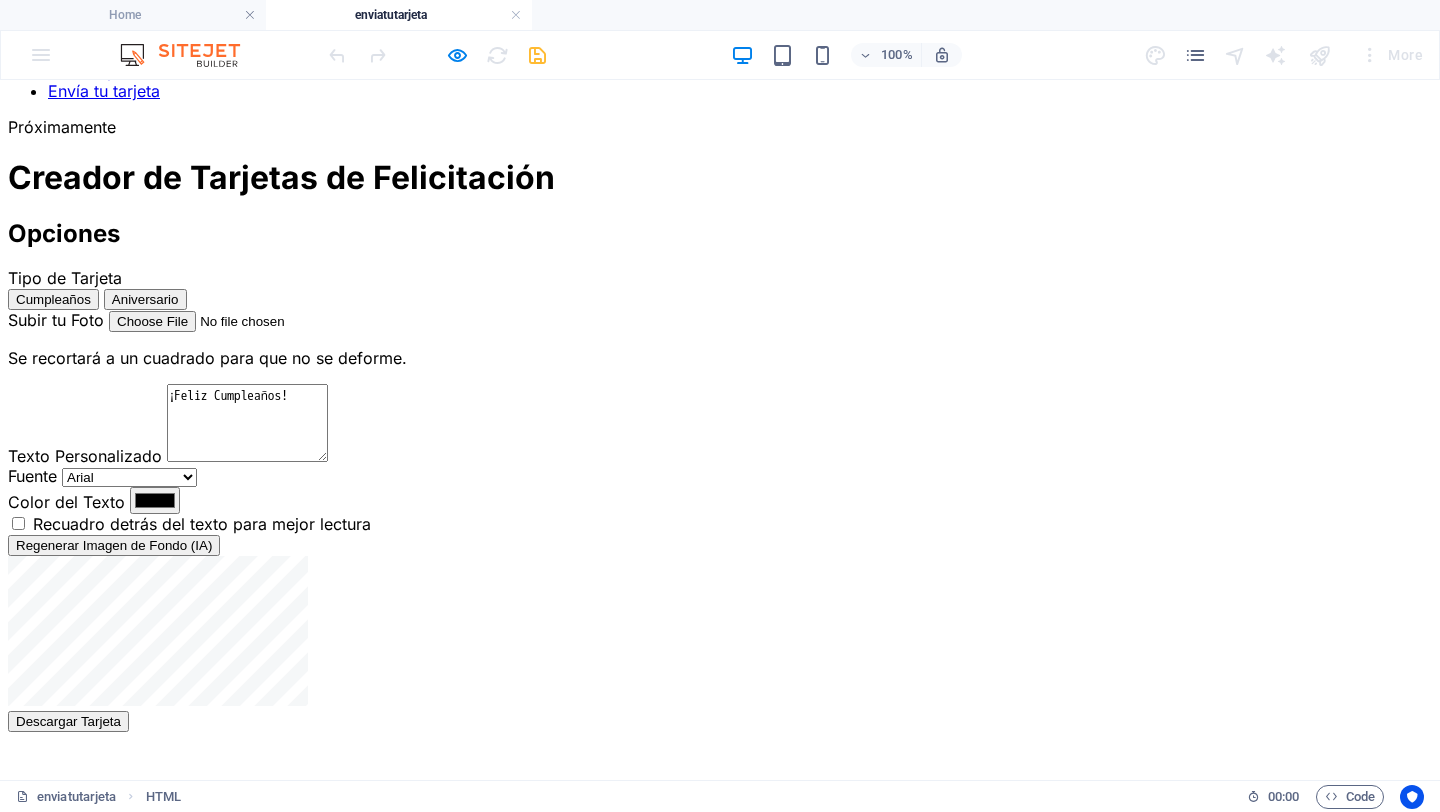 click at bounding box center [720, 977] 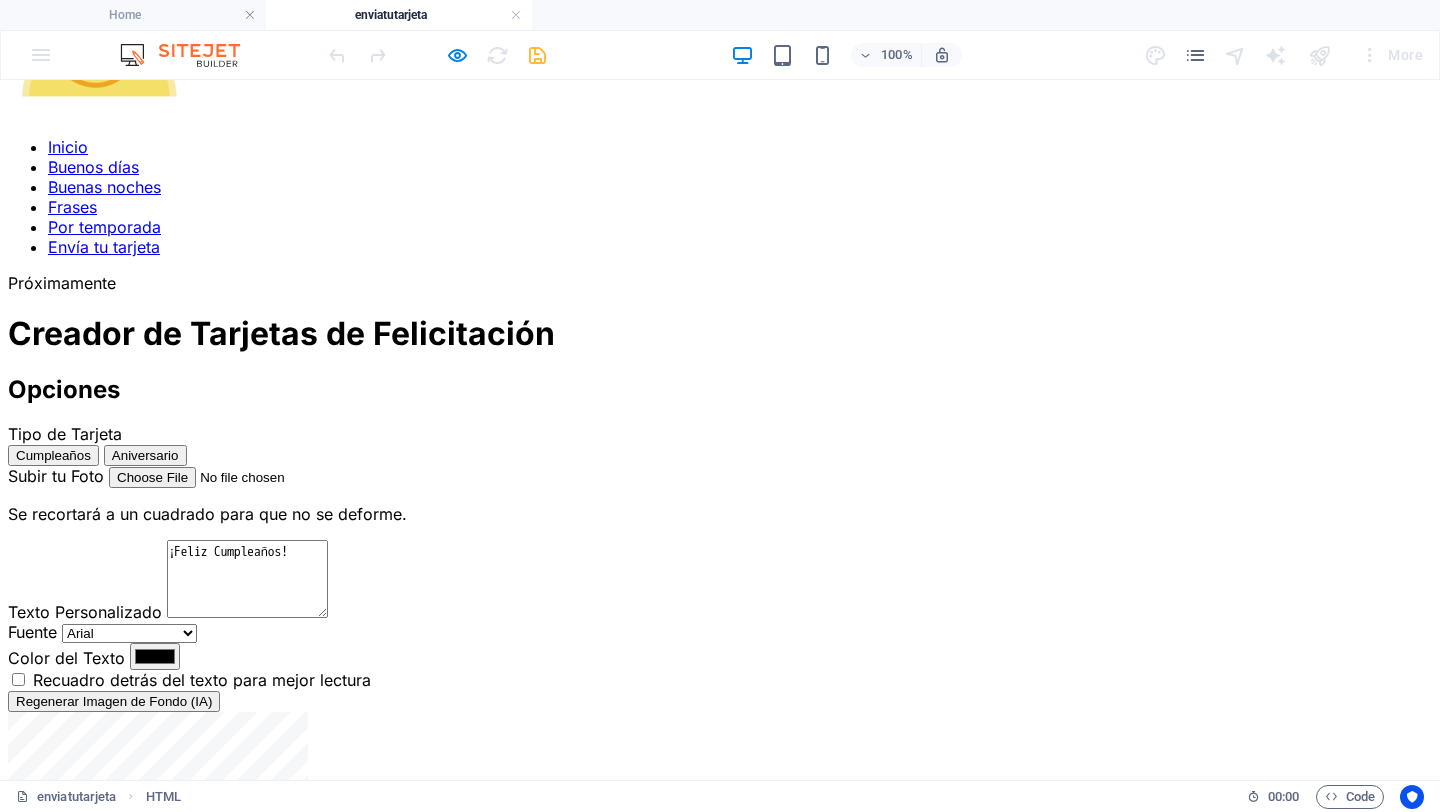 scroll, scrollTop: 295, scrollLeft: 0, axis: vertical 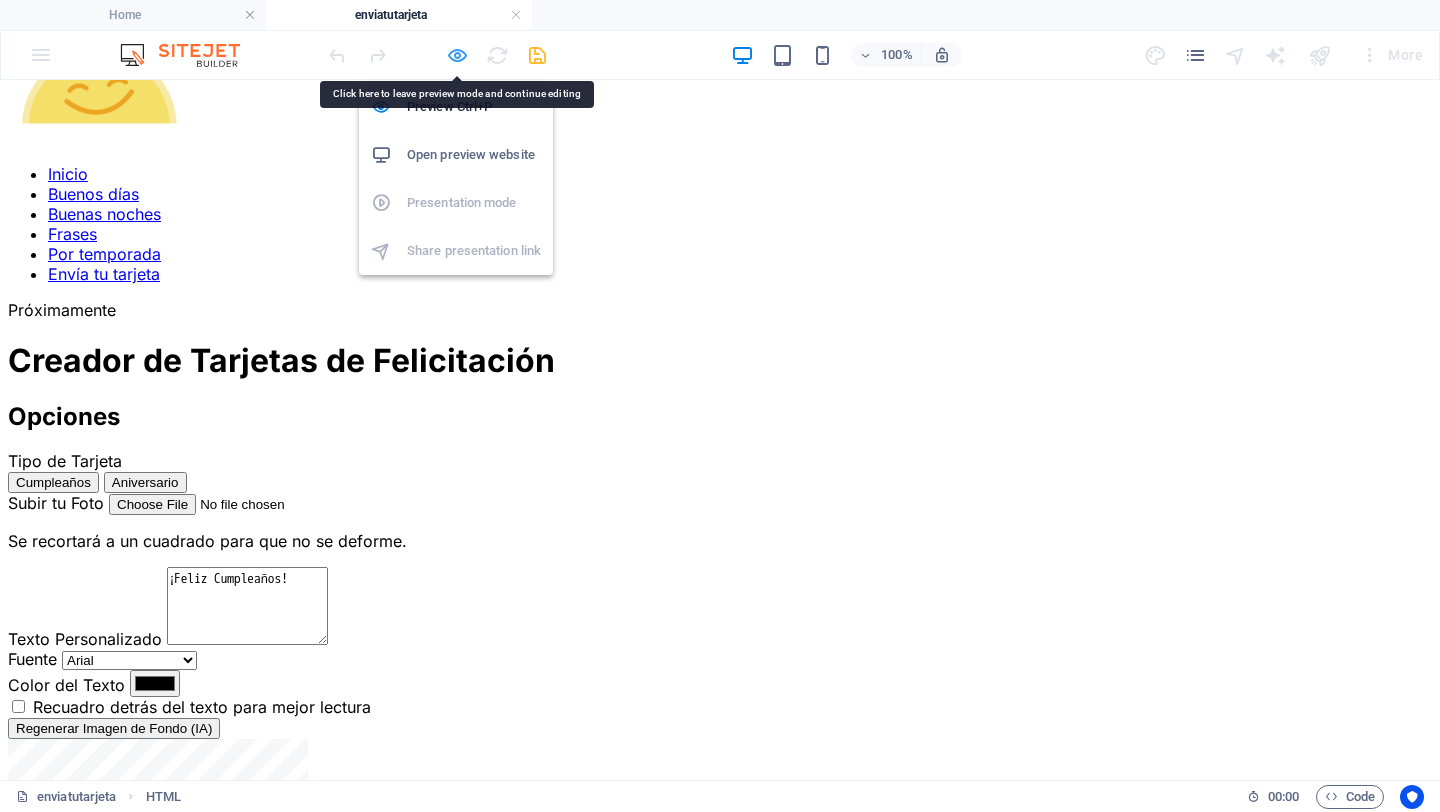 click at bounding box center [457, 55] 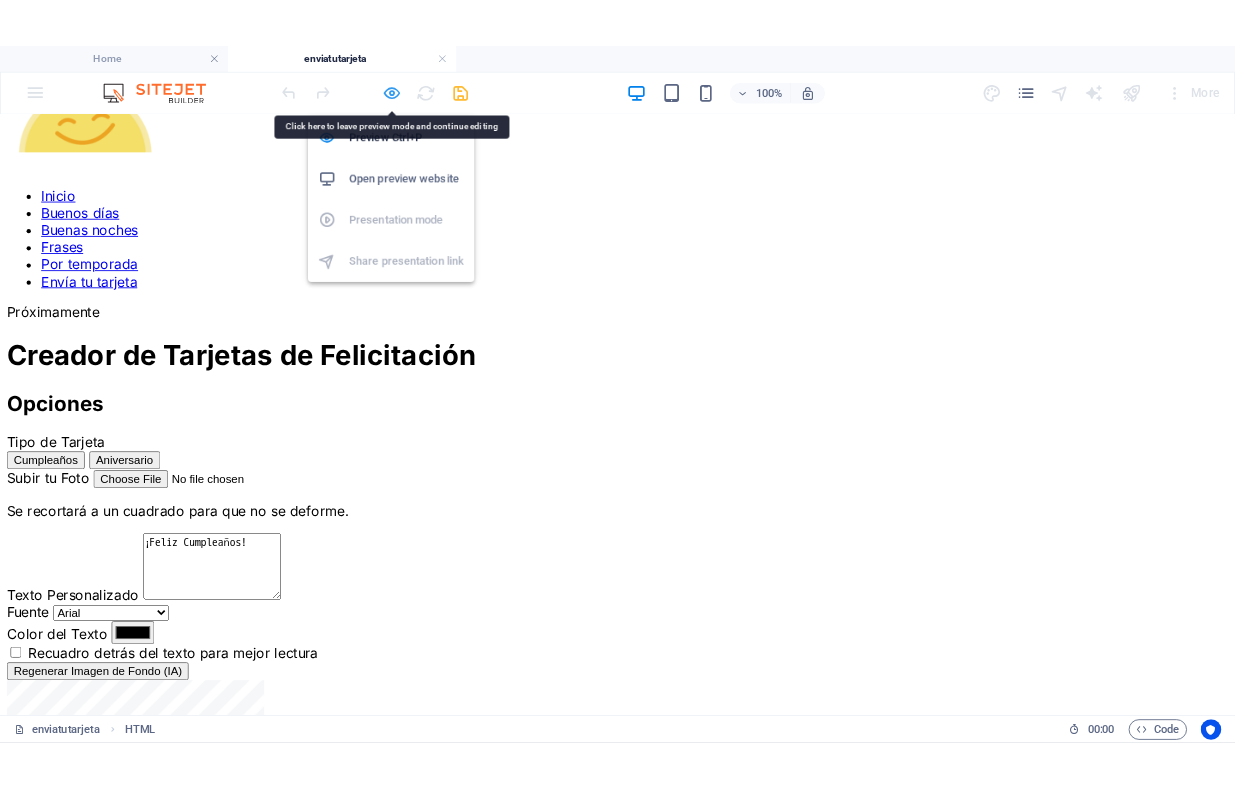 scroll, scrollTop: 414, scrollLeft: 0, axis: vertical 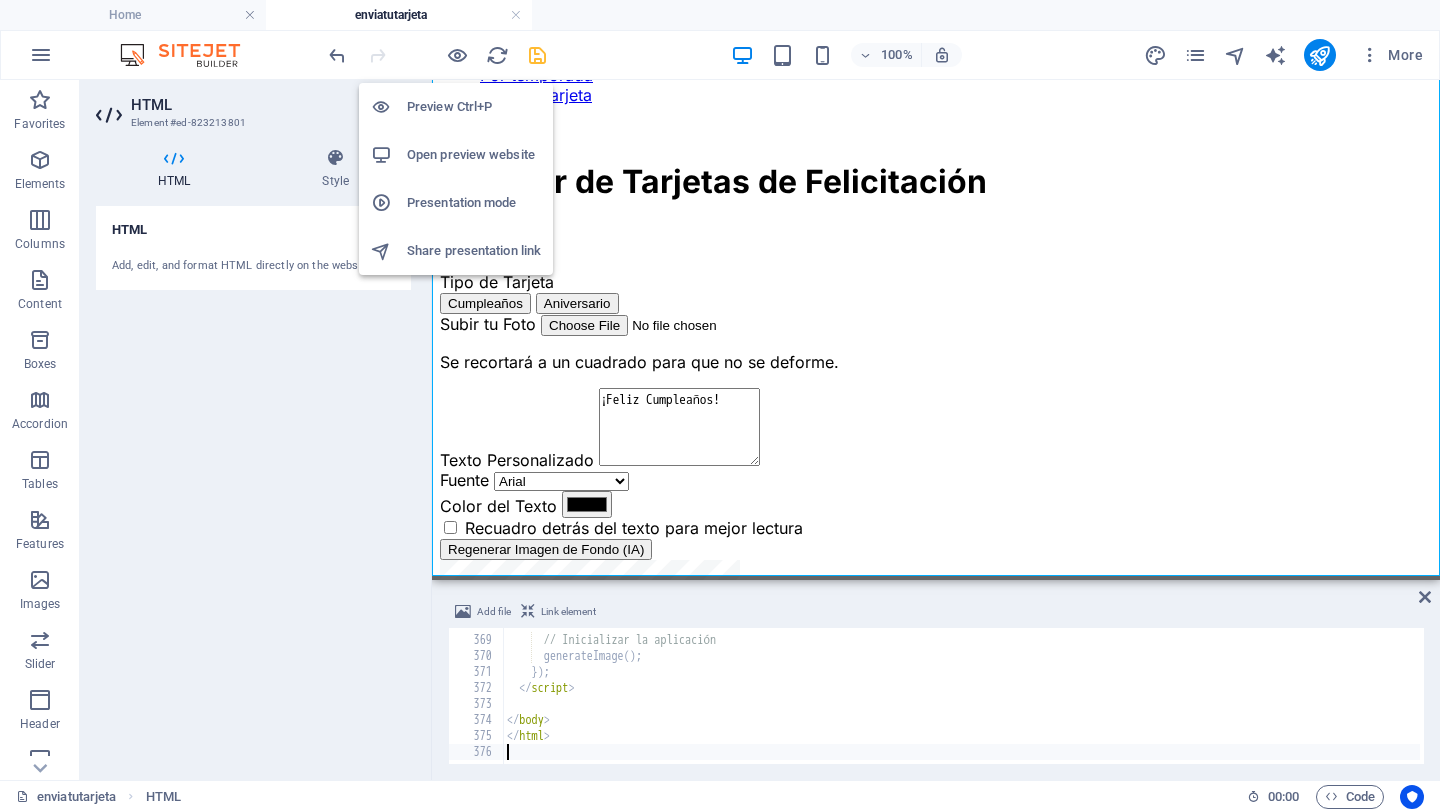 click on "Open preview website" at bounding box center [474, 155] 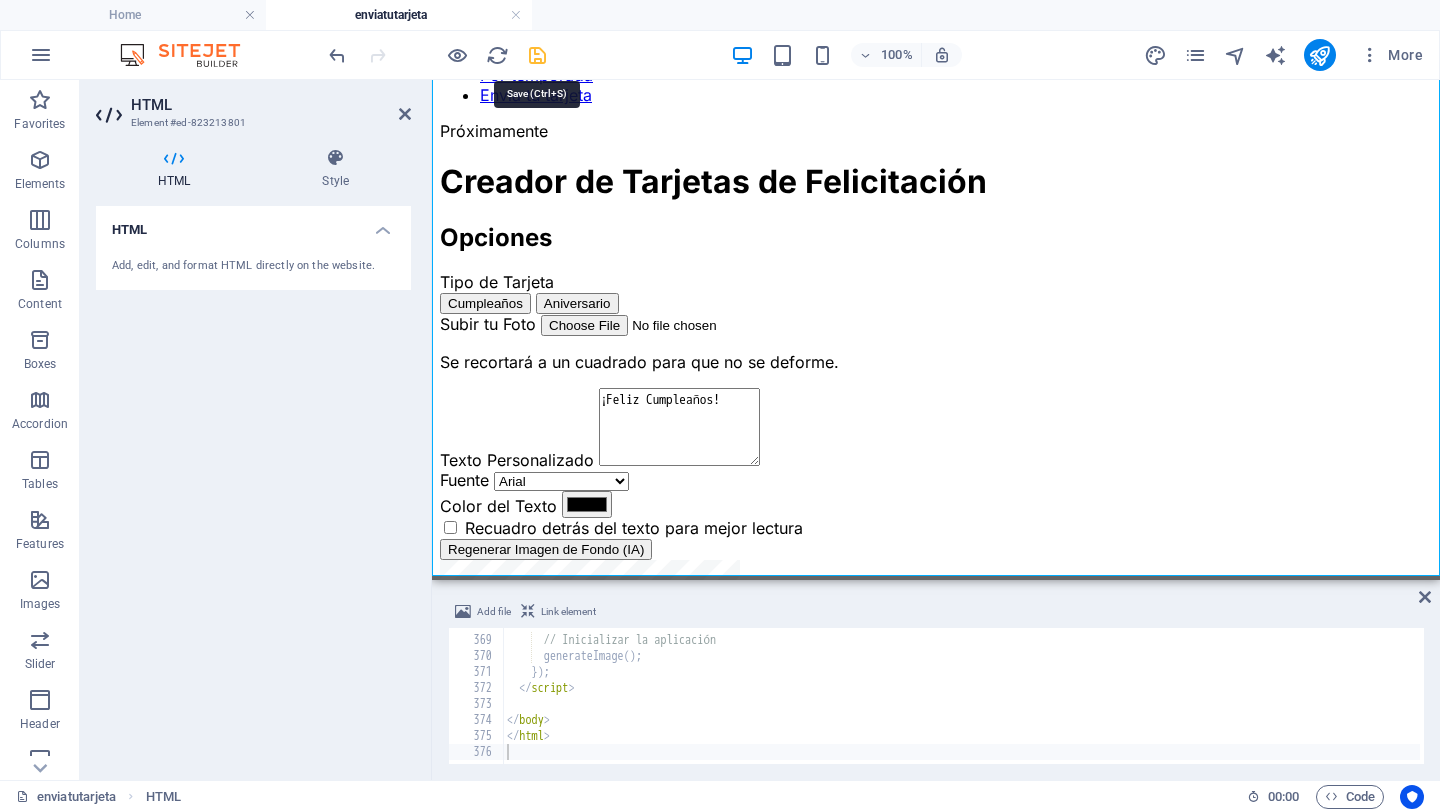 click at bounding box center (537, 55) 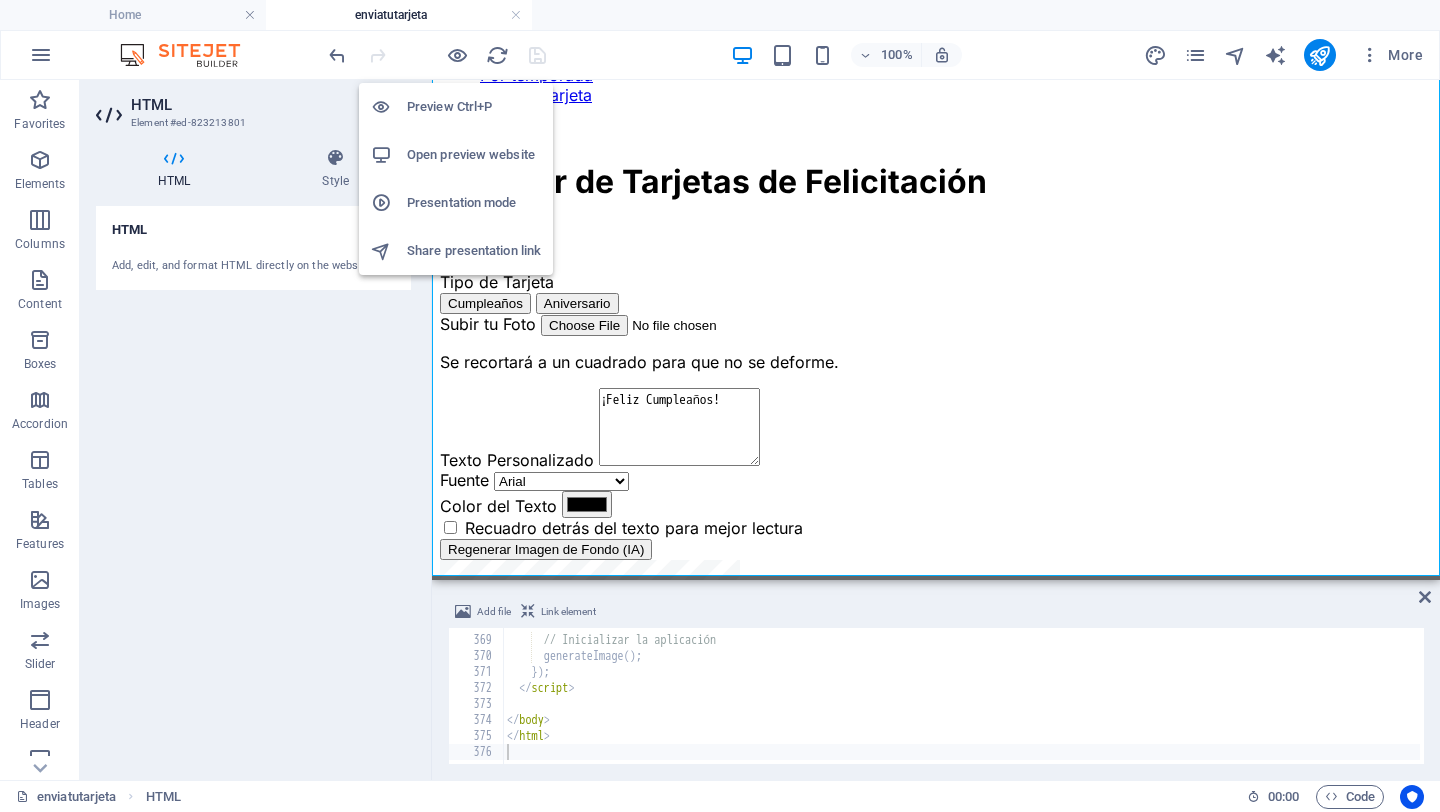click on "Open preview website" at bounding box center (474, 155) 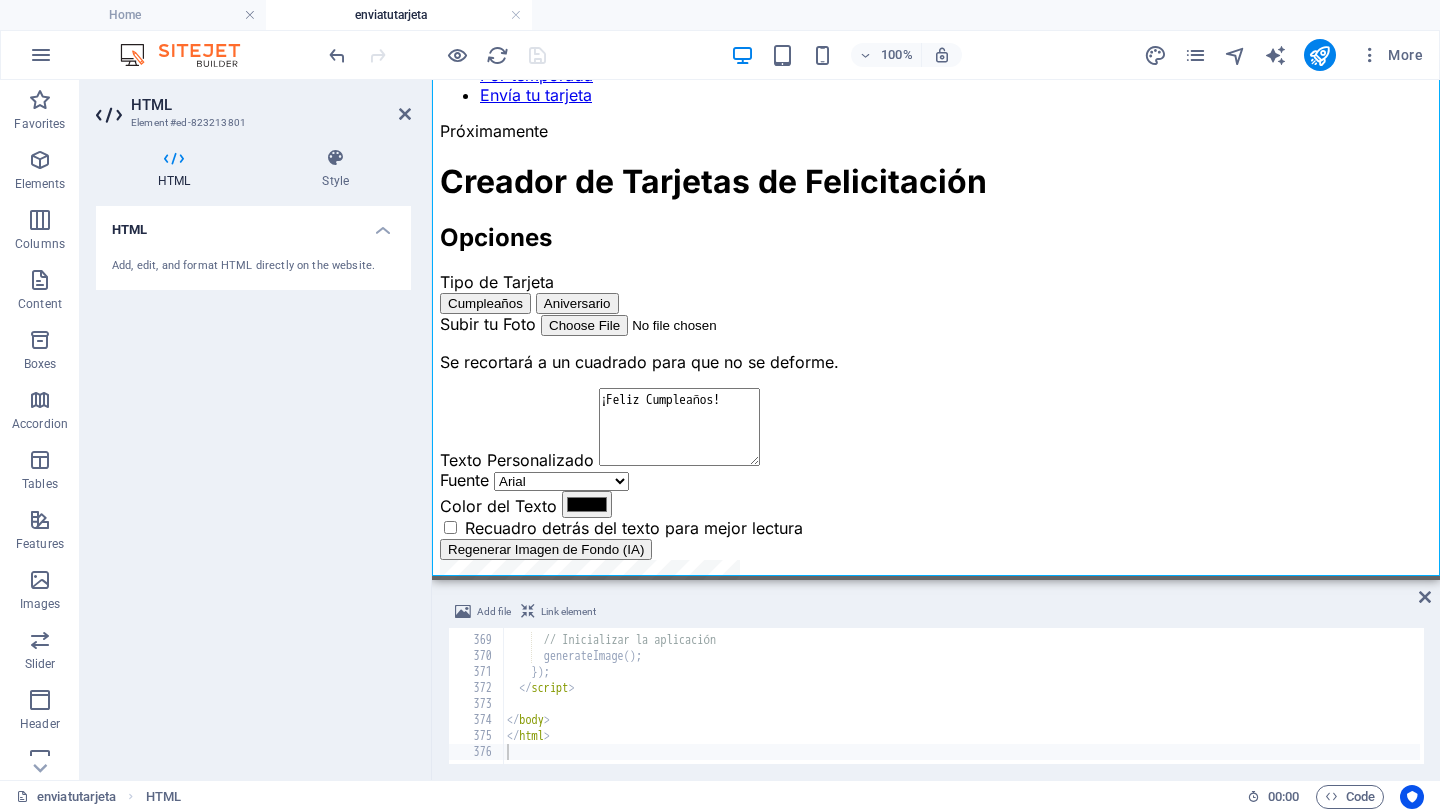 click on "// Inicializar la aplicación         generateImage ( ) ;      }) ;    </ script > </ body > </ html >" at bounding box center (1395, 698) 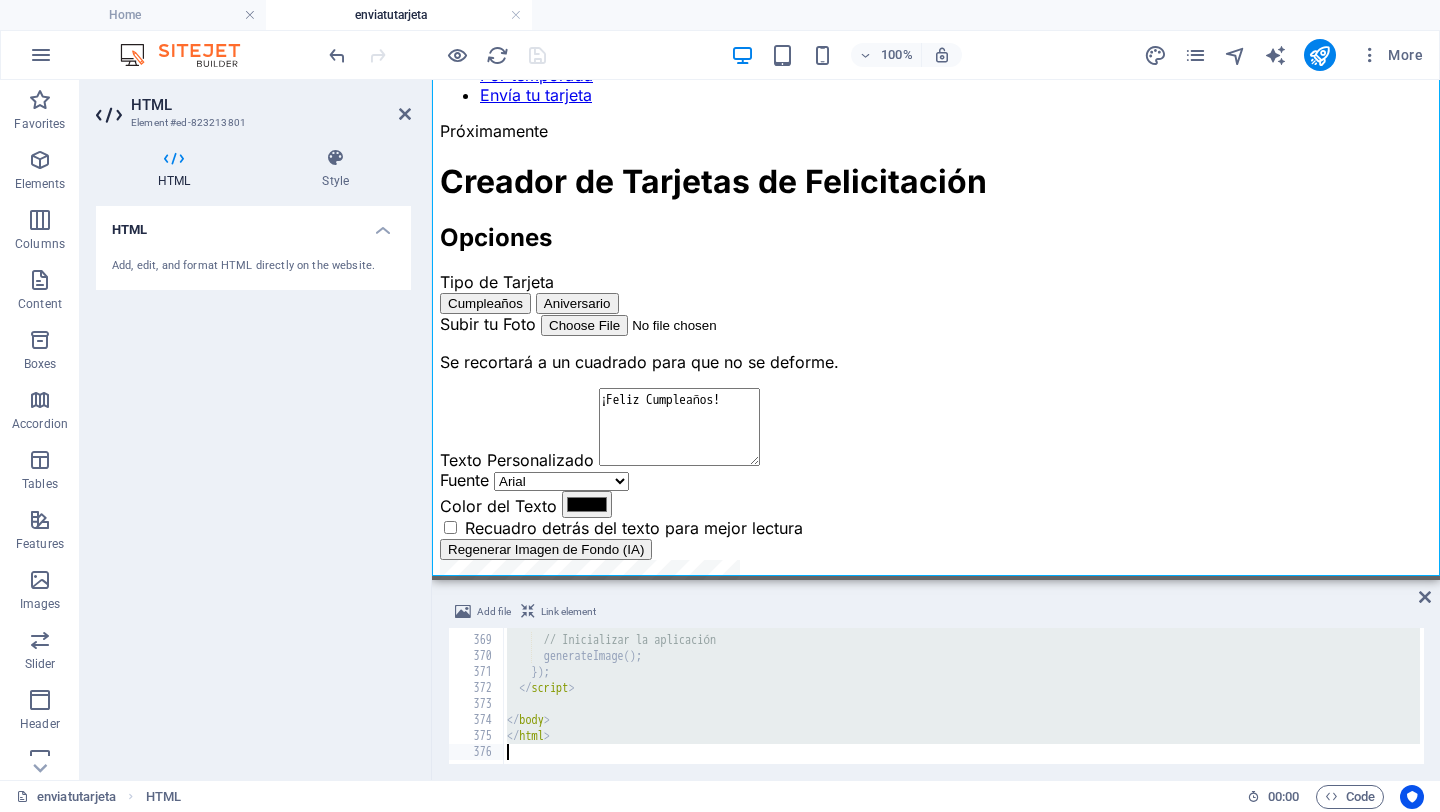 click on "enviatutarjeta HTML" at bounding box center [623, 797] 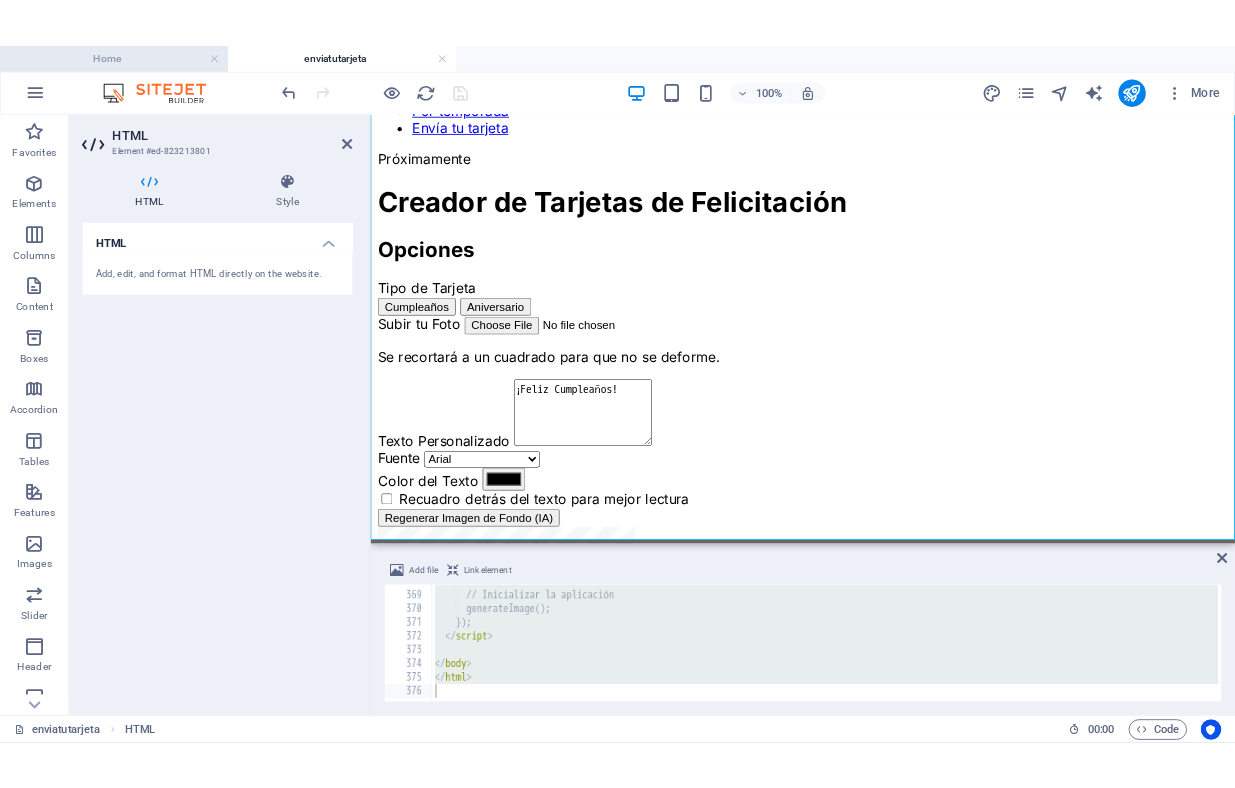 scroll, scrollTop: 5884, scrollLeft: 0, axis: vertical 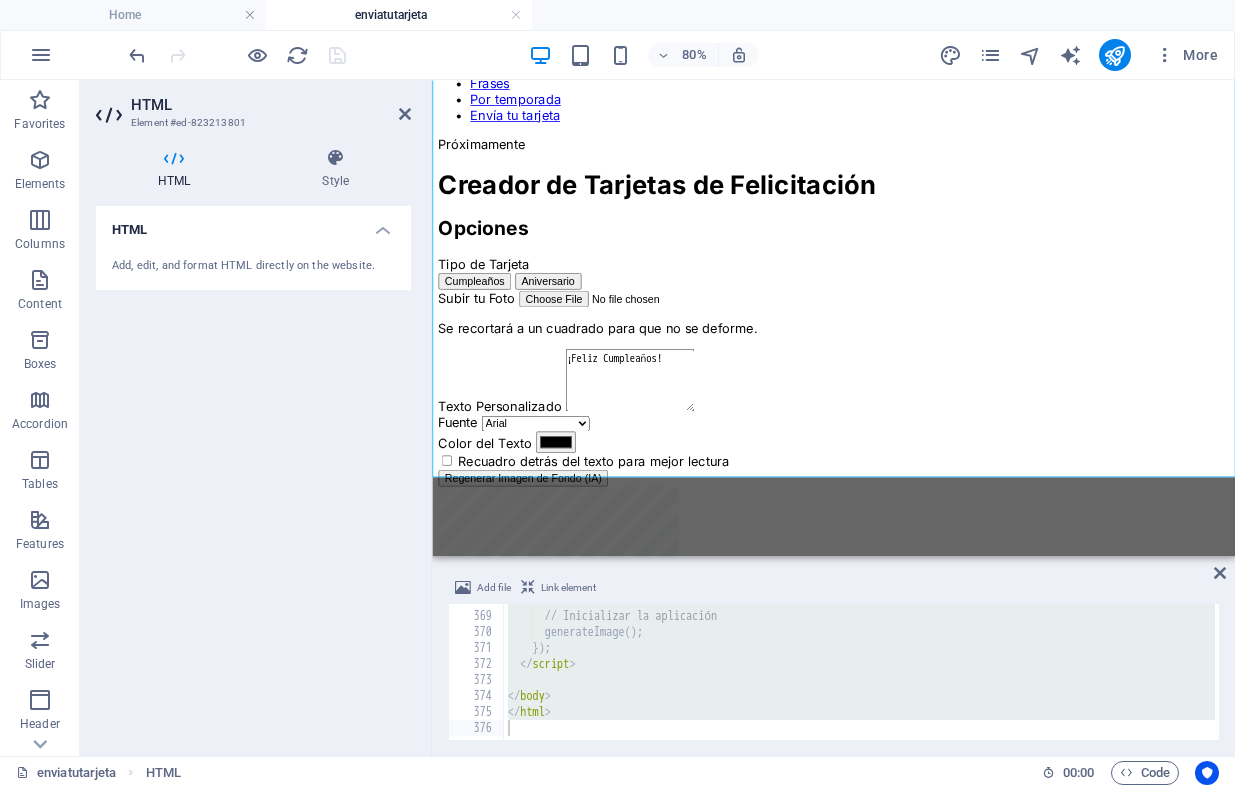 click on "// Inicializar la aplicación         generateImage ( ) ;      }) ;    </ script > </ body > </ html >" at bounding box center [1396, 674] 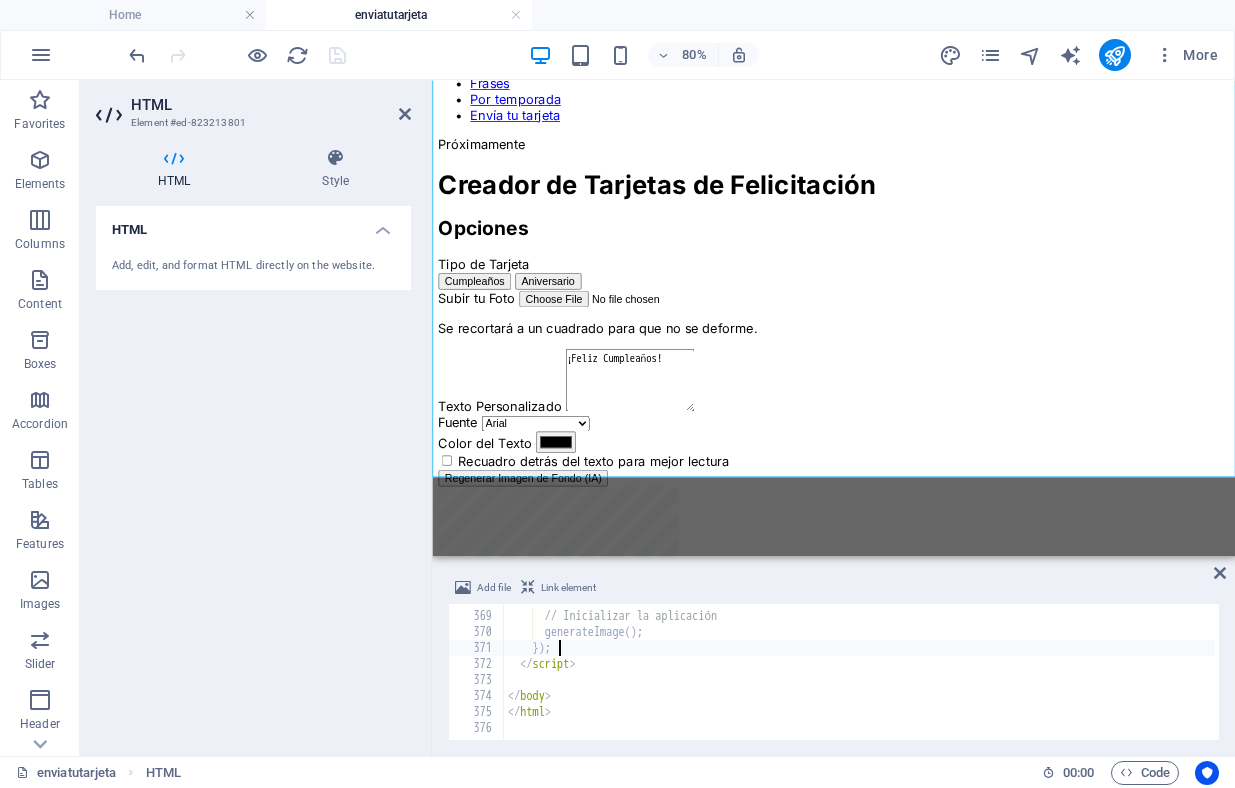type on "</html>" 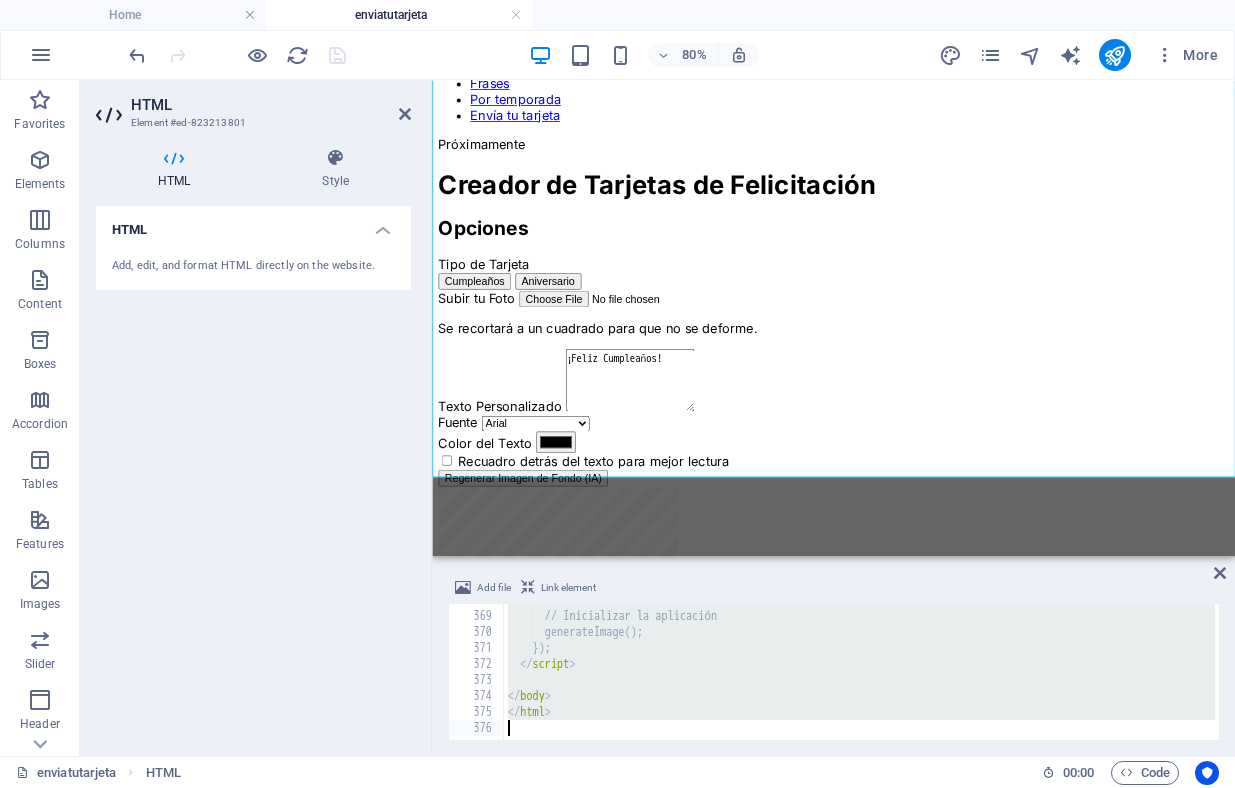 paste 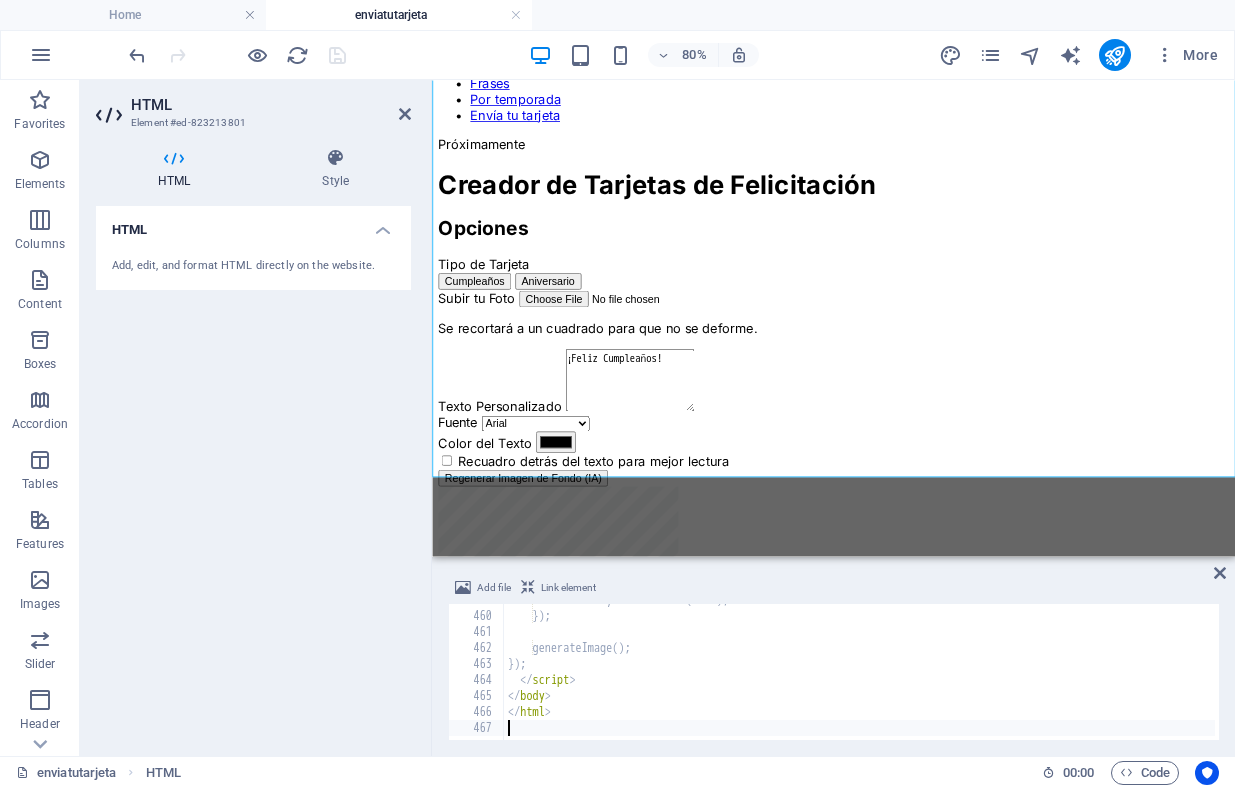 scroll, scrollTop: 7340, scrollLeft: 0, axis: vertical 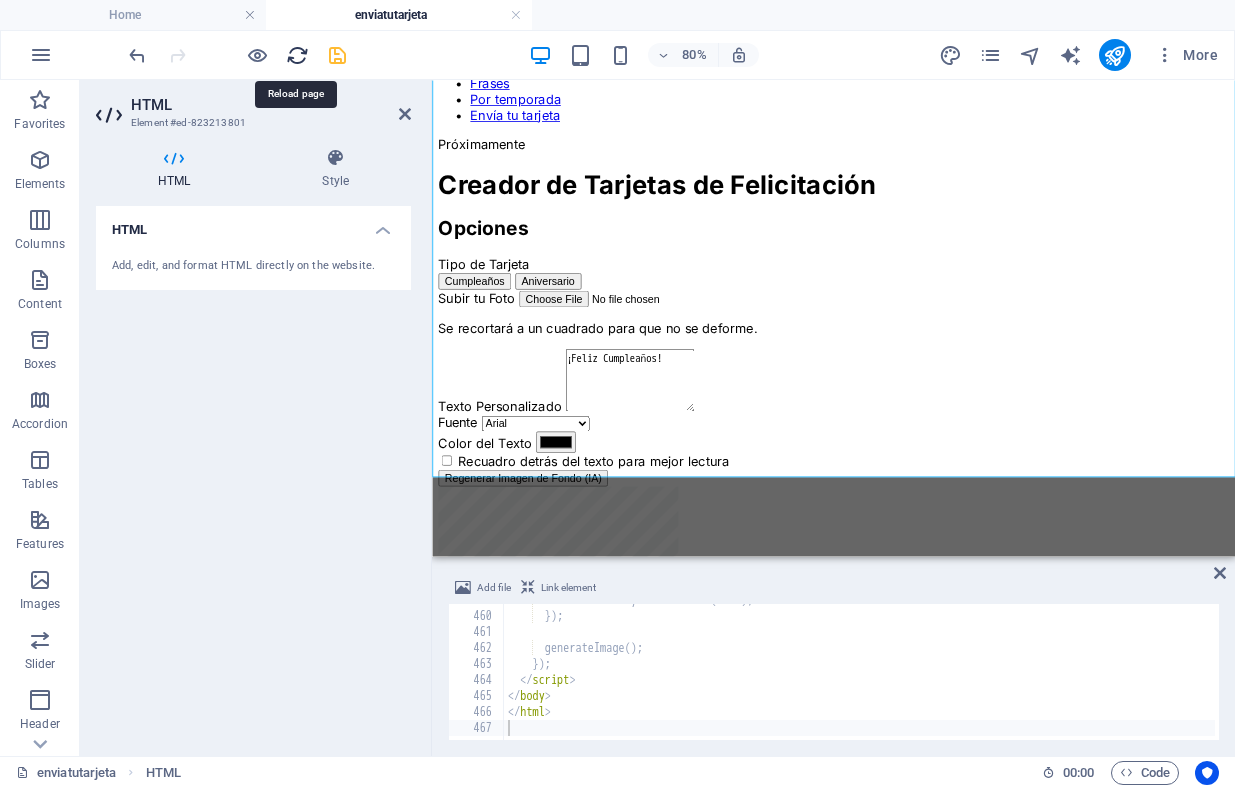 click at bounding box center (297, 55) 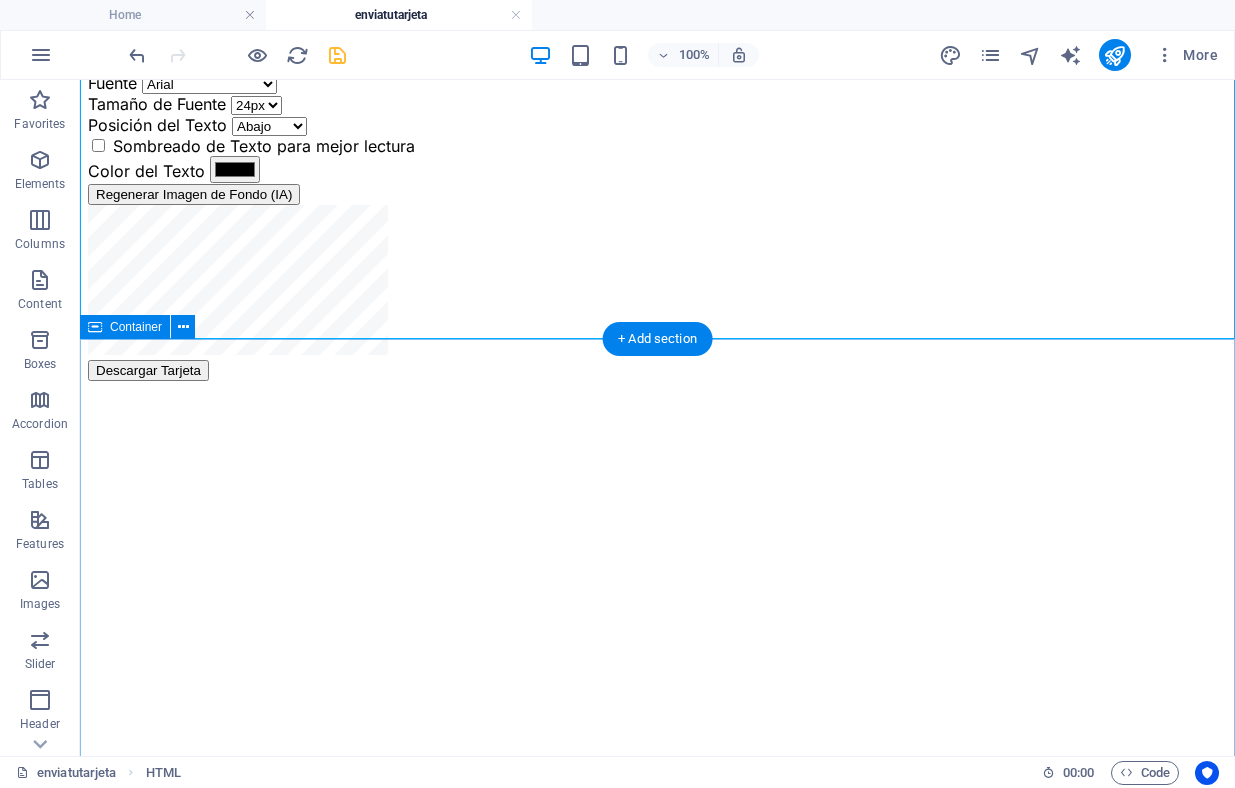scroll, scrollTop: 1010, scrollLeft: 0, axis: vertical 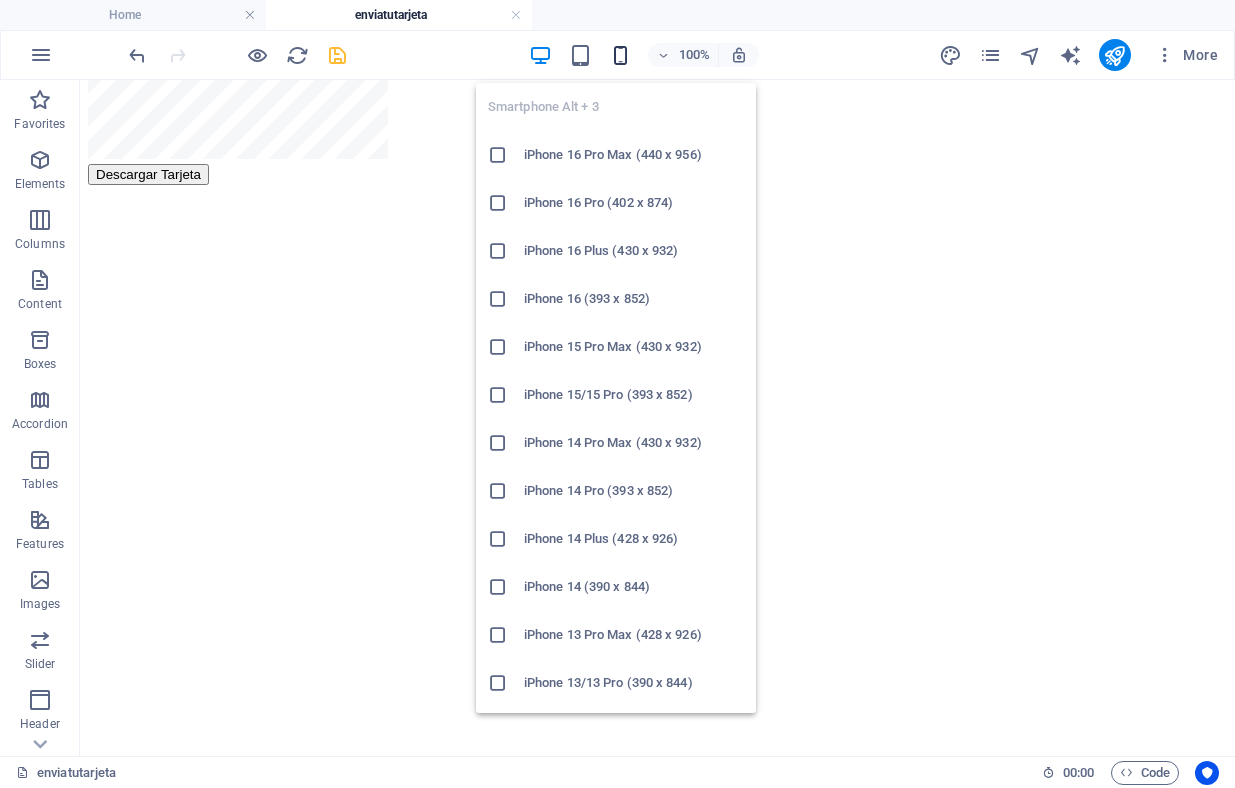 click at bounding box center (620, 55) 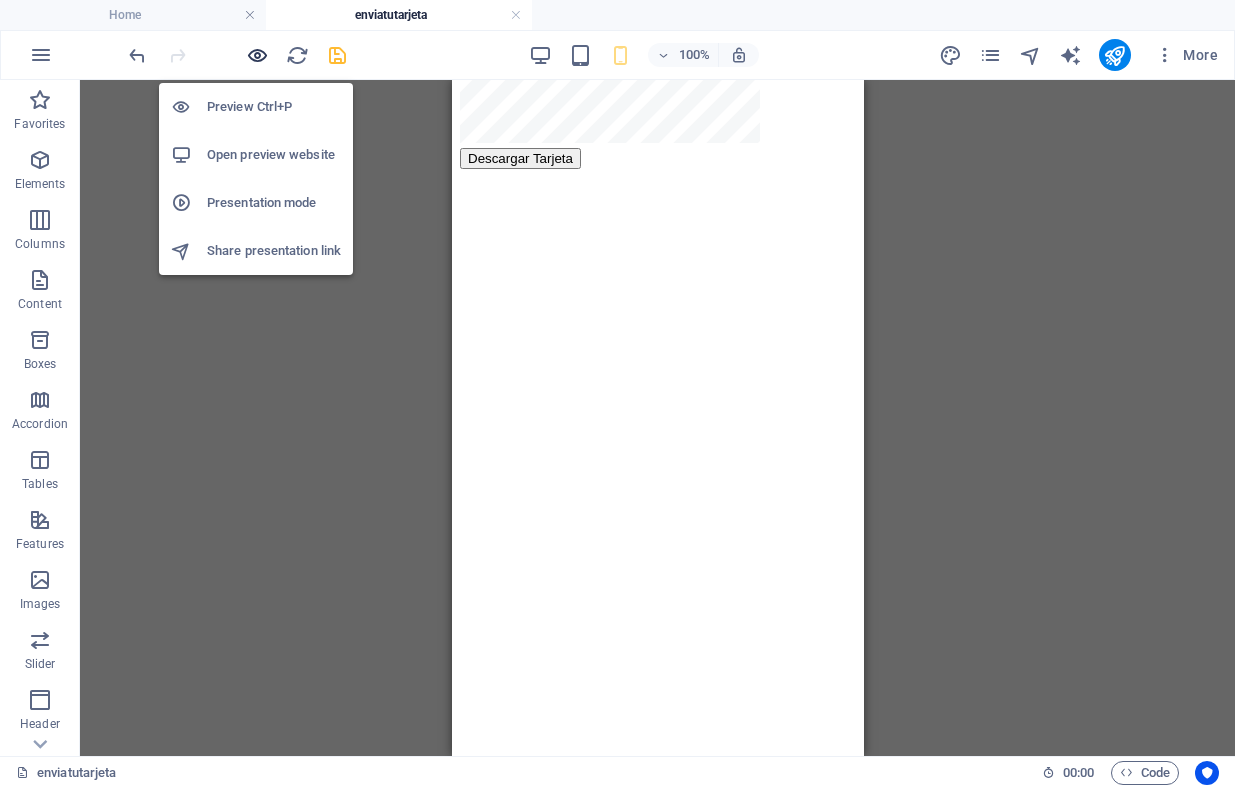 click at bounding box center (257, 55) 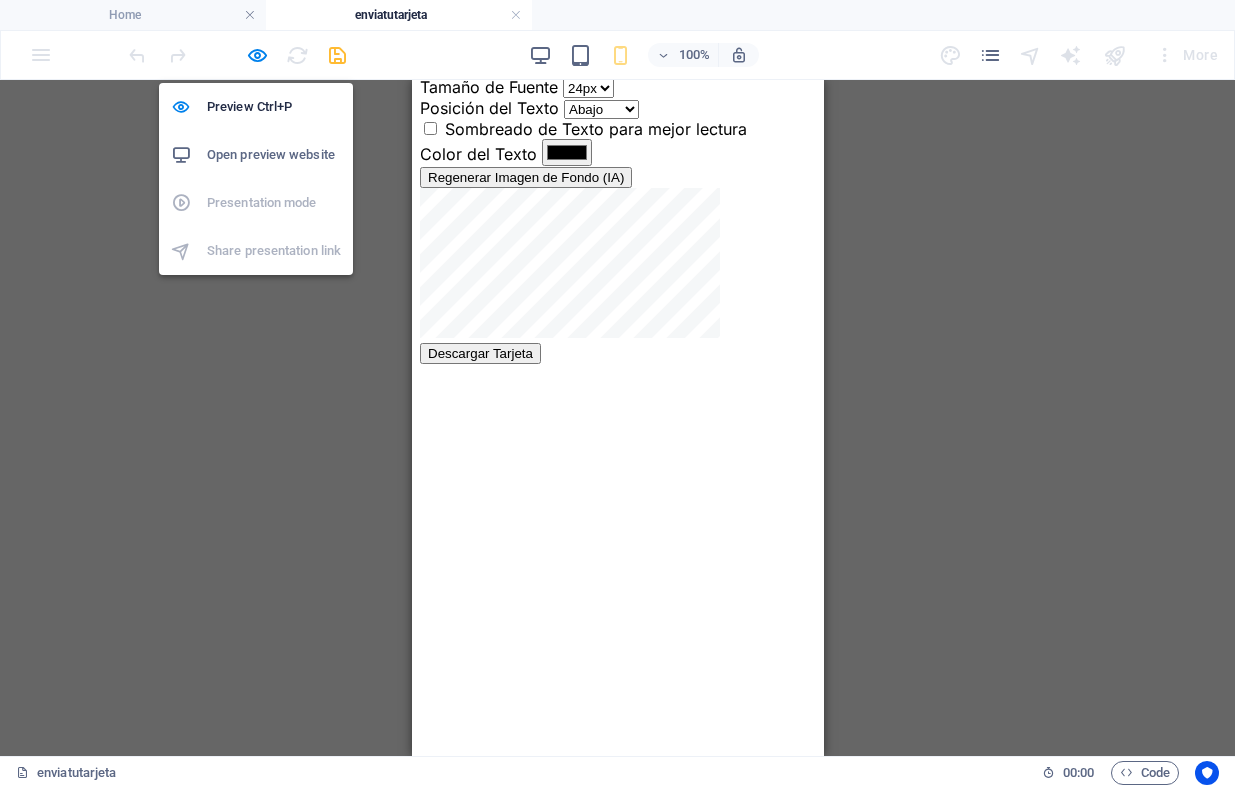 click on "Open preview website" at bounding box center (274, 155) 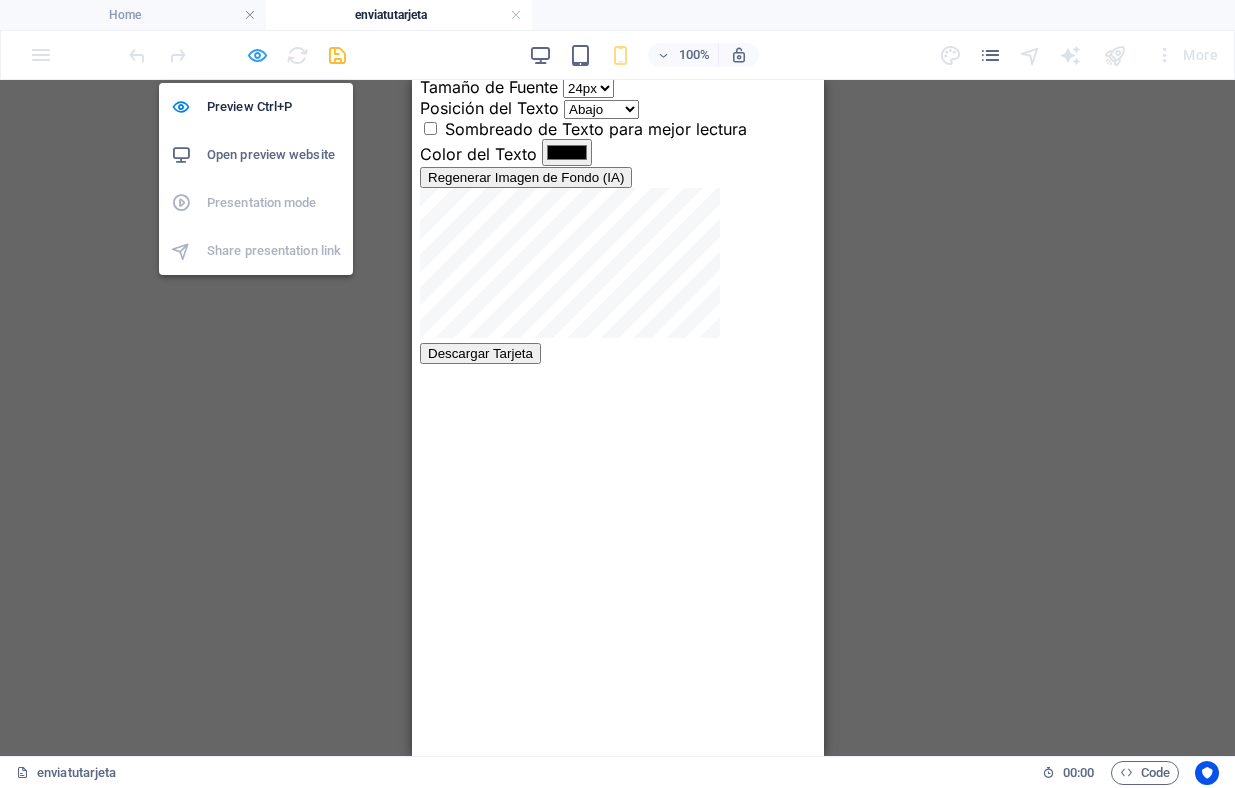 click at bounding box center [257, 55] 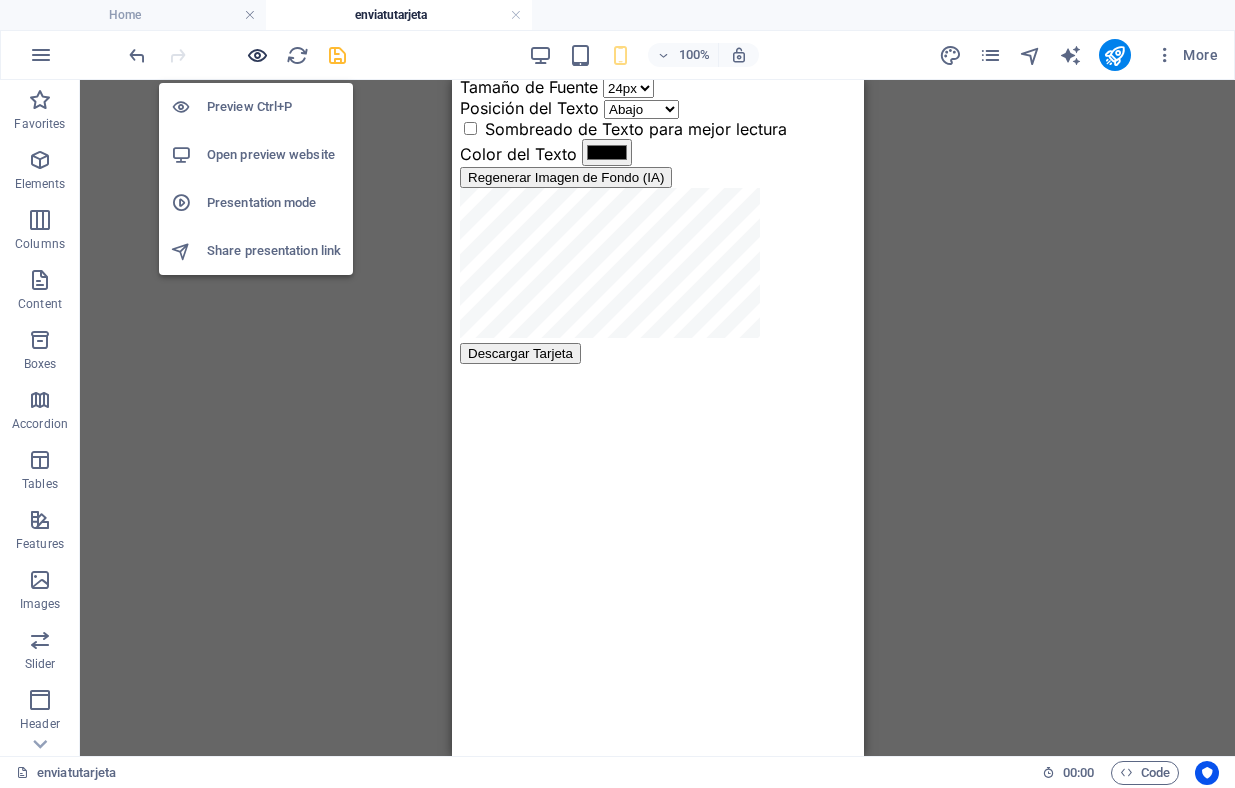 scroll, scrollTop: 932, scrollLeft: 0, axis: vertical 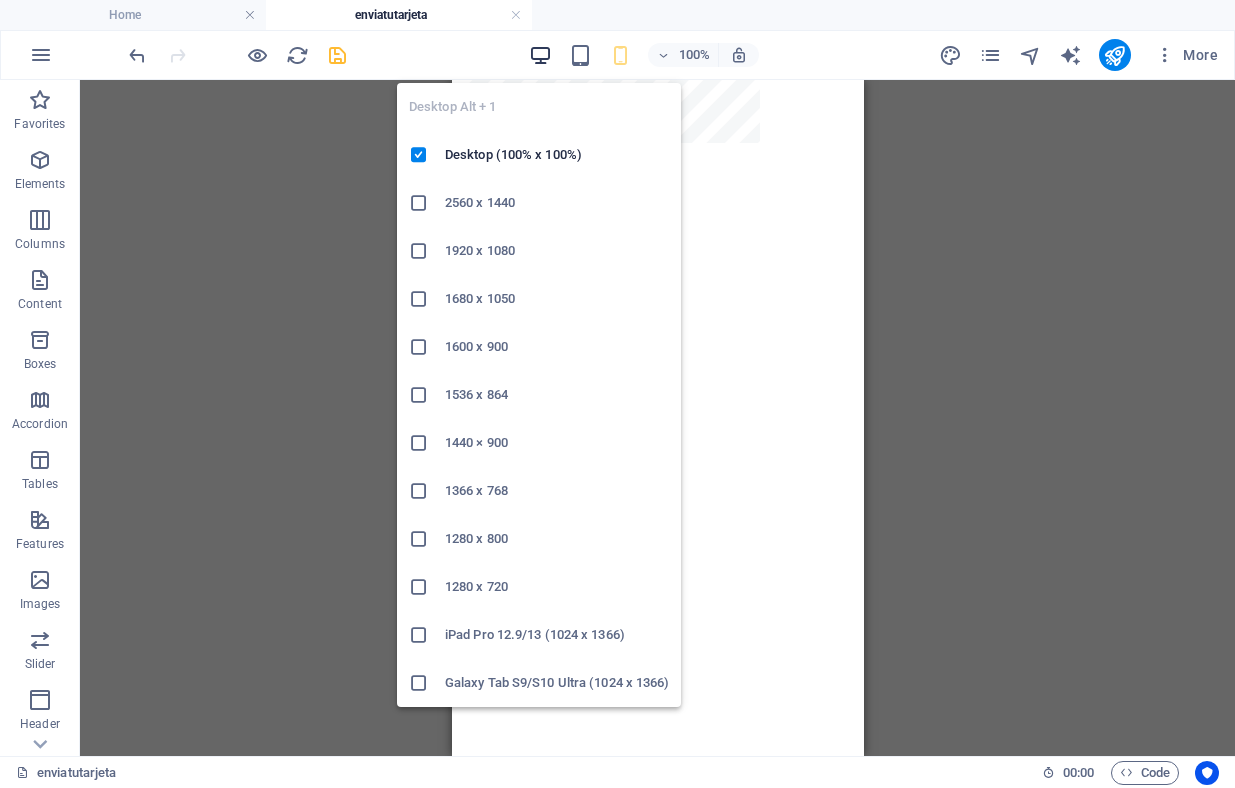 click at bounding box center [540, 55] 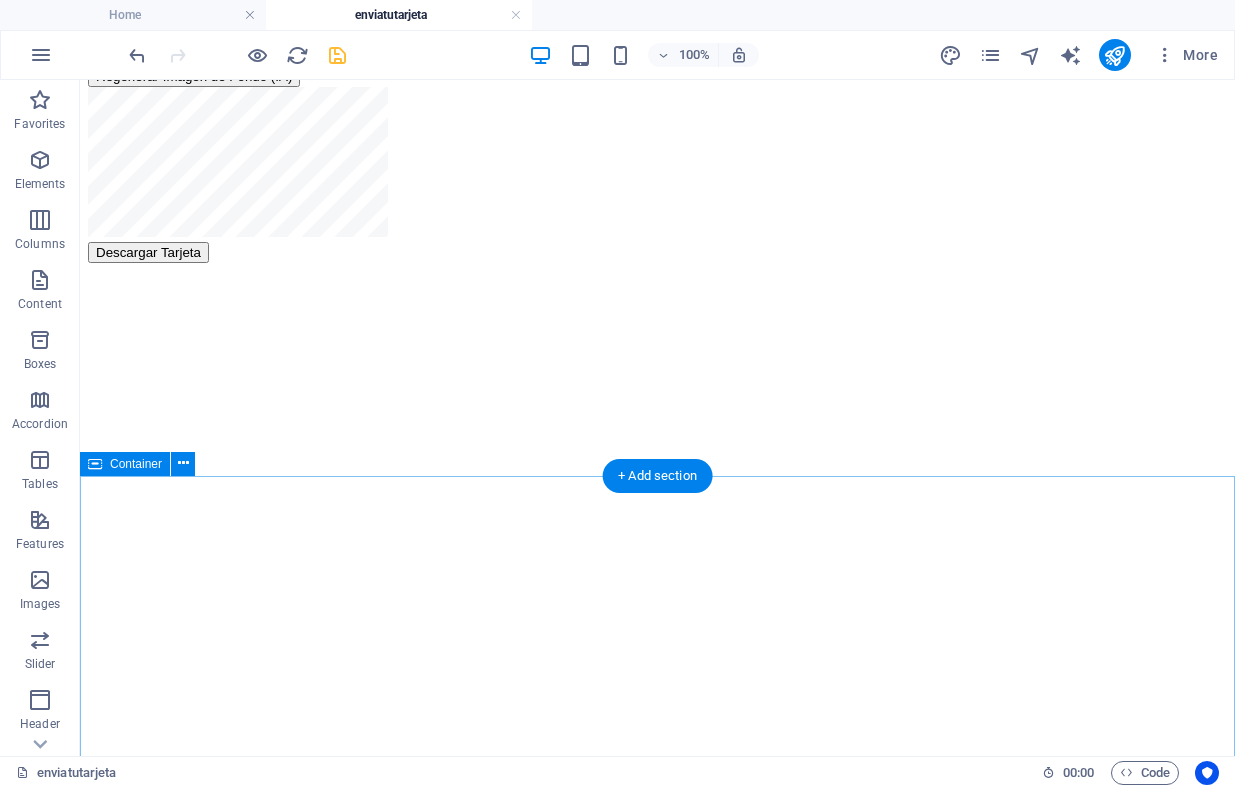 scroll, scrollTop: 1010, scrollLeft: 0, axis: vertical 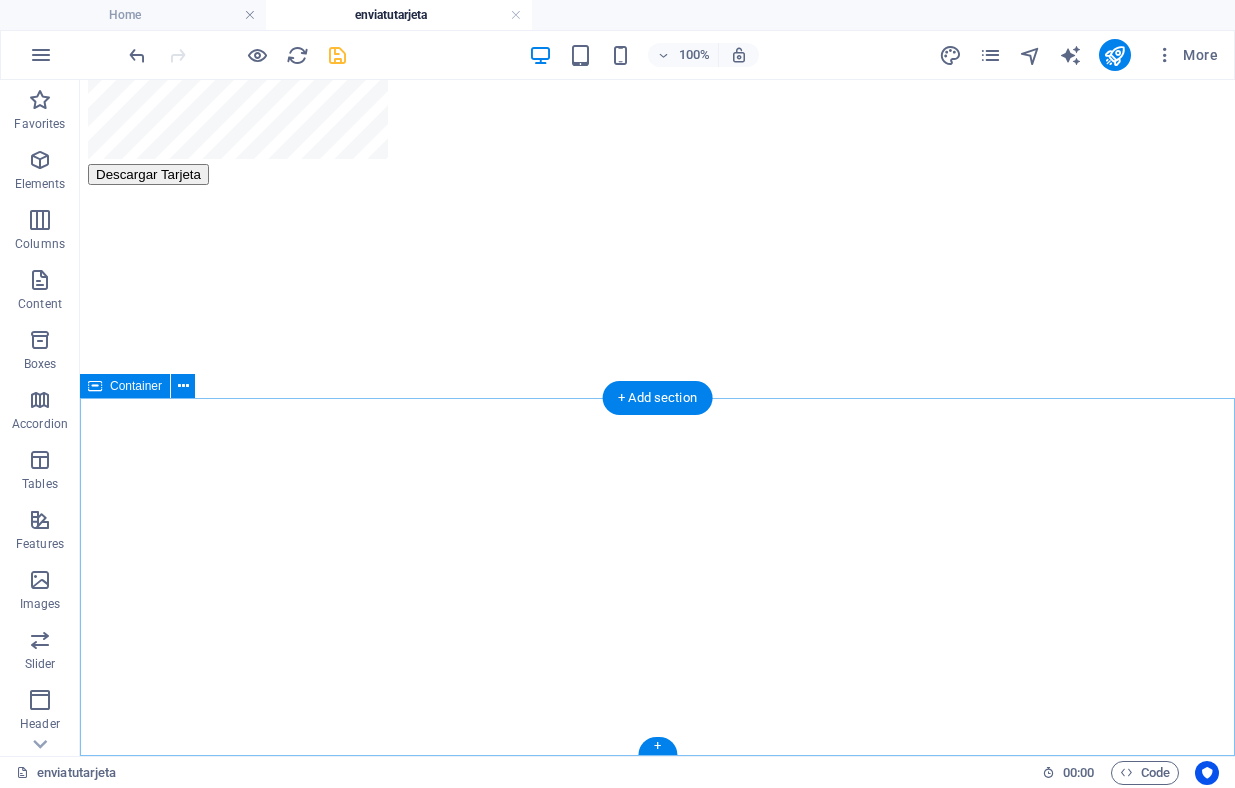 click on "Drop content here or  Add elements  Paste clipboard" at bounding box center [657, 873] 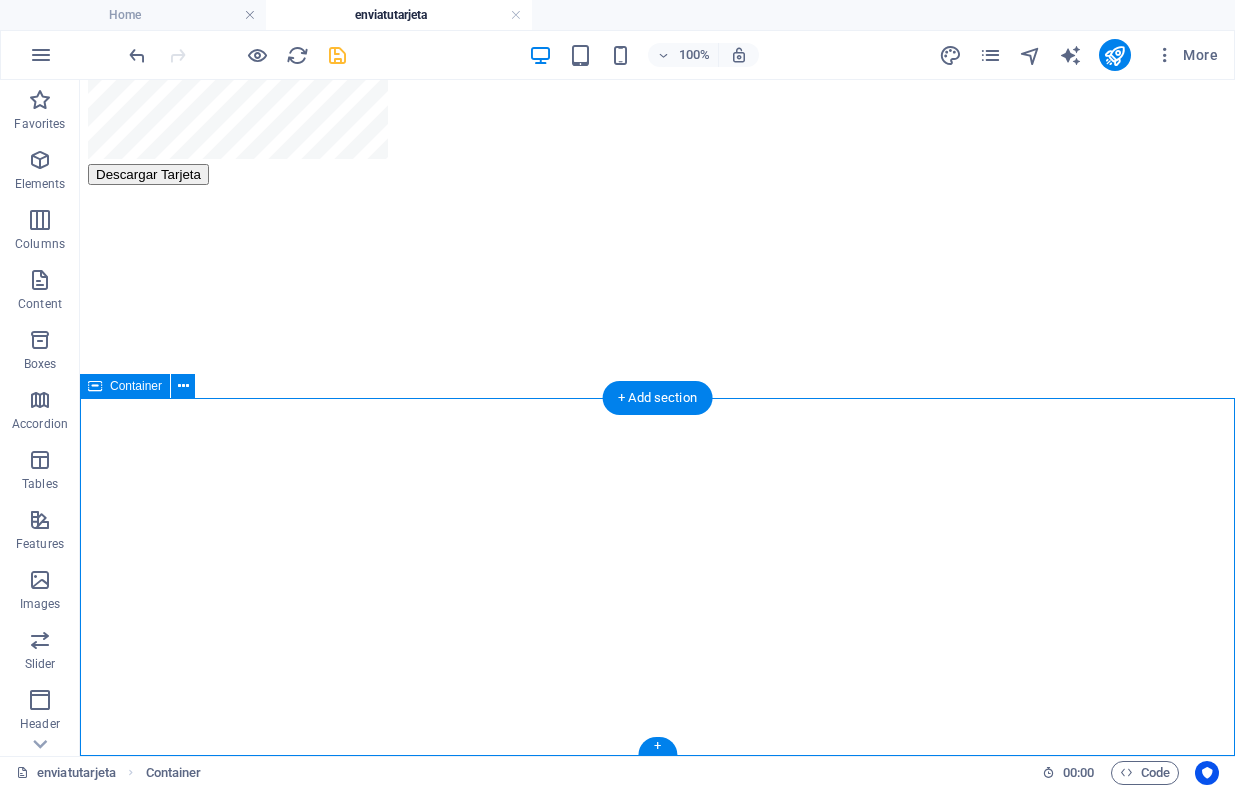 click on "Drop content here or  Add elements  Paste clipboard" at bounding box center [657, 873] 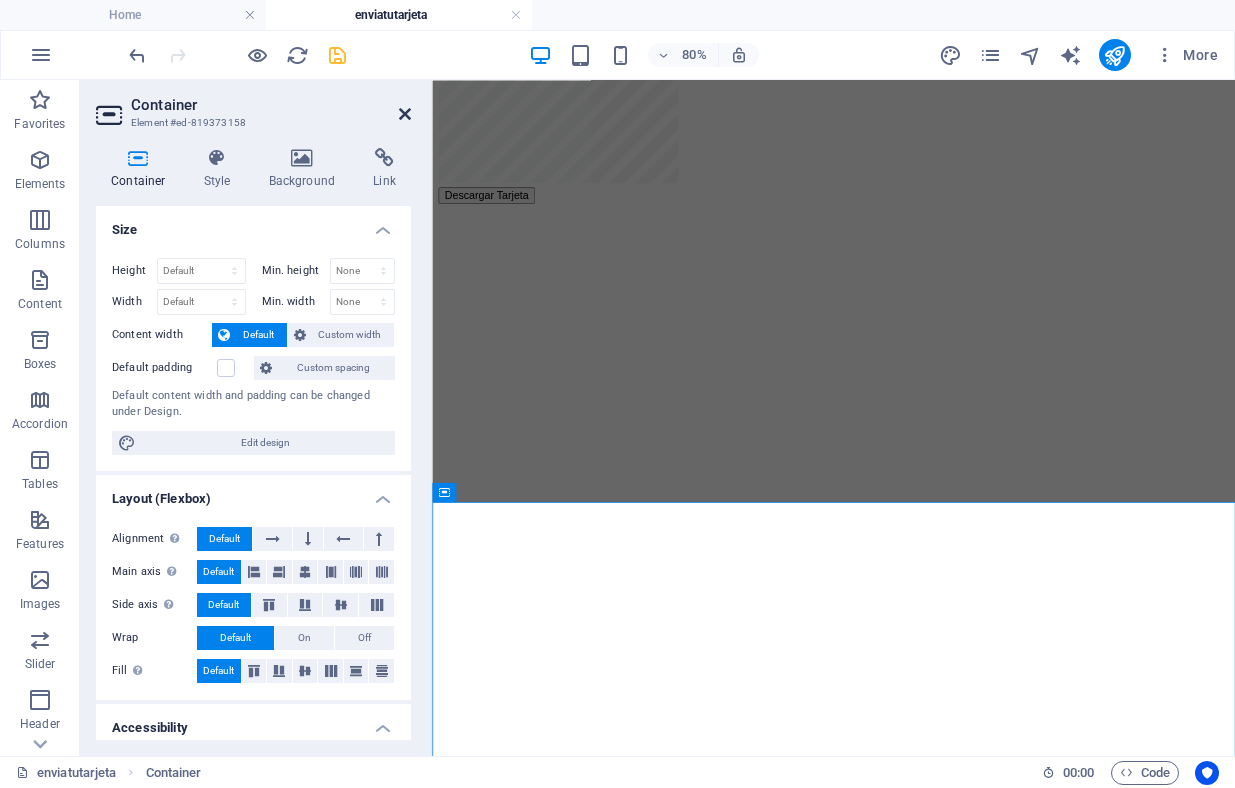 click at bounding box center [405, 114] 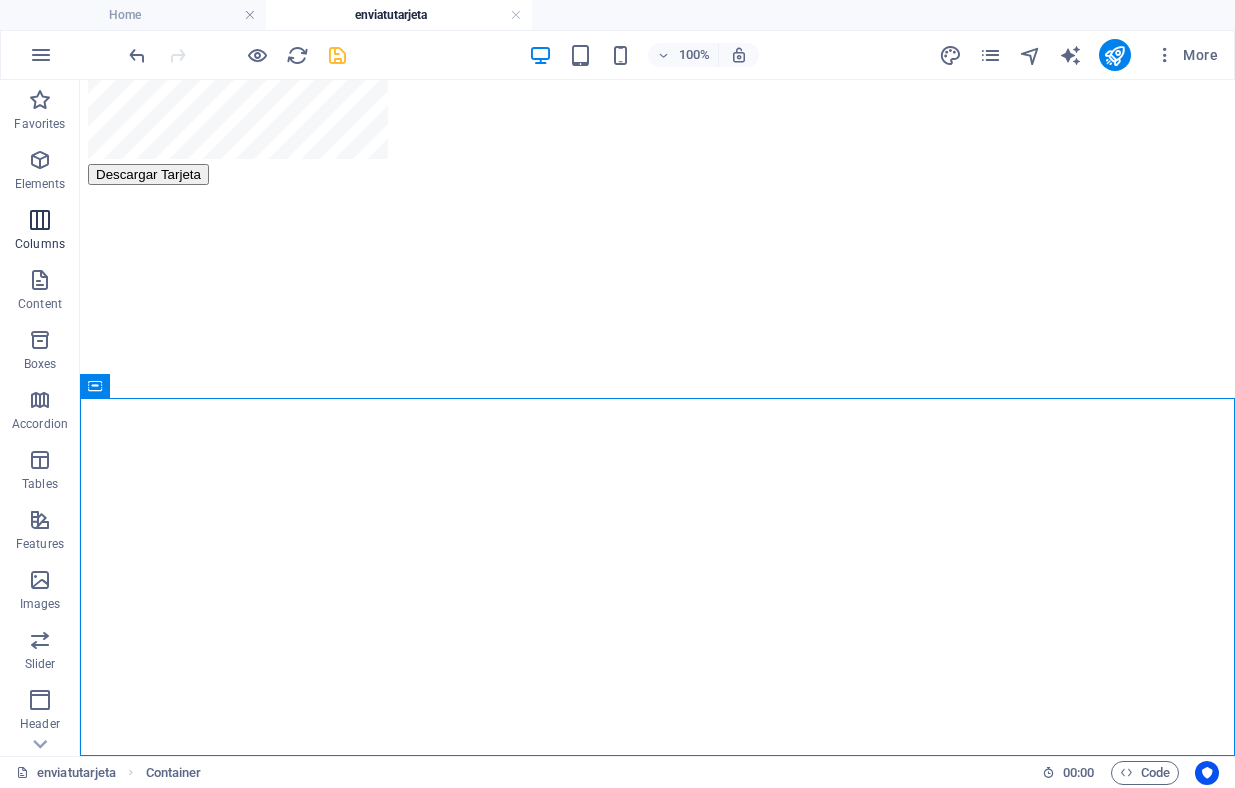 click on "Columns" at bounding box center (40, 232) 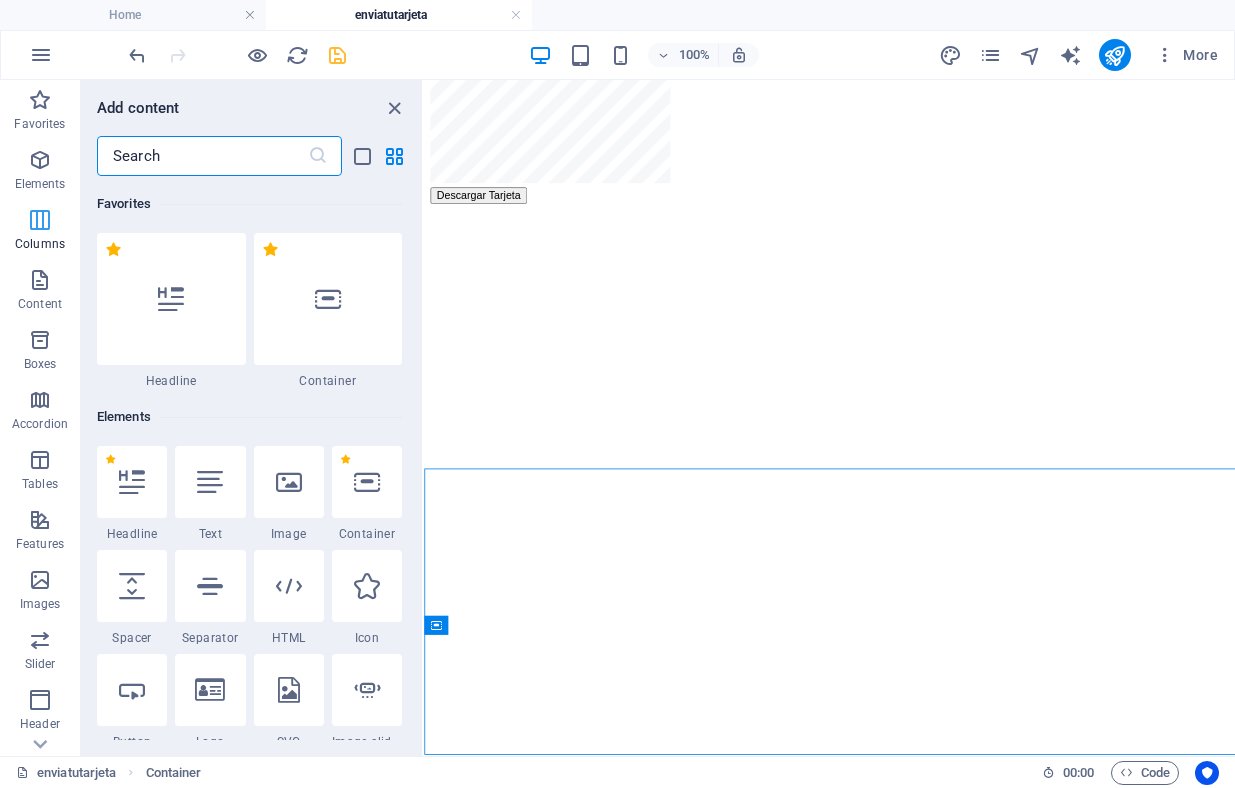 scroll, scrollTop: 843, scrollLeft: 0, axis: vertical 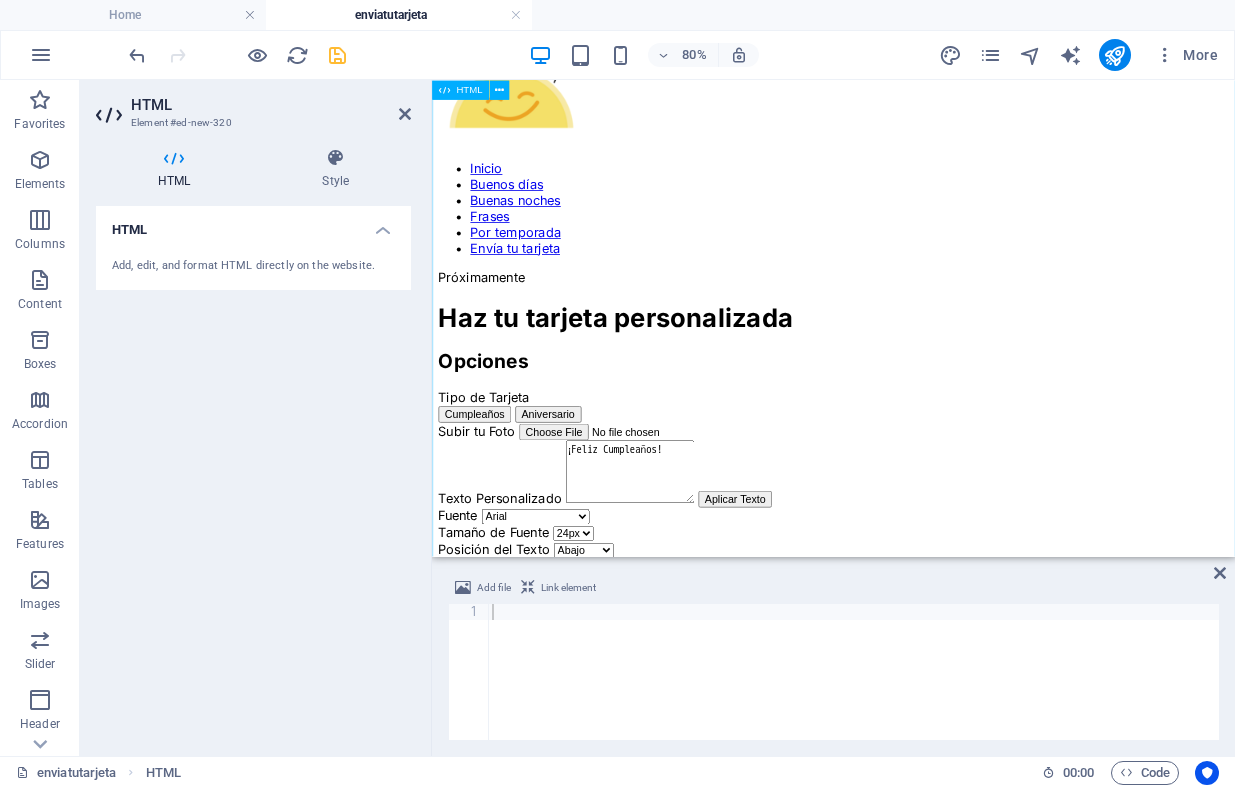 click on "Haz tu tarjeta personalizada
Haz tu tarjeta personalizada
Opciones
Tipo de Tarjeta
Cumpleaños
Aniversario
Subir tu Foto
Texto Personalizado
¡Feliz Cumpleaños!
Aplicar Texto
Fuente
Arial
Georgia
Times New Roman
Courier New
Comic Sans MS
Tamaño de Fuente
18px
24px
30px
36px" at bounding box center (934, 639) 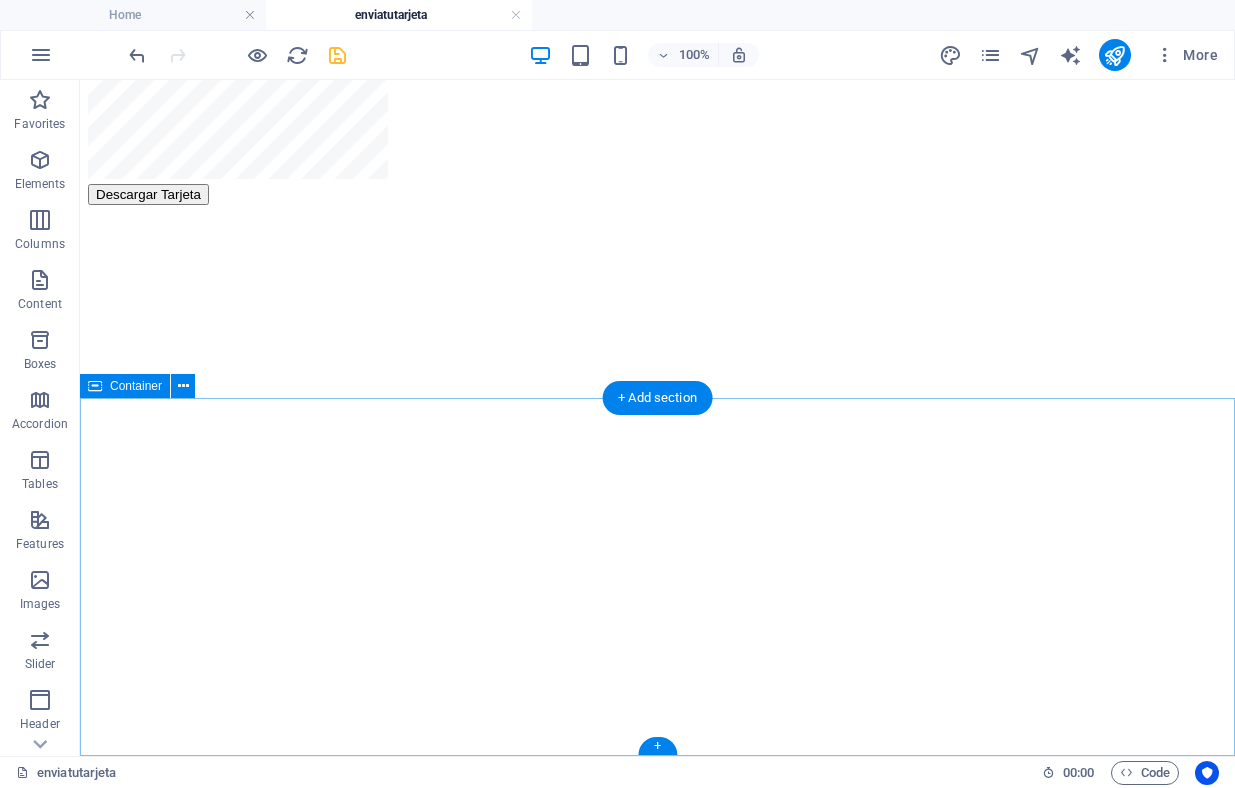 scroll, scrollTop: 1010, scrollLeft: 0, axis: vertical 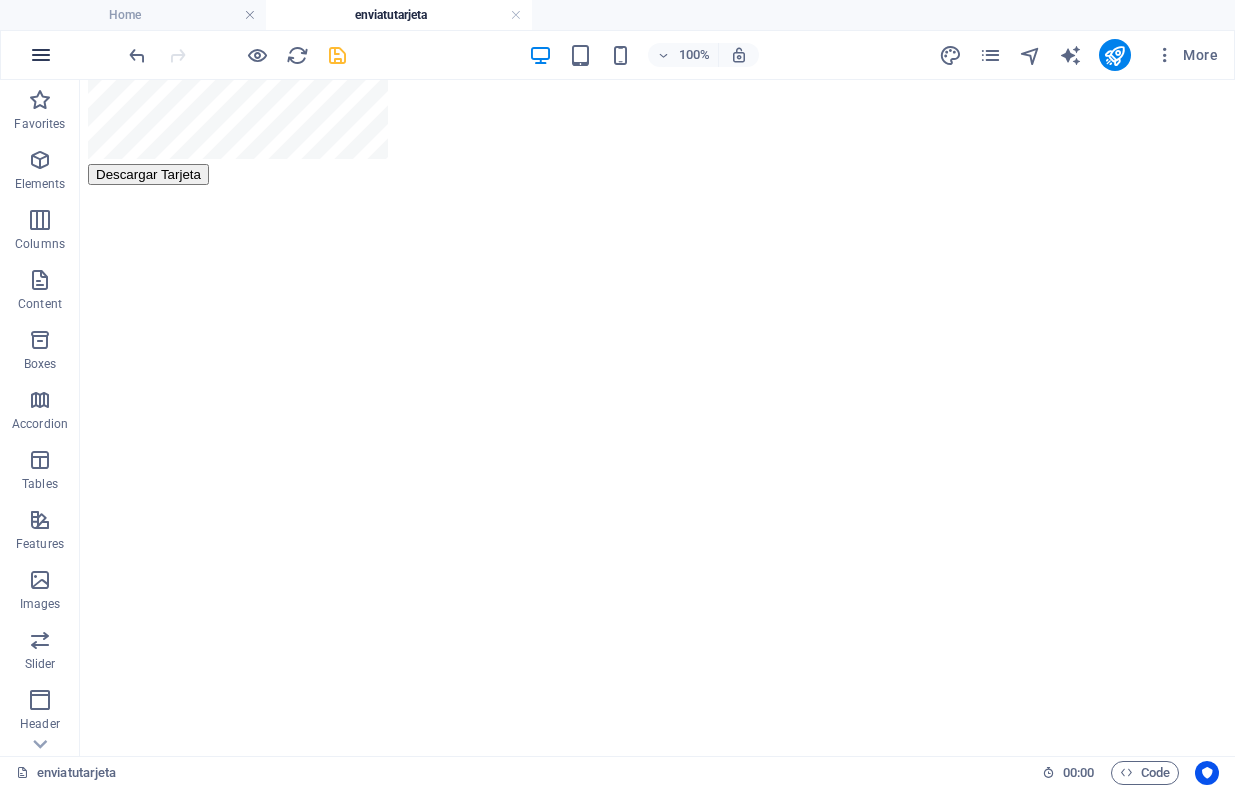 click at bounding box center (41, 55) 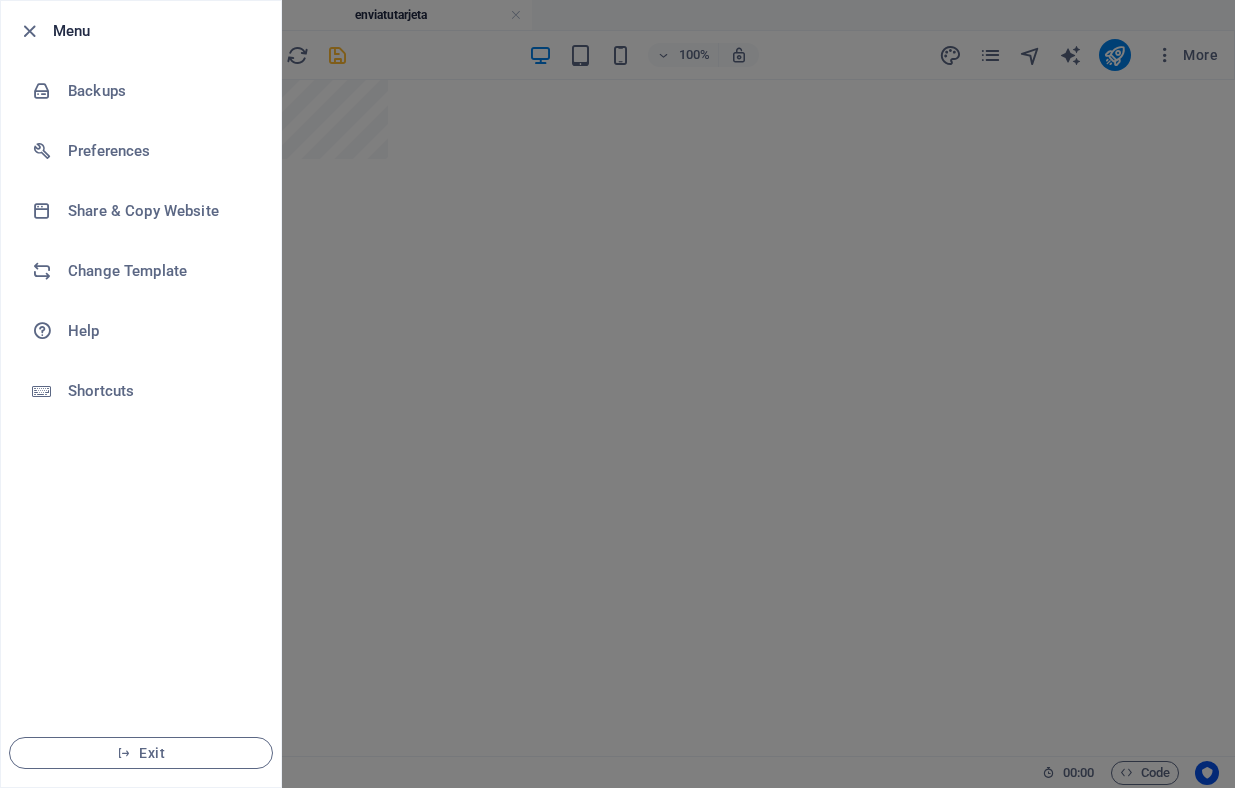 click at bounding box center [617, 394] 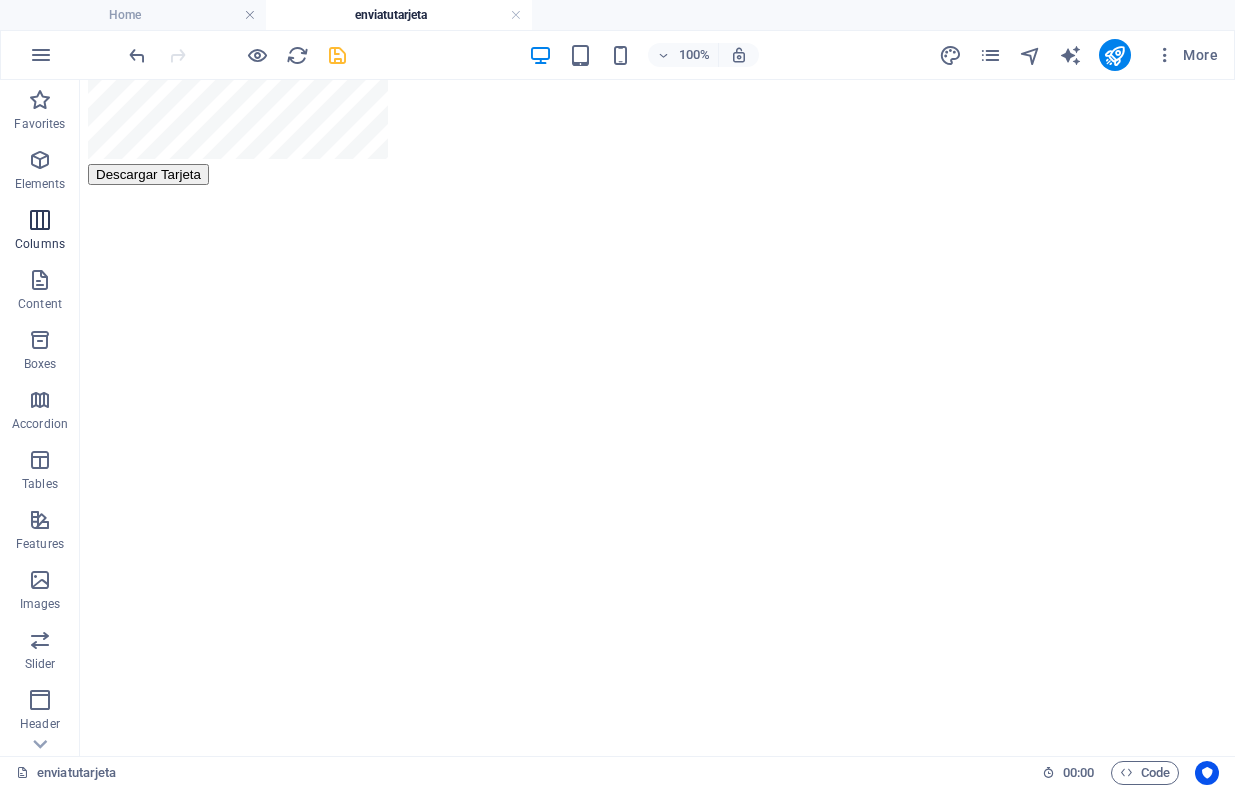 click at bounding box center (40, 220) 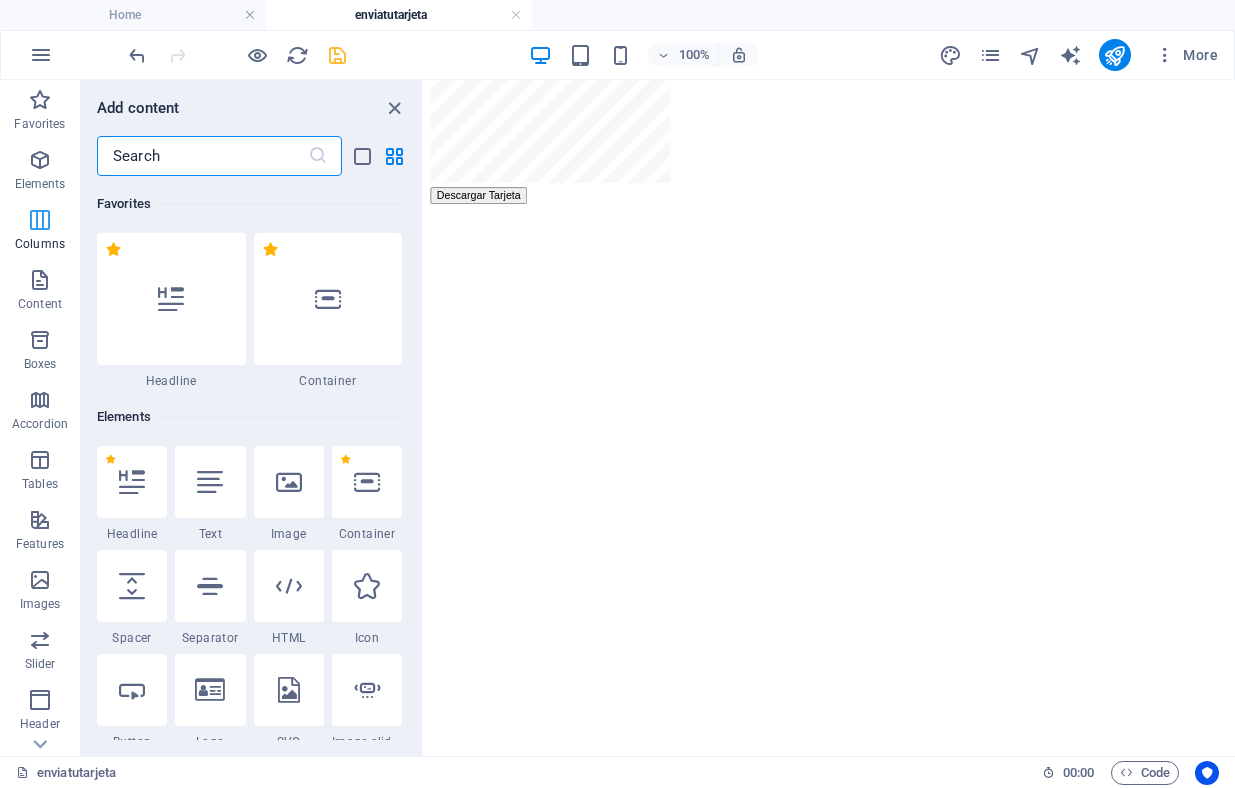 scroll, scrollTop: 843, scrollLeft: 0, axis: vertical 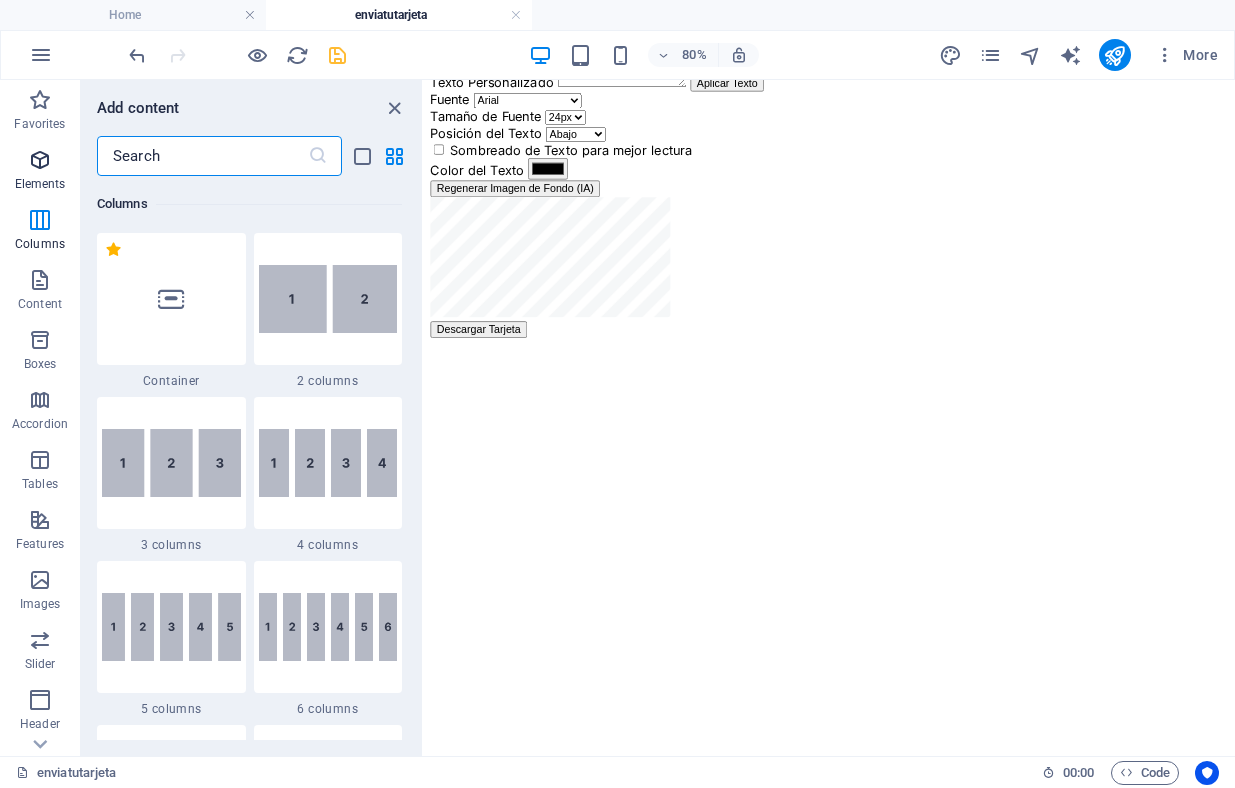 click at bounding box center (40, 160) 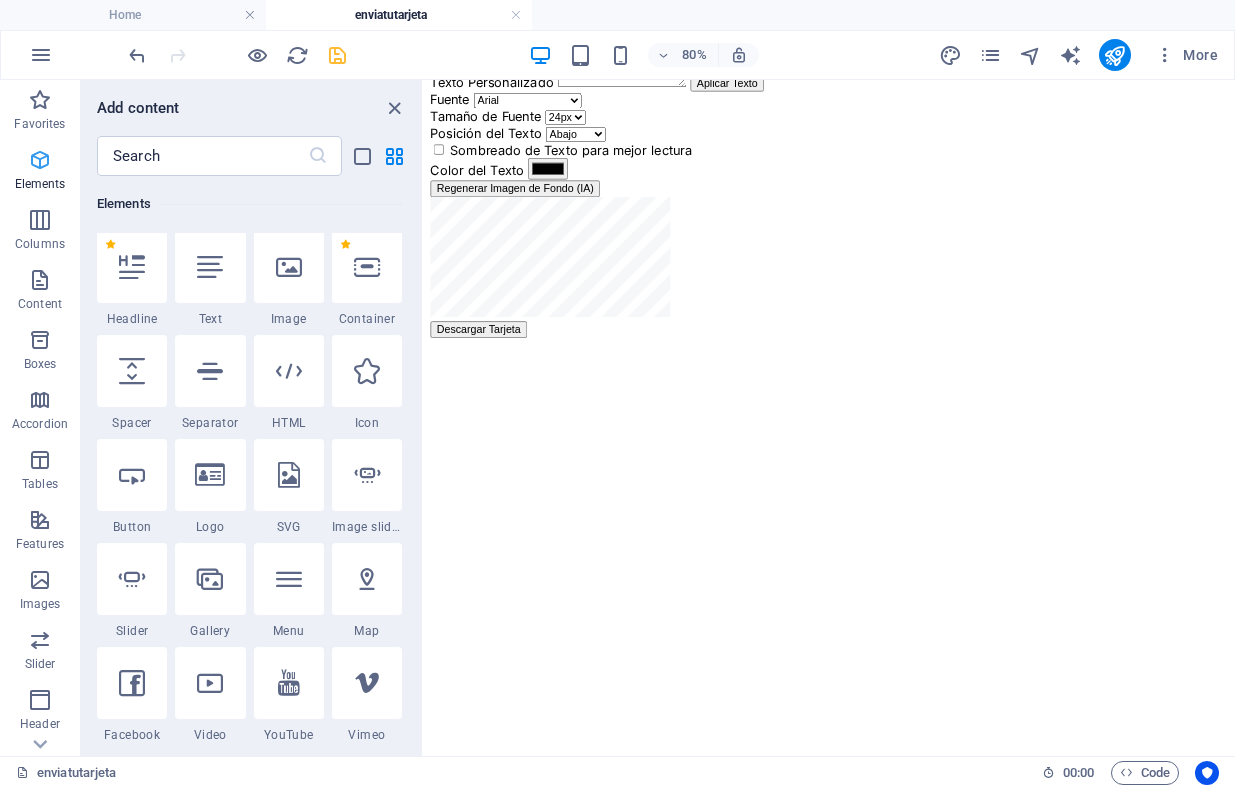 scroll, scrollTop: 213, scrollLeft: 0, axis: vertical 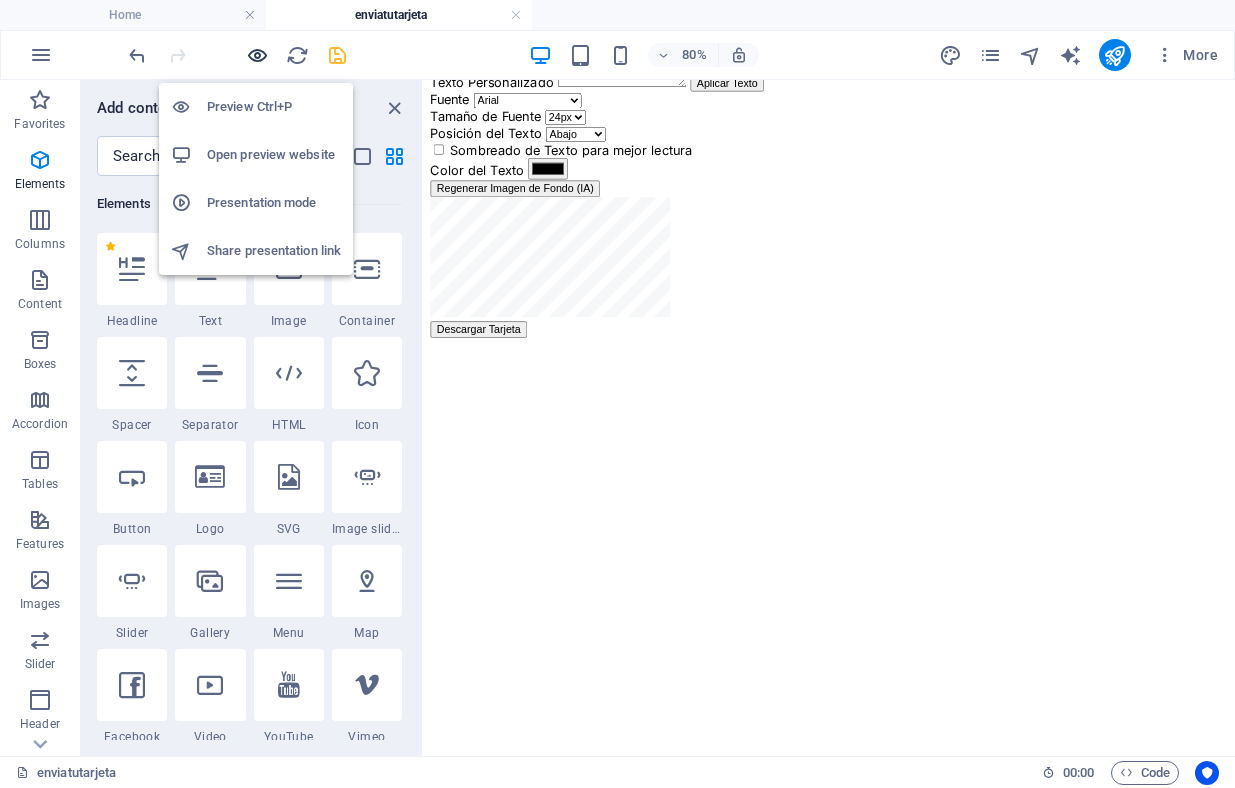 click at bounding box center (257, 55) 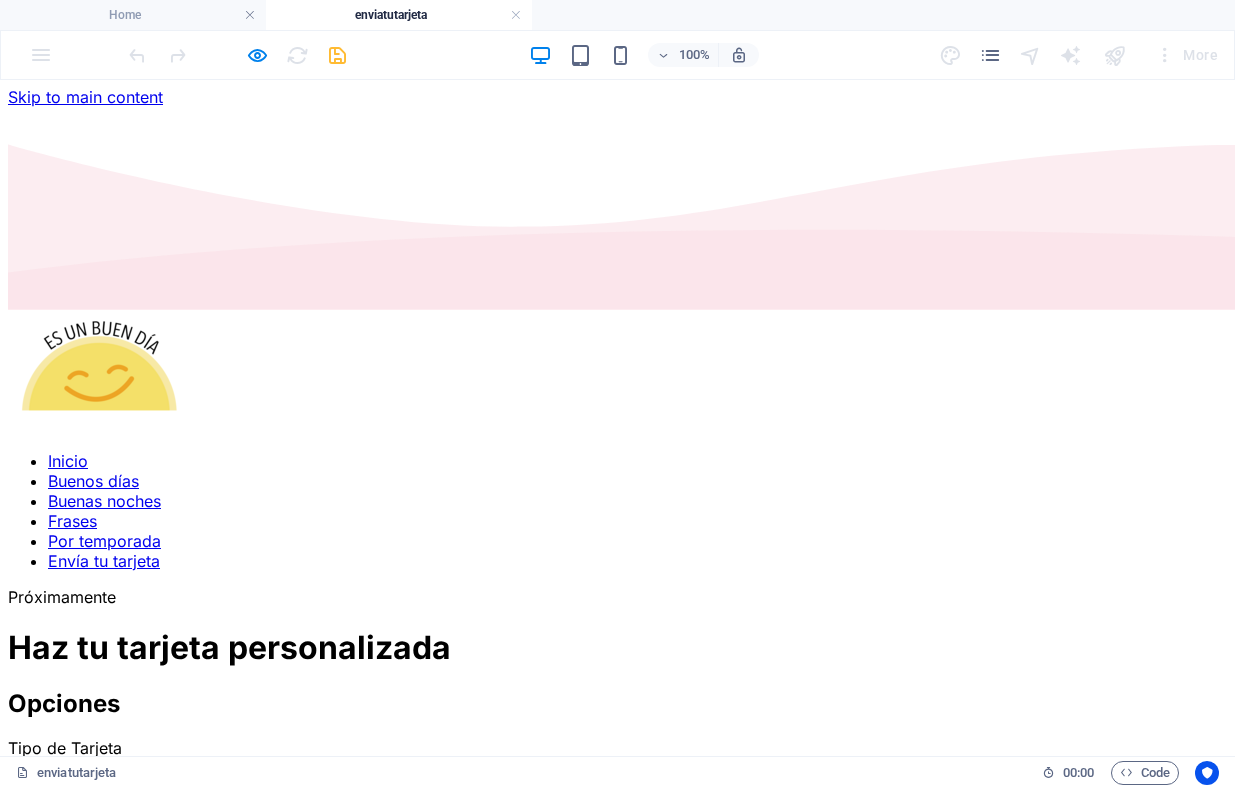 scroll, scrollTop: 0, scrollLeft: 0, axis: both 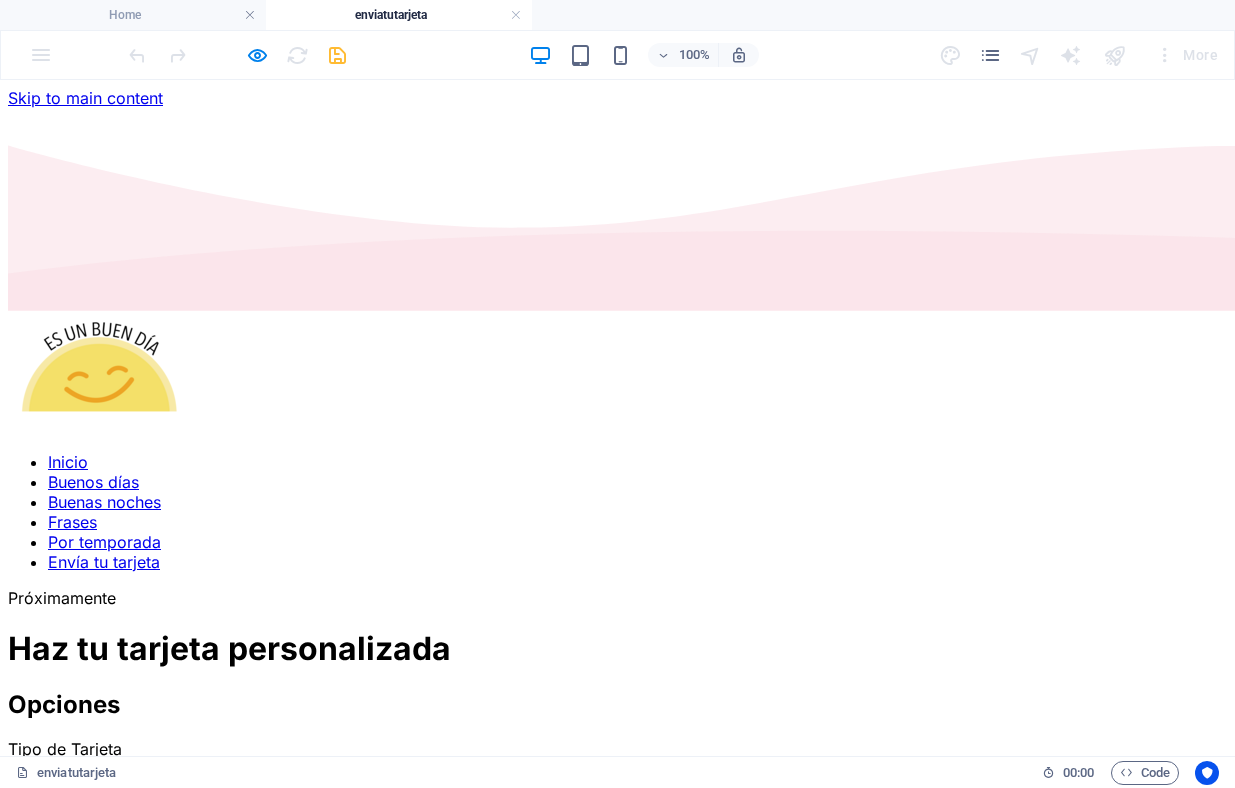 click on "100% More" at bounding box center (617, 55) 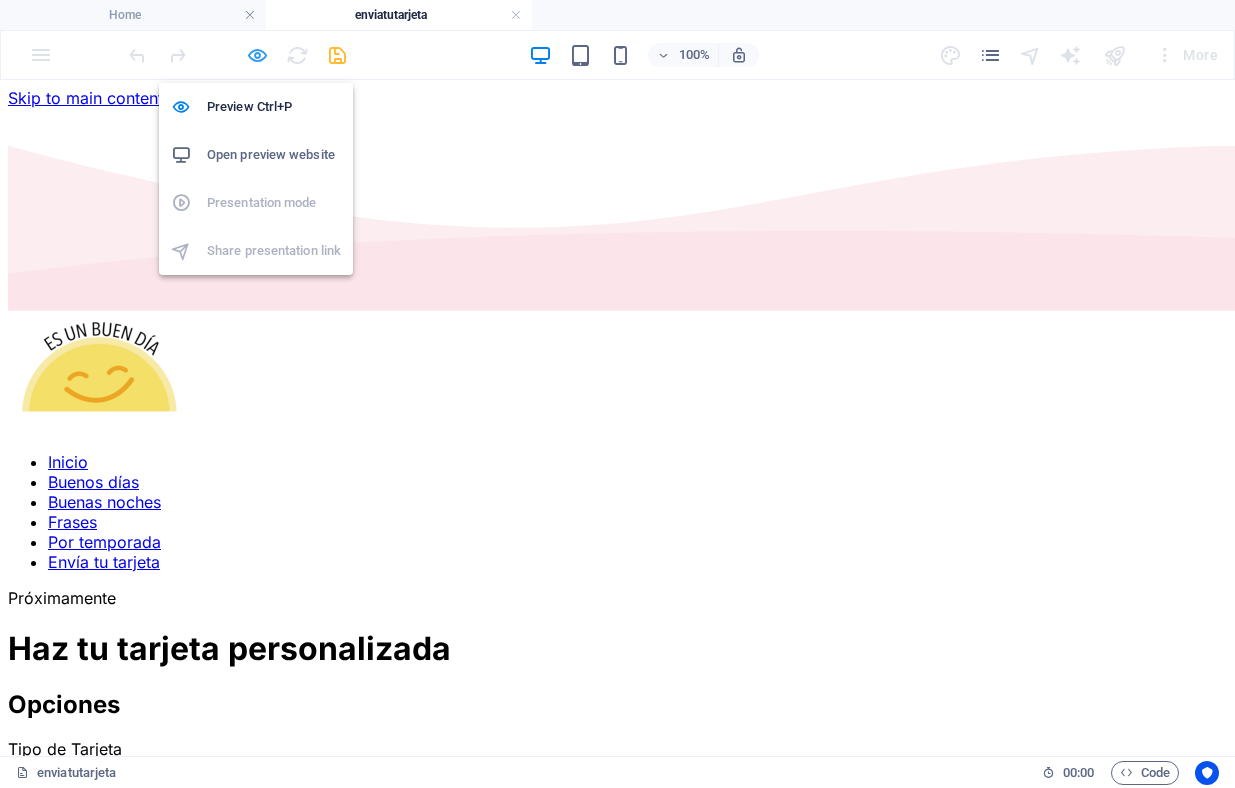 click at bounding box center [257, 55] 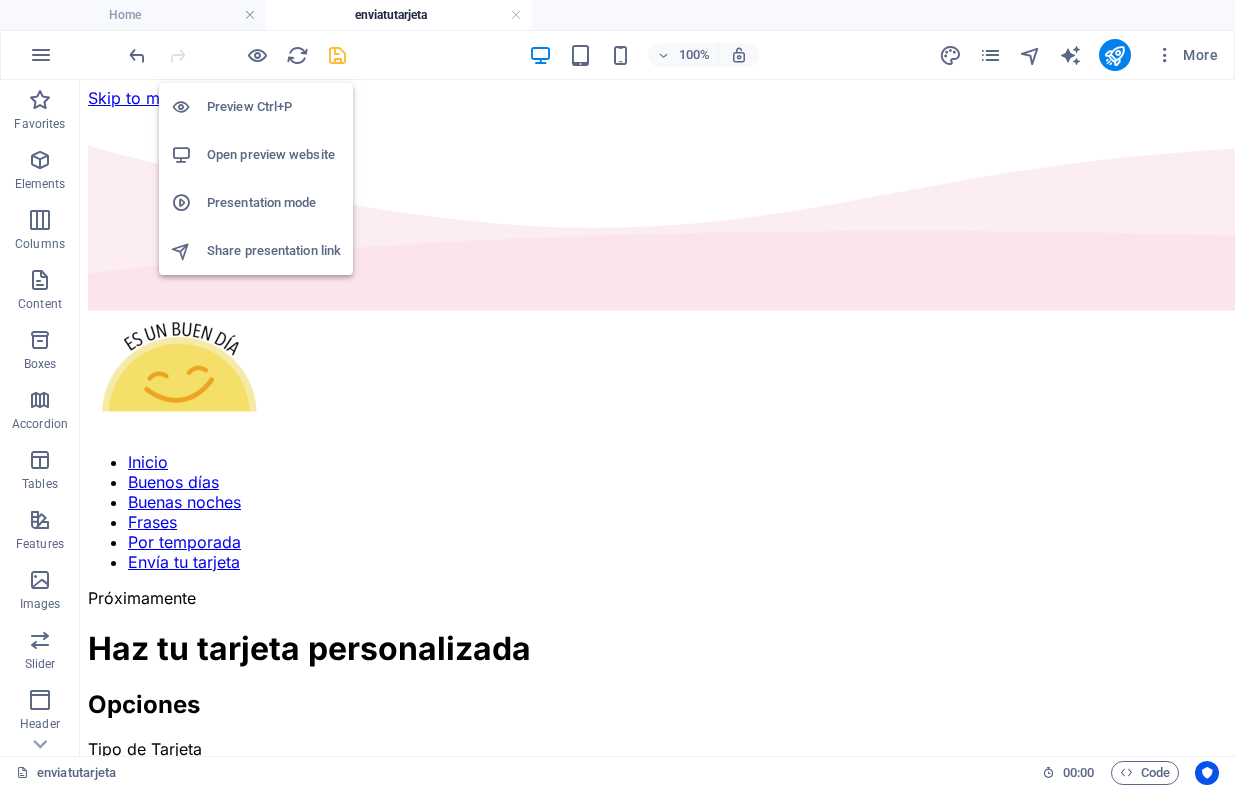 click on "Open preview website" at bounding box center (274, 155) 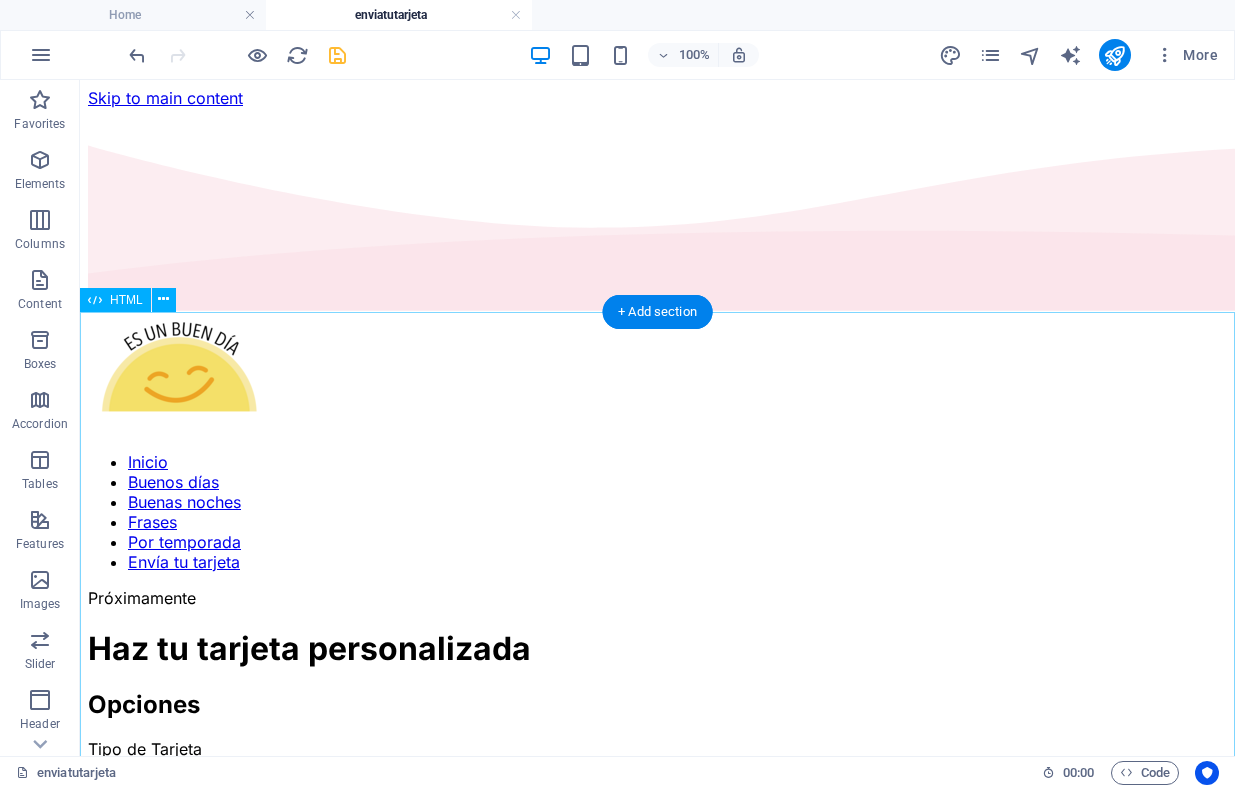 click on "Haz tu tarjeta personalizada
Haz tu tarjeta personalizada
Opciones
Tipo de Tarjeta
Cumpleaños
Aniversario
Subir tu Foto
Texto Personalizado
¡Feliz Cumpleaños!
Aplicar Texto
Fuente
Arial
Georgia
Times New Roman
Courier New
Comic Sans MS
Tamaño de Fuente
18px
24px
30px
36px" at bounding box center (657, 911) 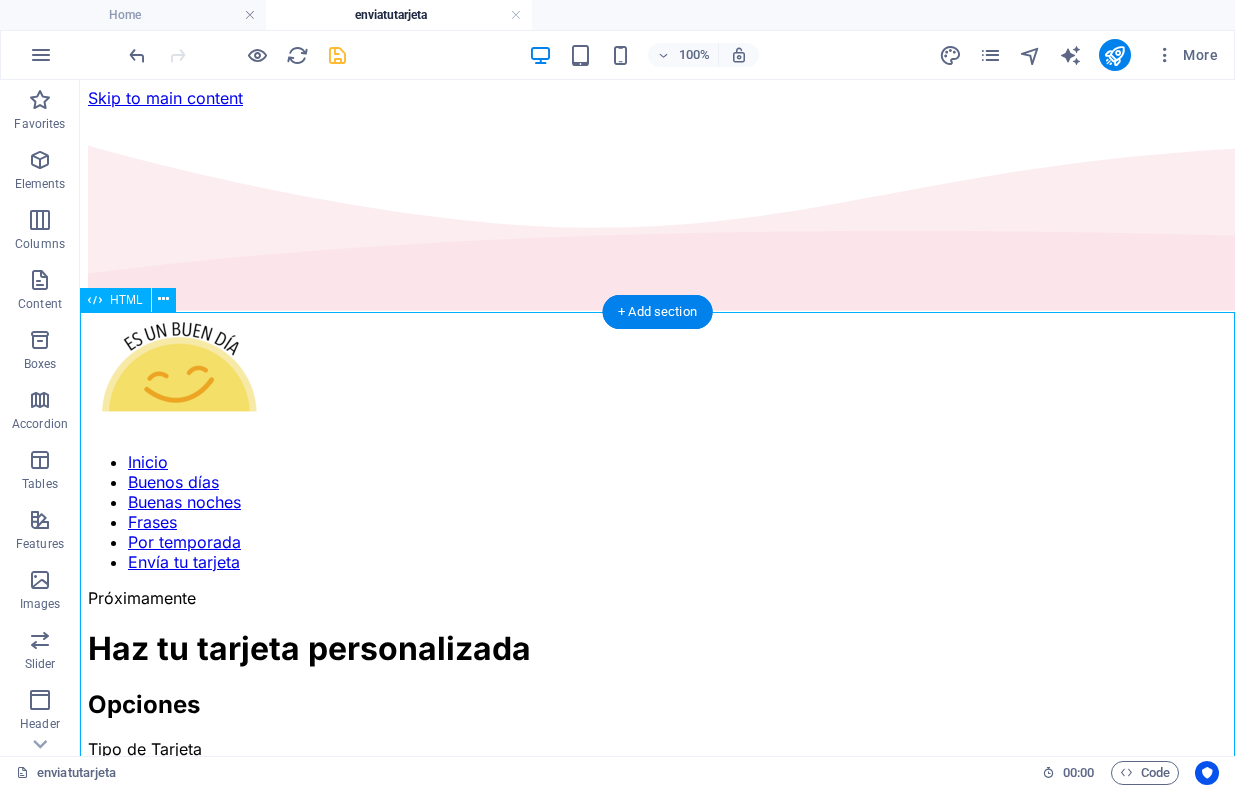 click on "Haz tu tarjeta personalizada
Haz tu tarjeta personalizada
Opciones
Tipo de Tarjeta
Cumpleaños
Aniversario
Subir tu Foto
Texto Personalizado
¡Feliz Cumpleaños!
Aplicar Texto
Fuente
Arial
Georgia
Times New Roman
Courier New
Comic Sans MS
Tamaño de Fuente
18px
24px
30px
36px" at bounding box center [657, 911] 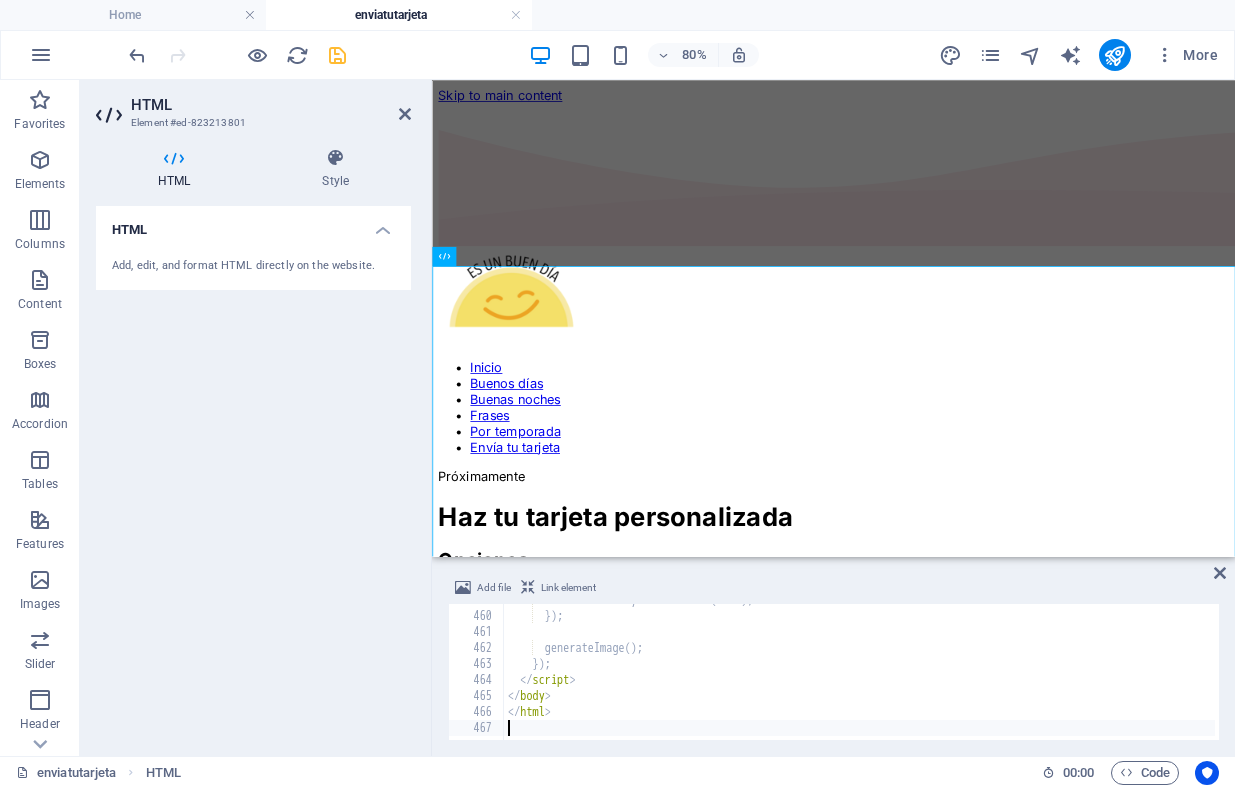 type on "</html>" 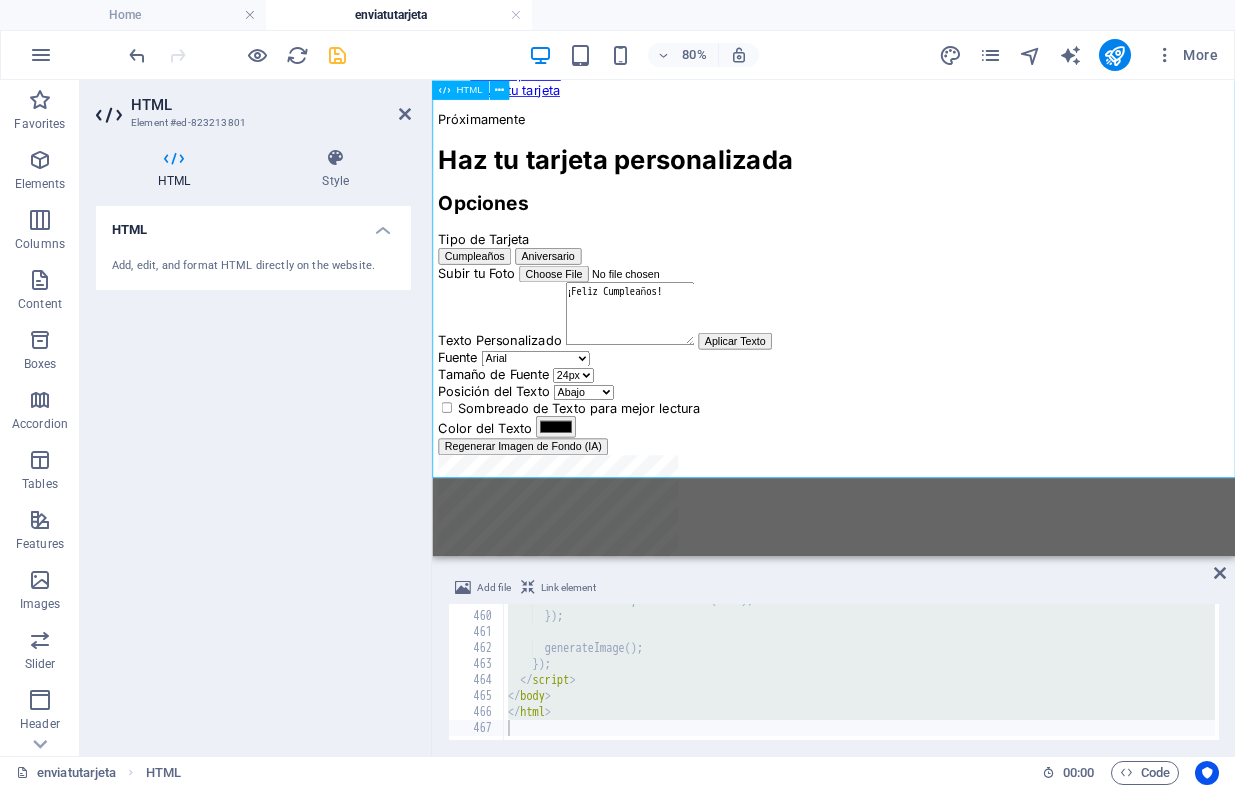 scroll, scrollTop: 445, scrollLeft: 0, axis: vertical 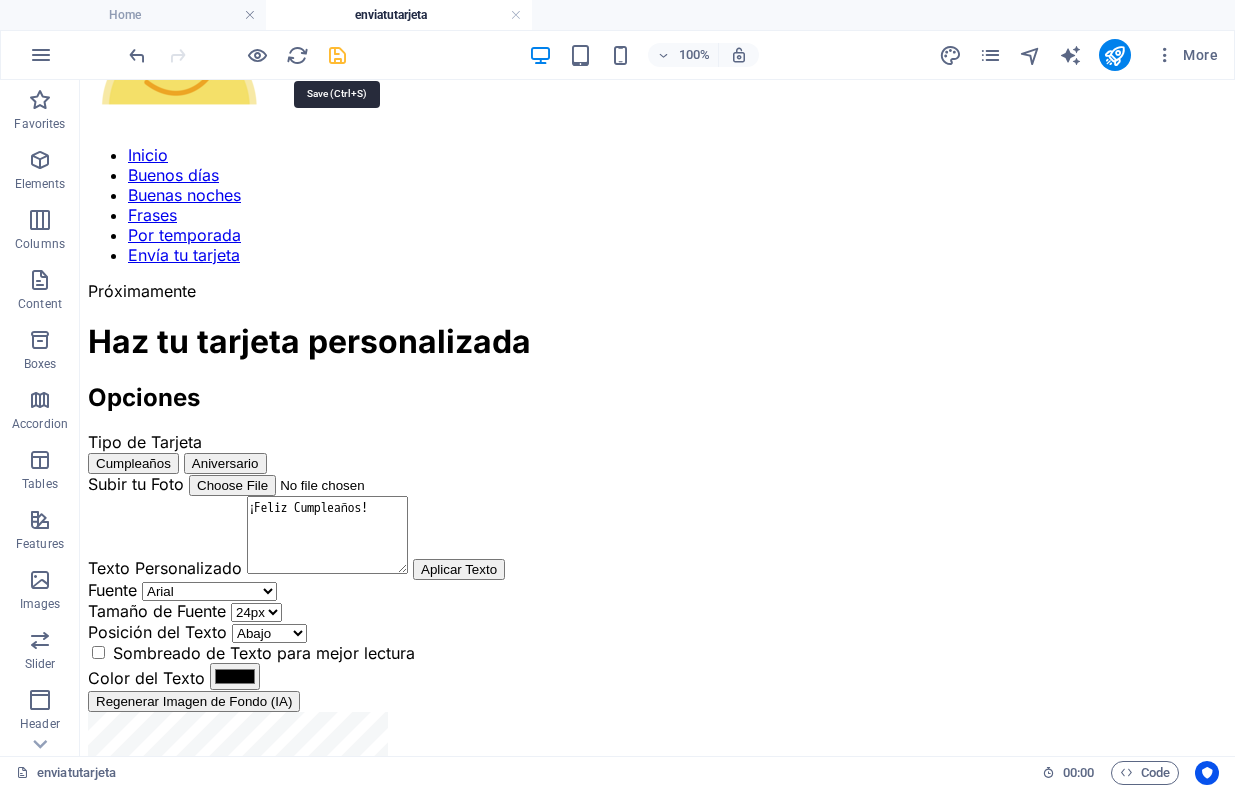 click at bounding box center (337, 55) 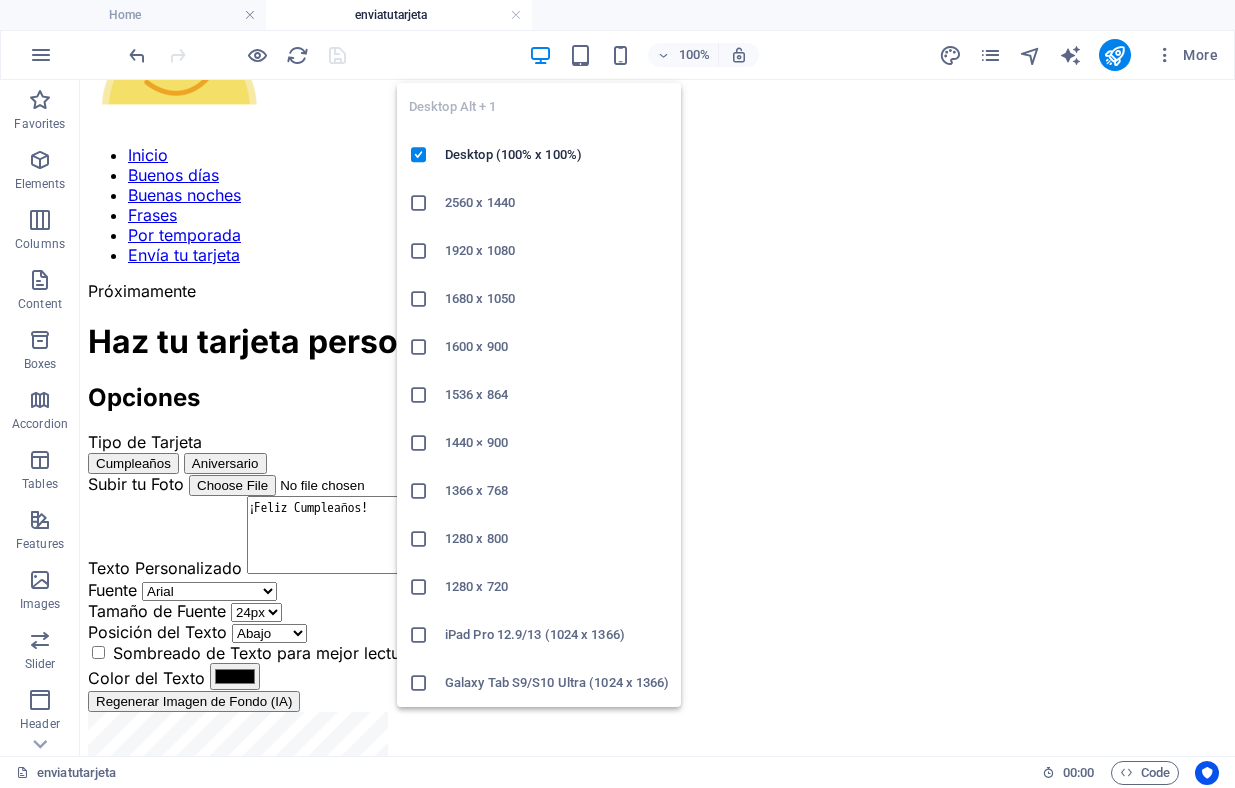 click at bounding box center [540, 55] 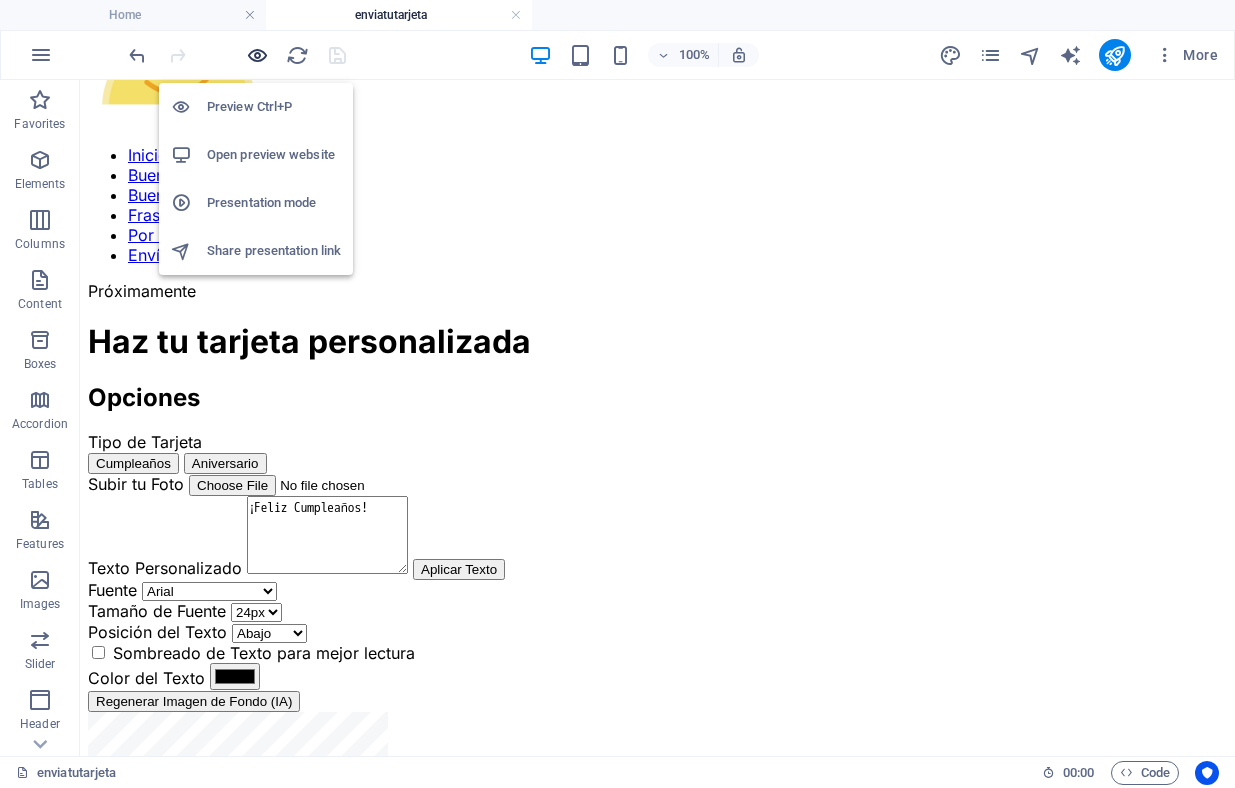 click at bounding box center (257, 55) 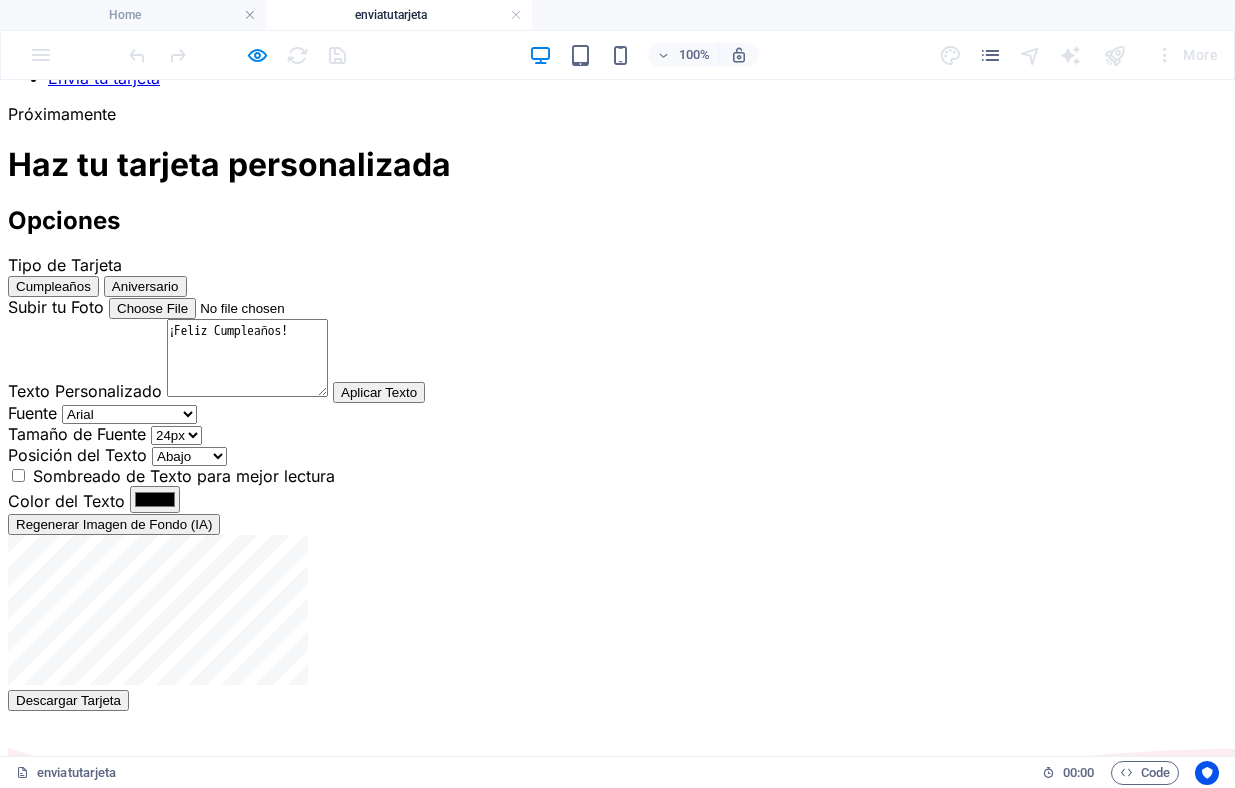 scroll, scrollTop: 0, scrollLeft: 0, axis: both 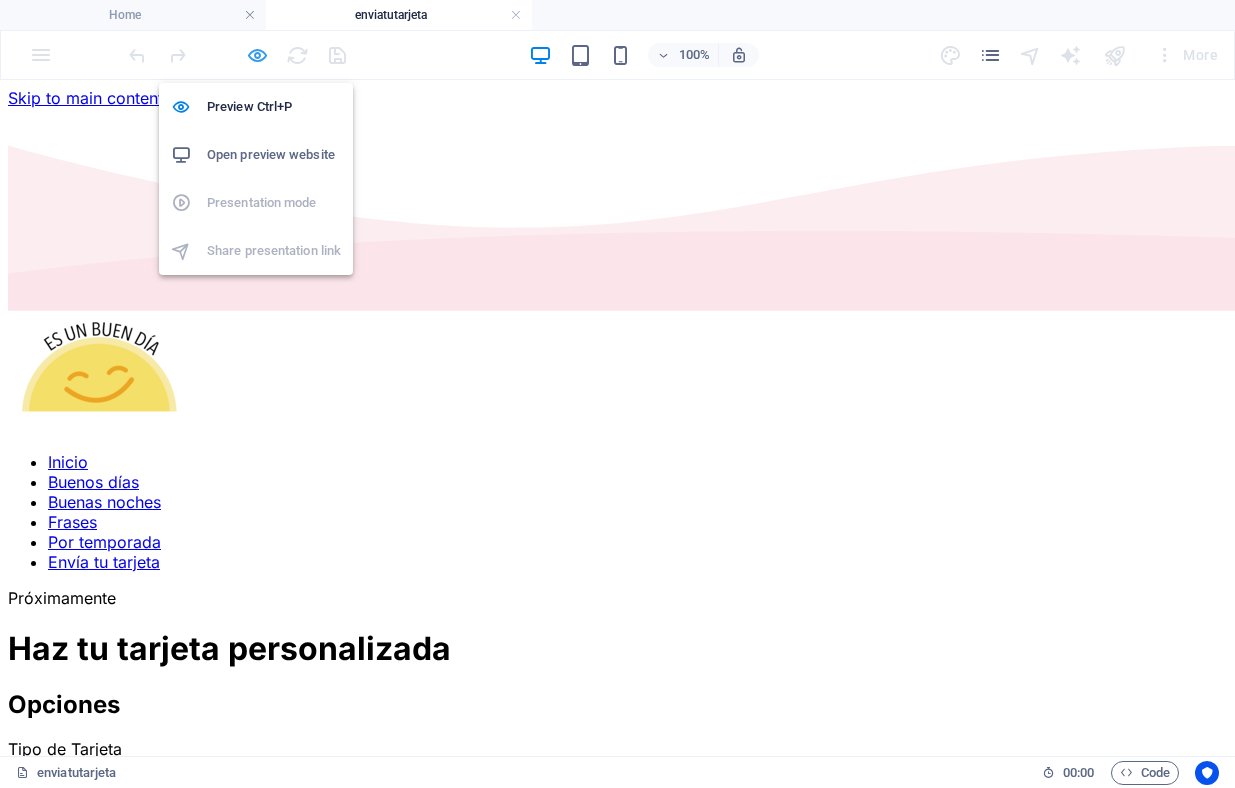 click at bounding box center (257, 55) 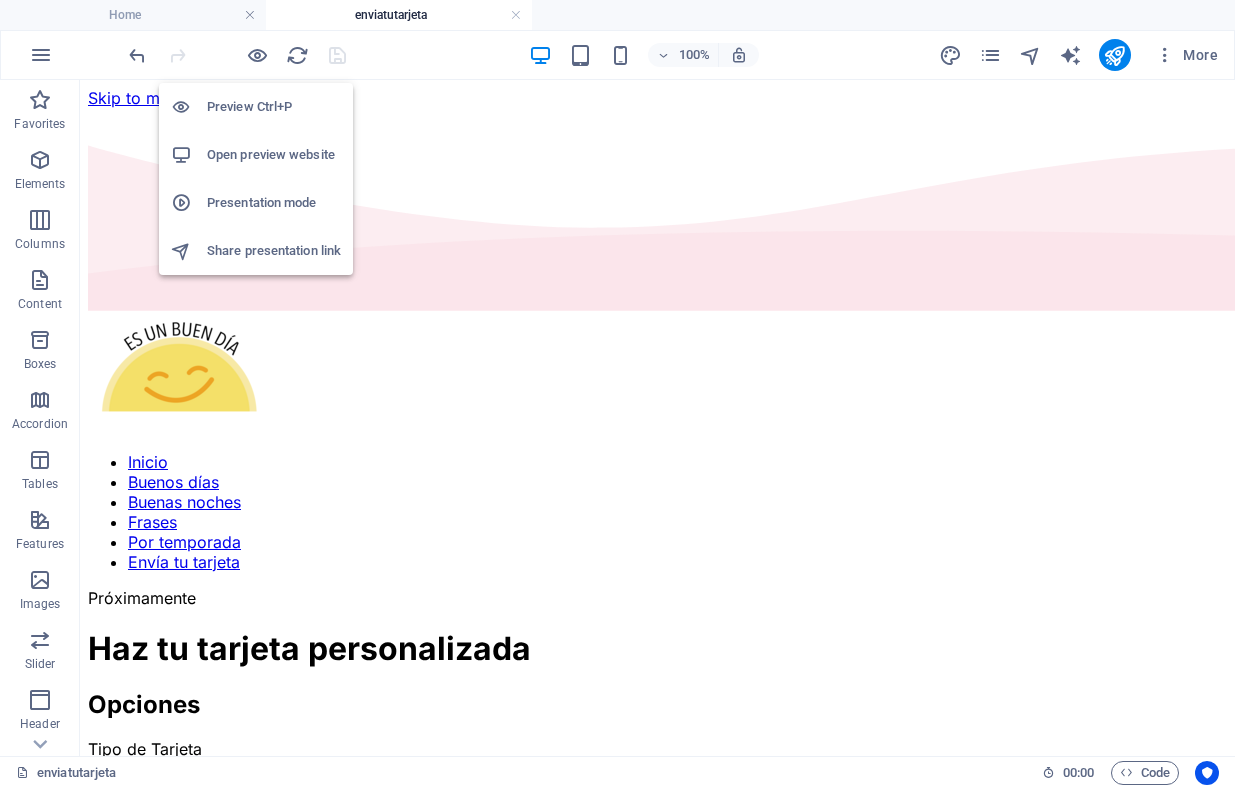 click on "Open preview website" at bounding box center (274, 155) 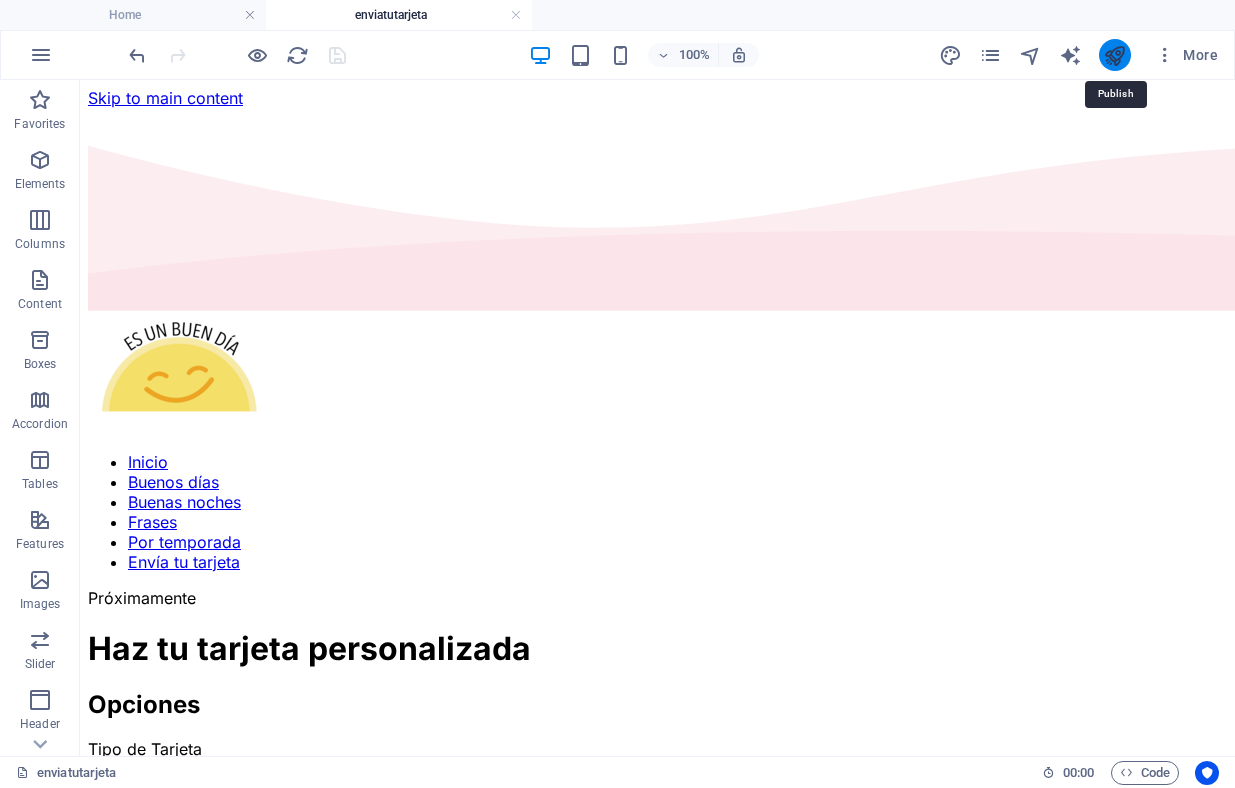 click at bounding box center [1114, 55] 